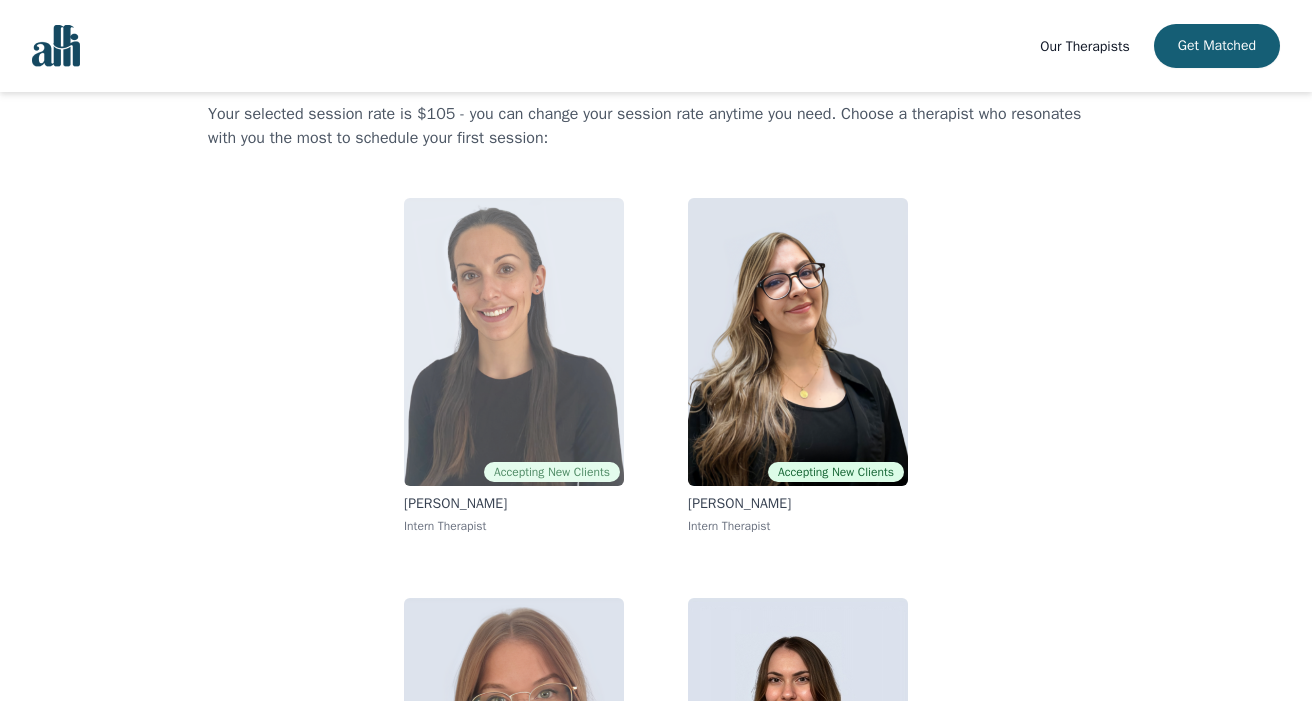 scroll, scrollTop: 100, scrollLeft: 0, axis: vertical 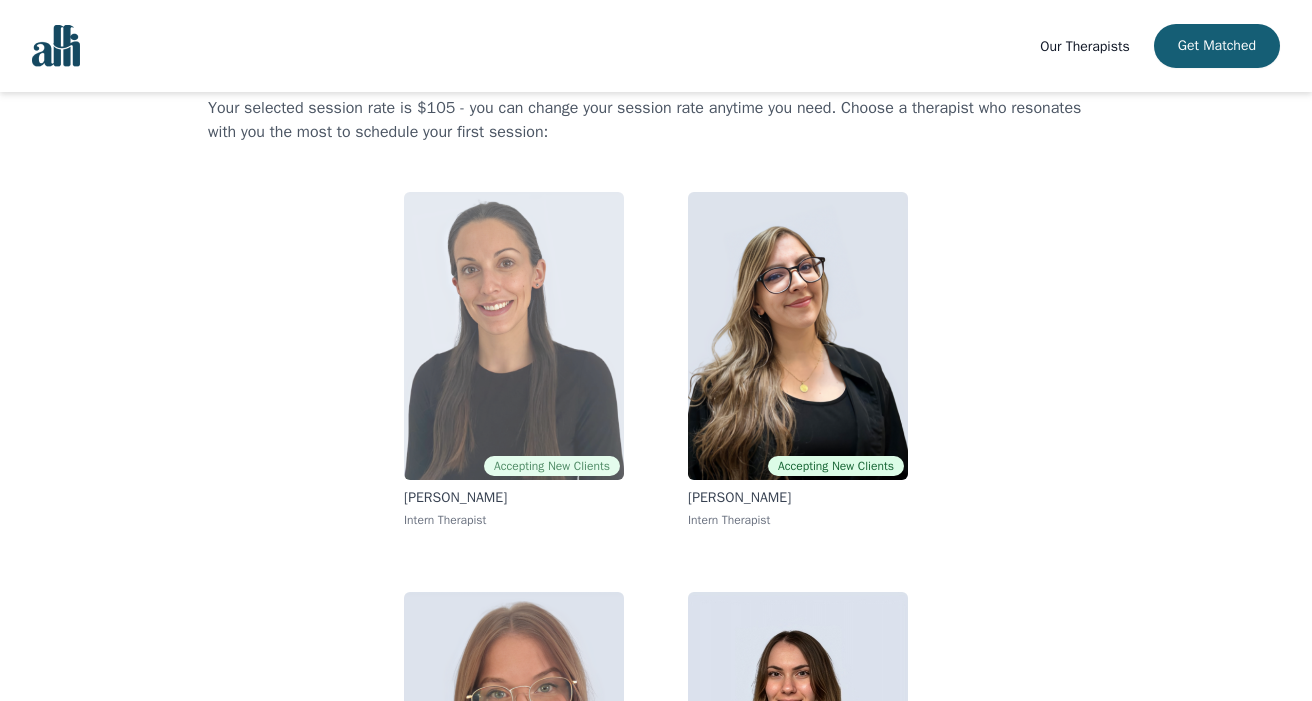 click at bounding box center [514, 336] 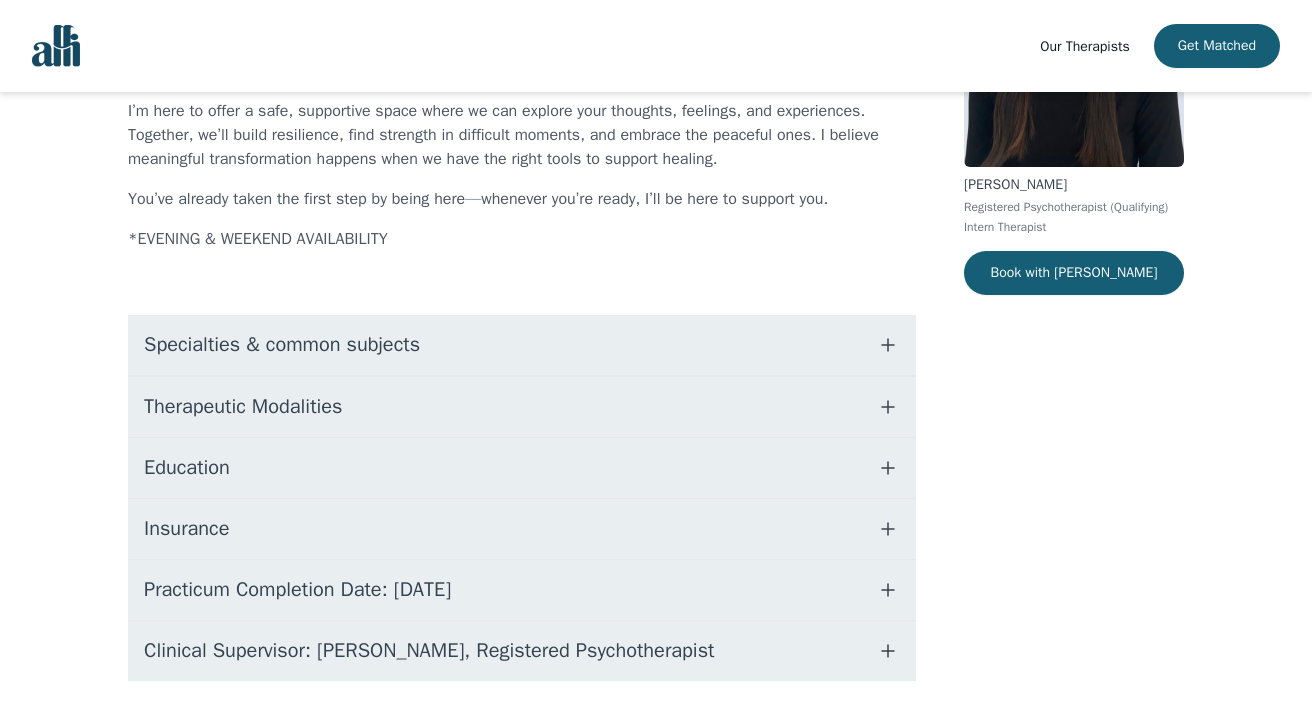 scroll, scrollTop: 200, scrollLeft: 0, axis: vertical 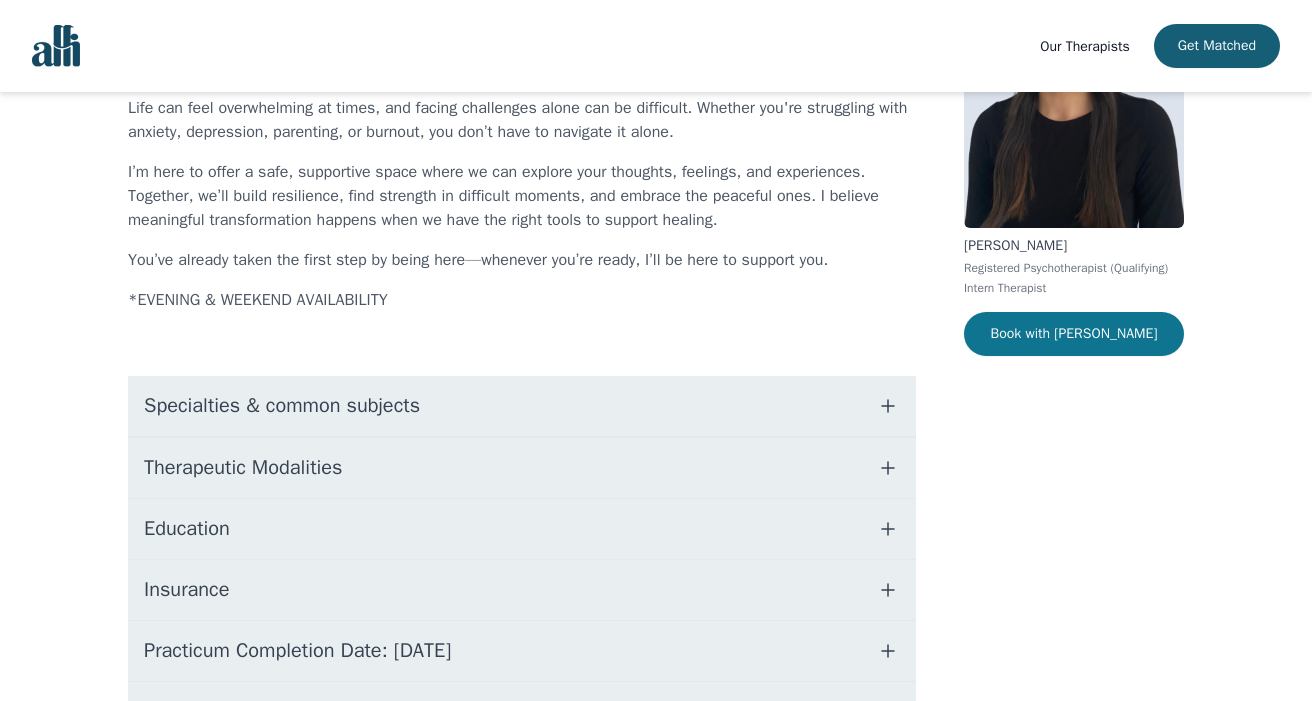 click on "Book with [PERSON_NAME]" at bounding box center (1074, 334) 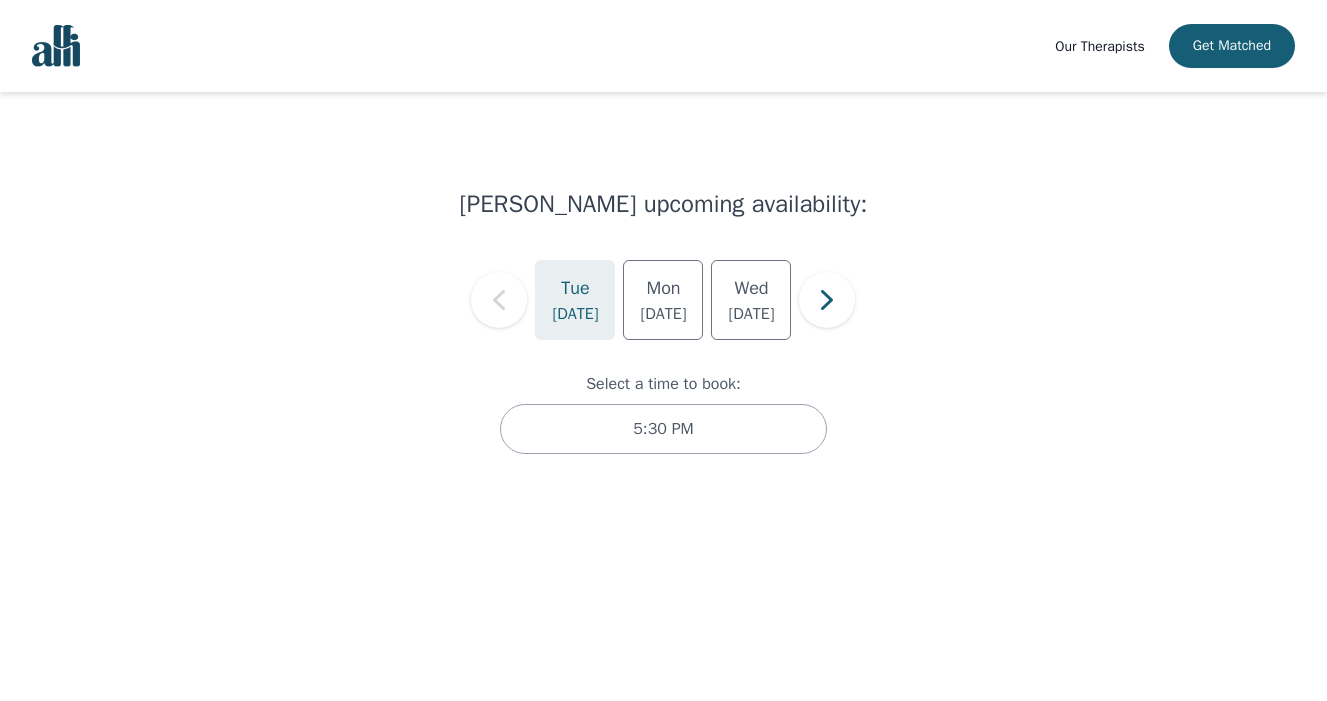 click on "[DATE]" at bounding box center (575, 314) 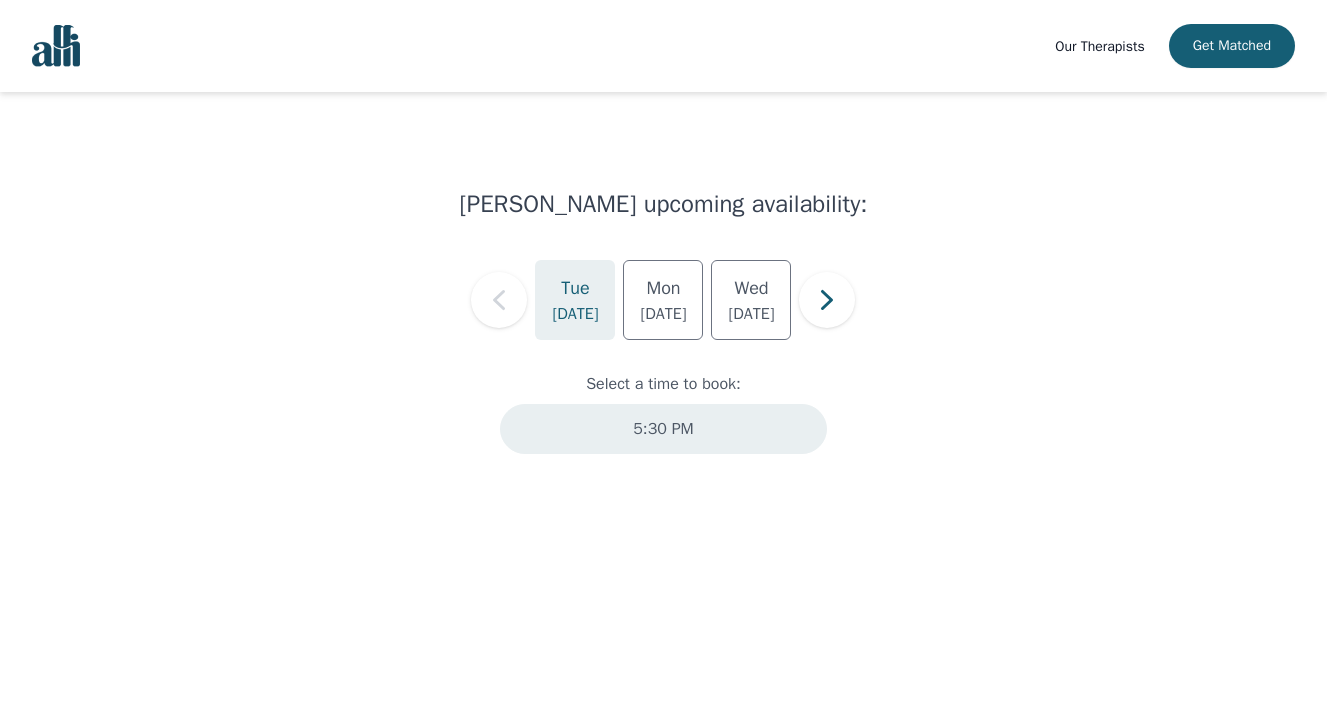 click on "5:30 PM" at bounding box center [664, 429] 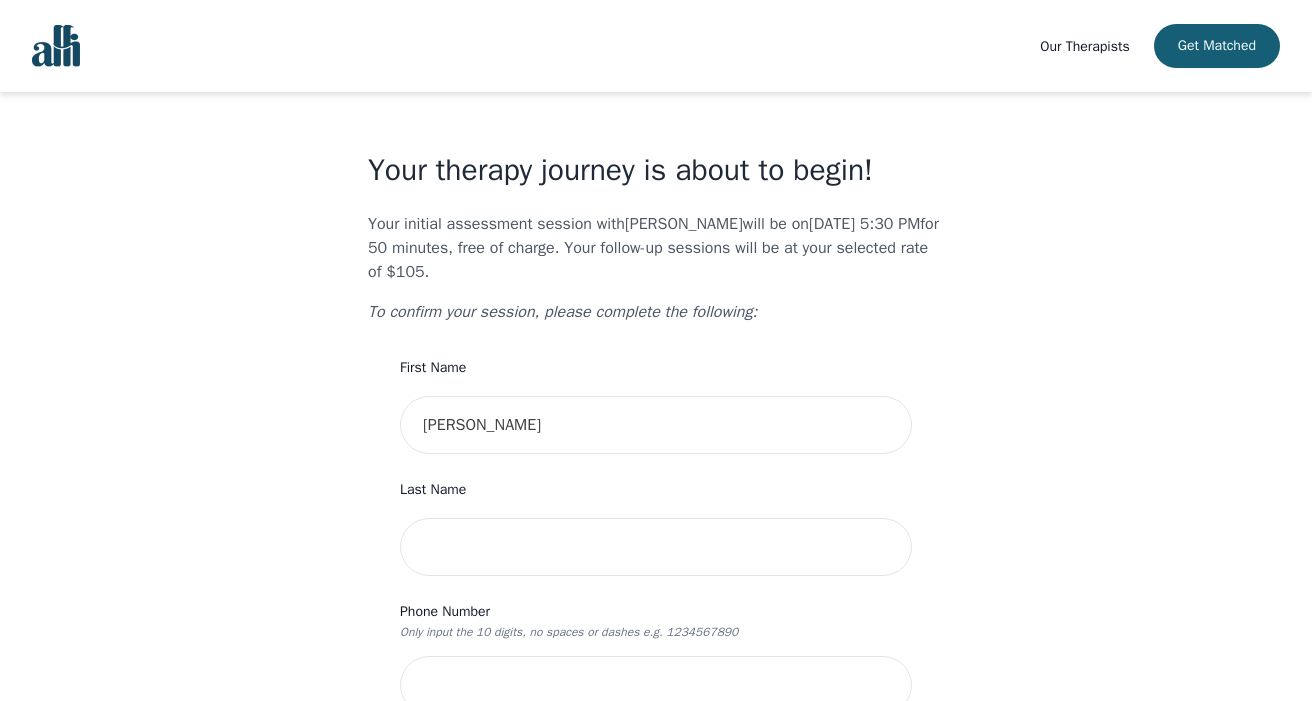 scroll, scrollTop: 1, scrollLeft: 0, axis: vertical 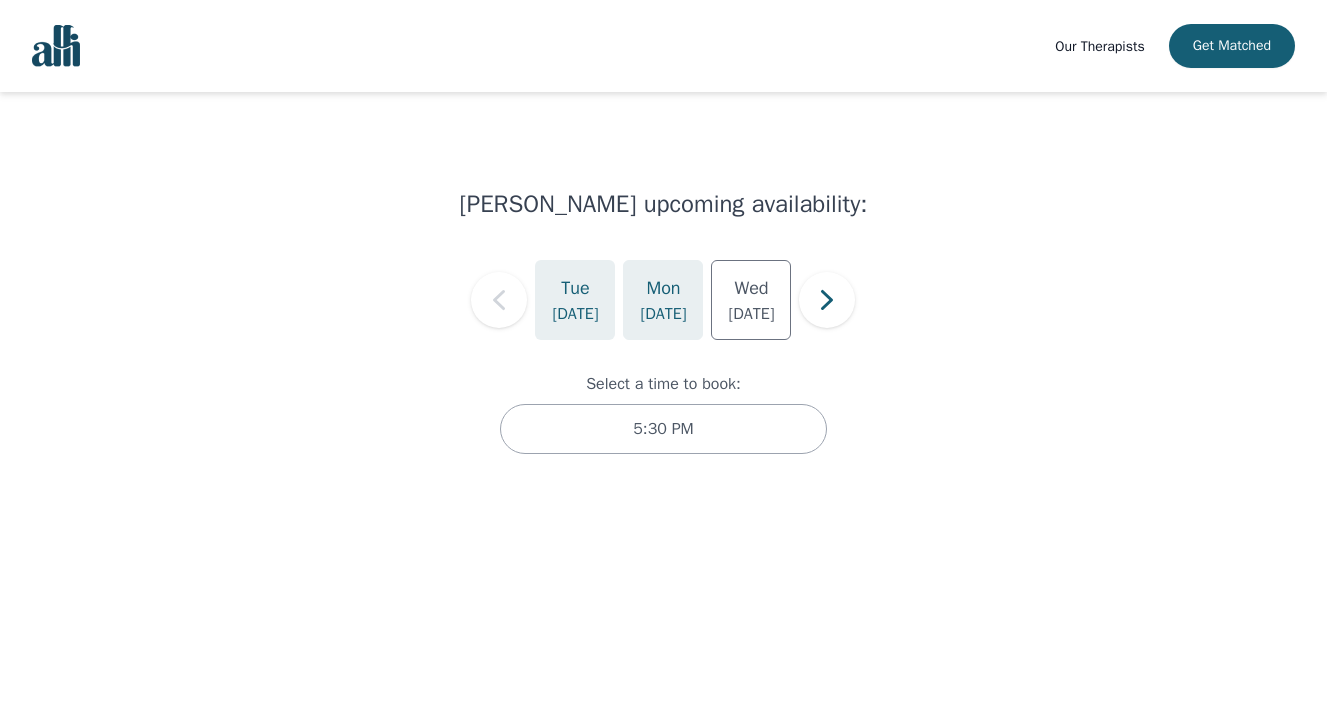 click on "[DATE]" at bounding box center [663, 314] 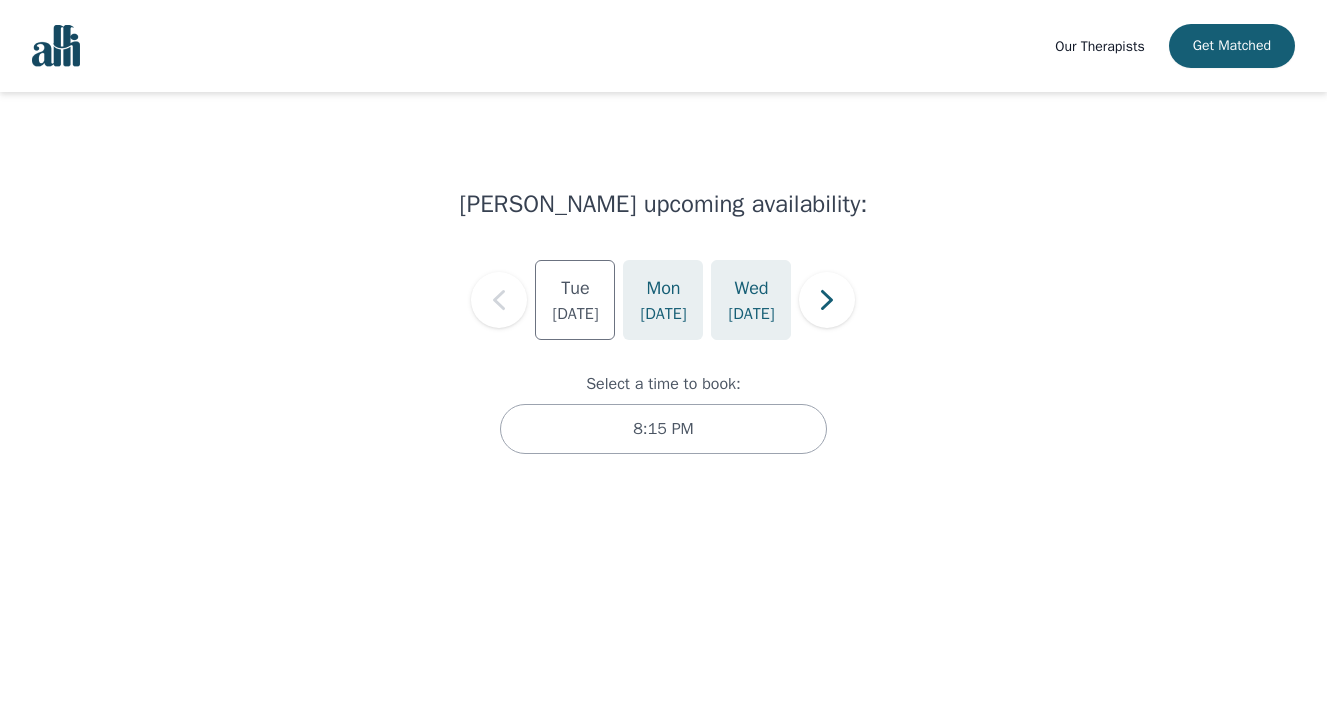 click on "[DATE]" at bounding box center (751, 300) 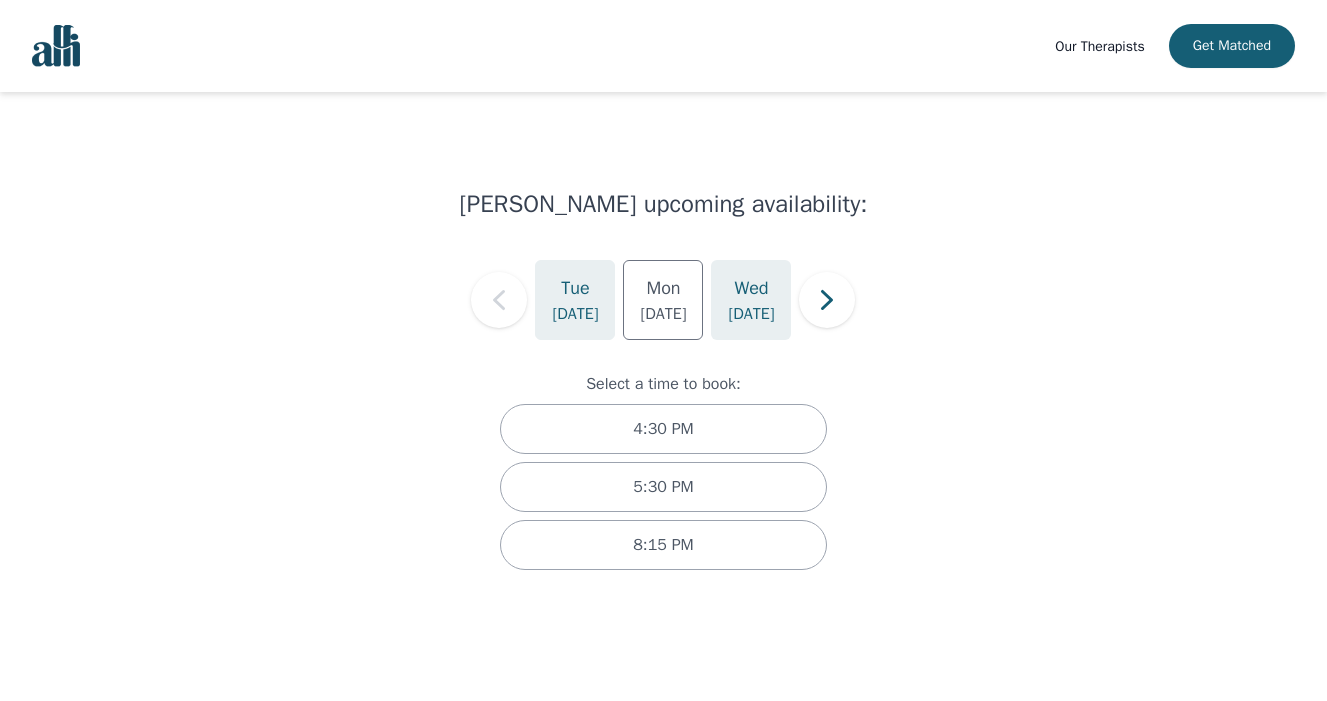 click on "[DATE]" at bounding box center [575, 300] 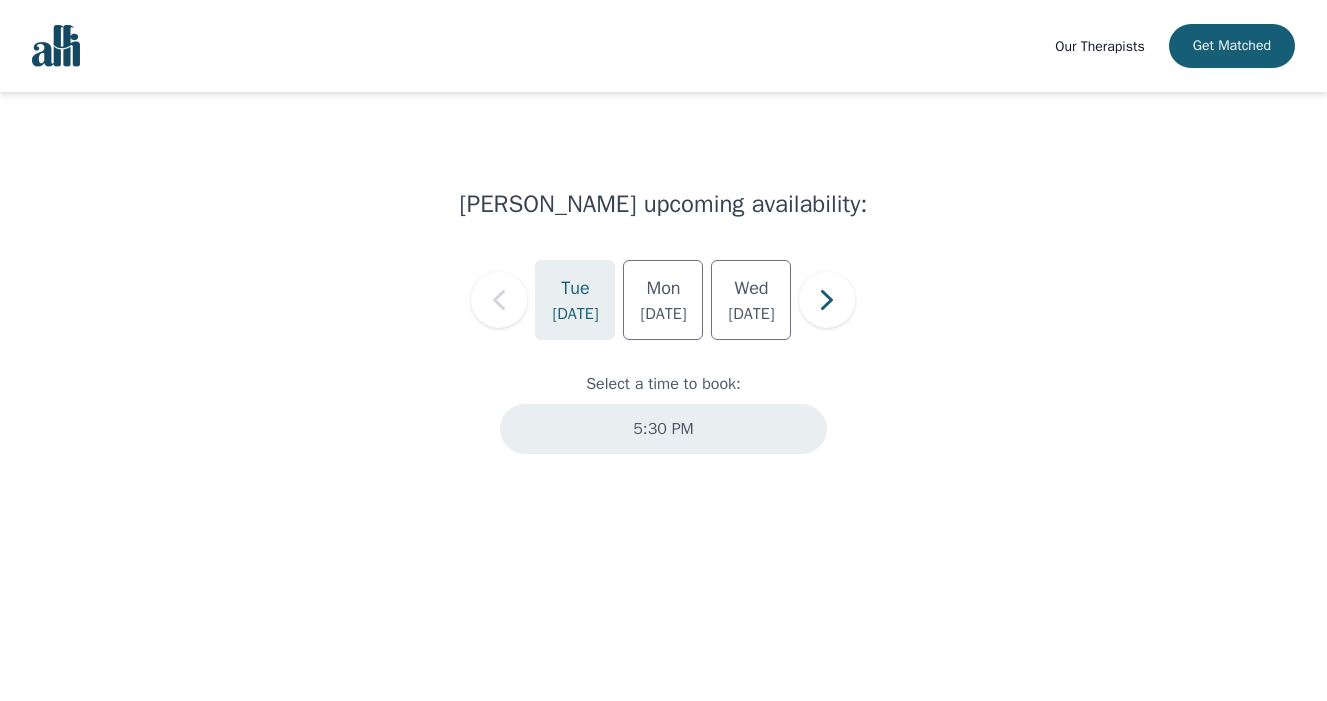 click on "5:30 PM" at bounding box center [663, 429] 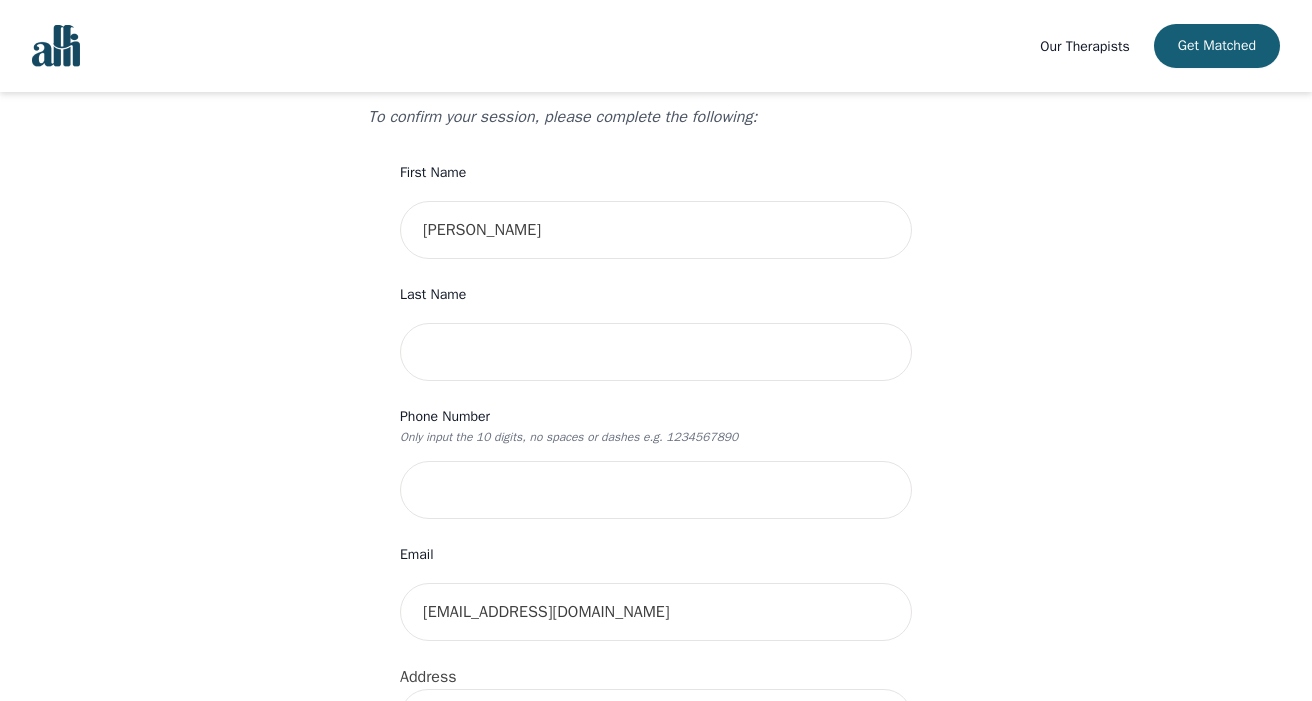 scroll, scrollTop: 200, scrollLeft: 0, axis: vertical 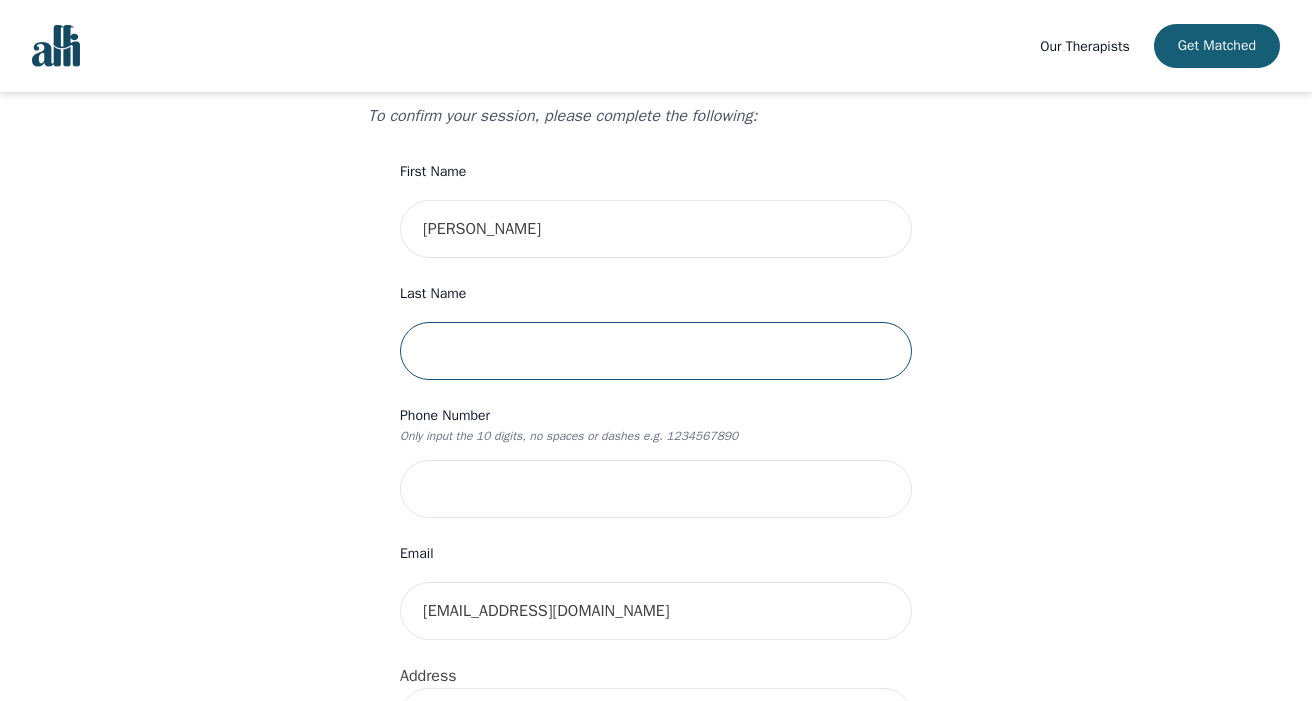 click at bounding box center [656, 351] 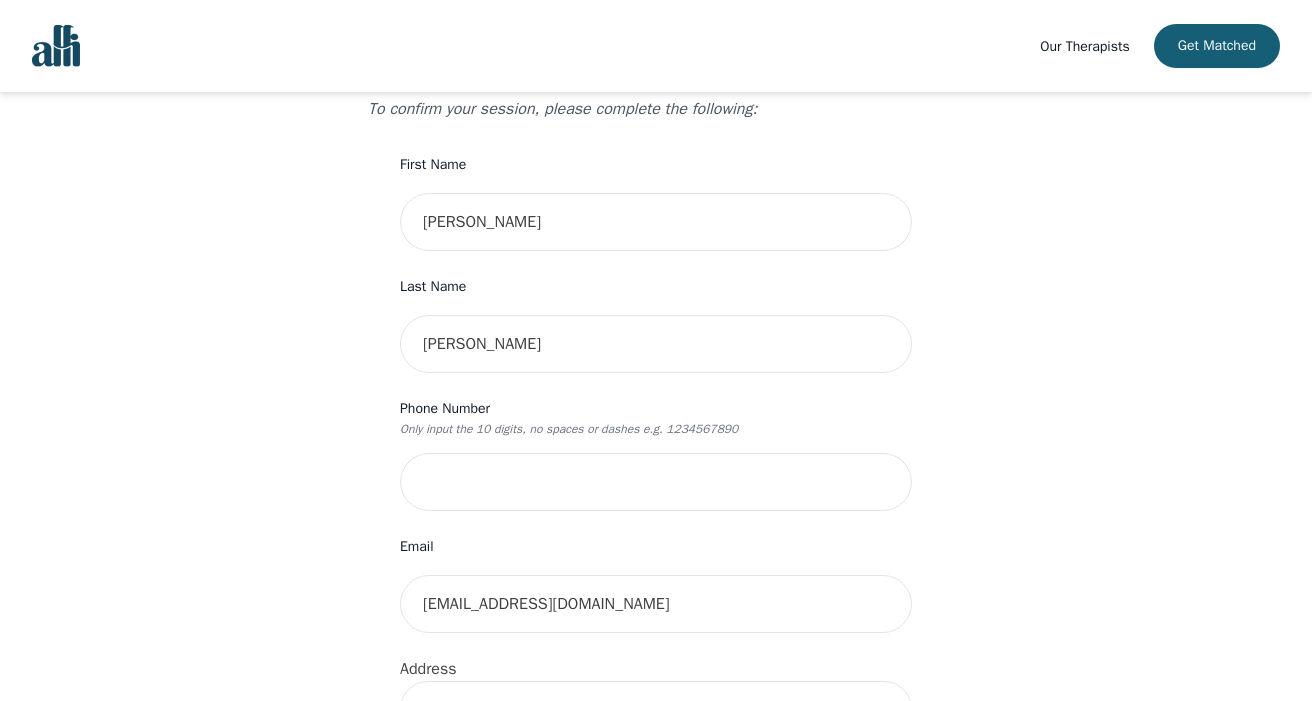 scroll, scrollTop: 301, scrollLeft: 0, axis: vertical 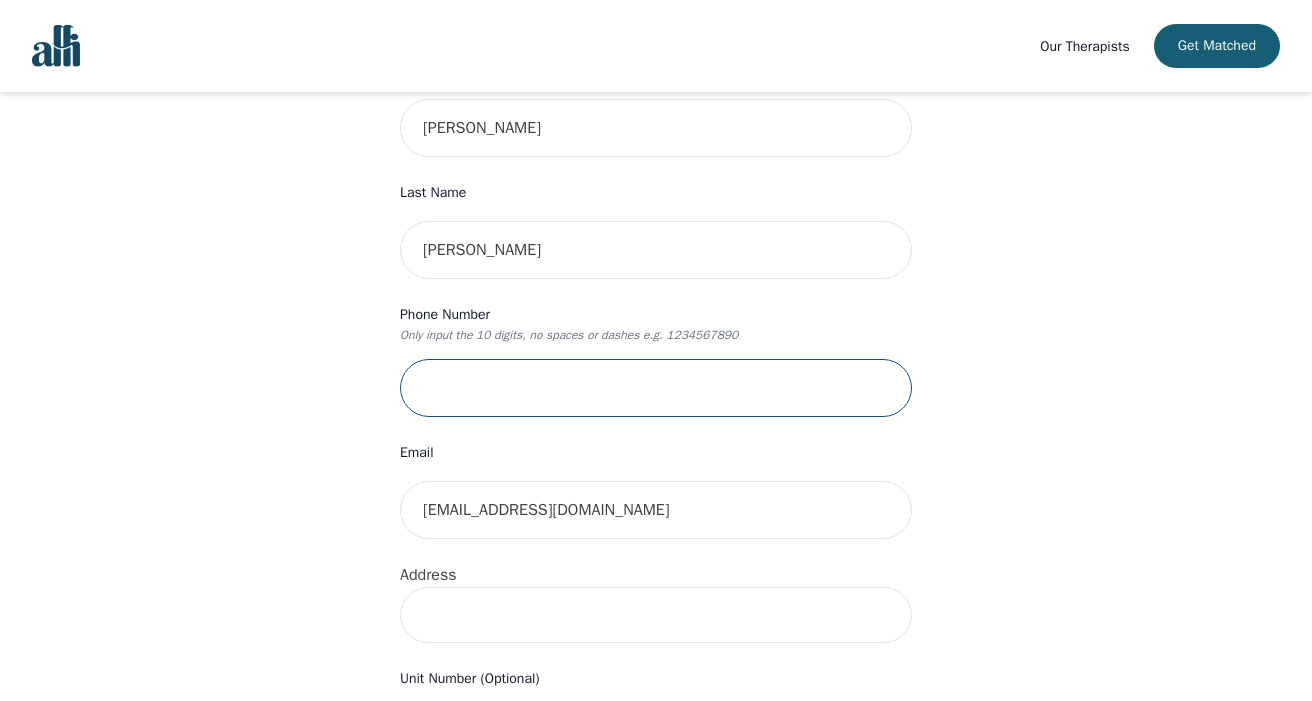 click at bounding box center (656, 388) 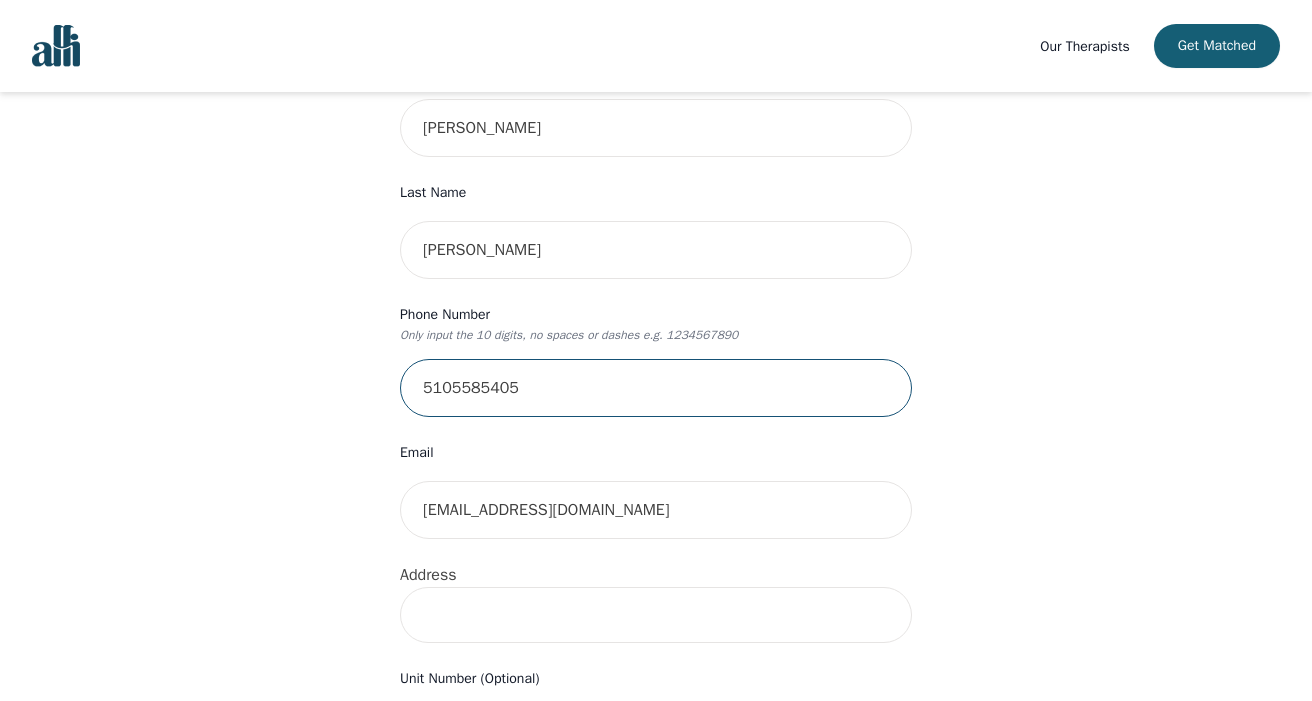 type on "5105585405" 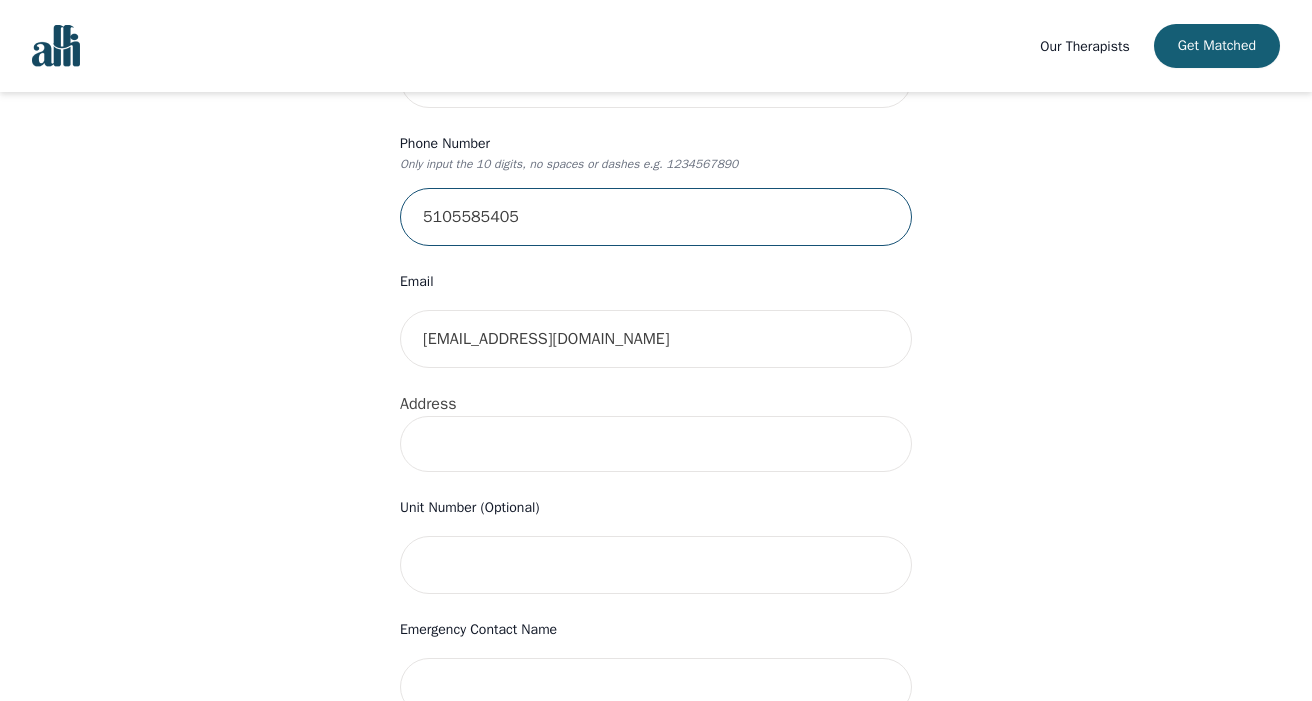 scroll, scrollTop: 501, scrollLeft: 0, axis: vertical 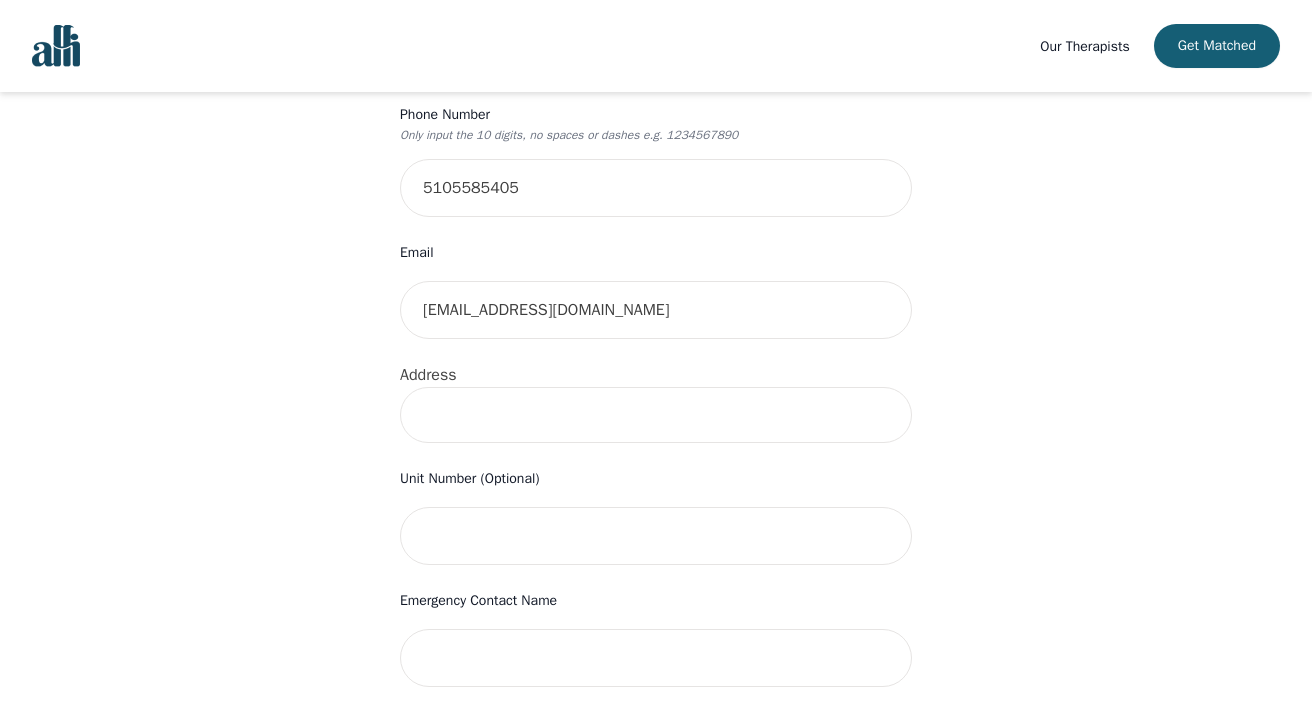 click at bounding box center [656, 415] 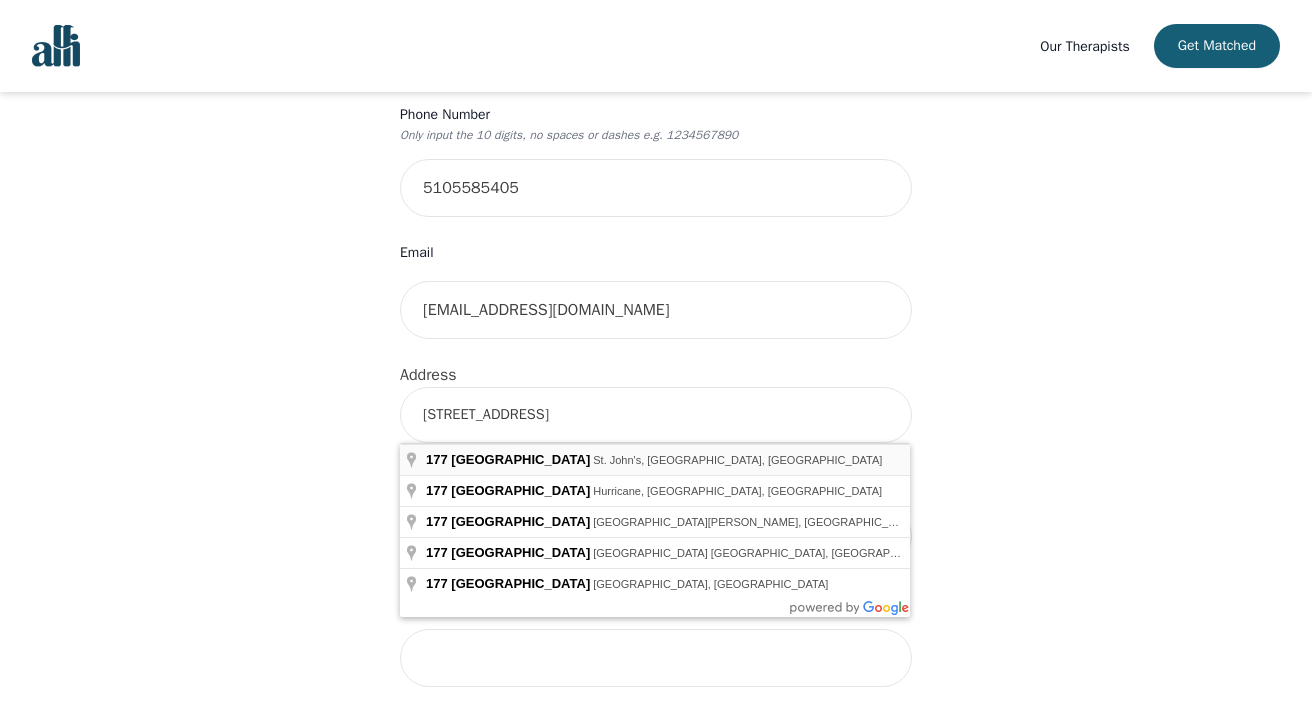 type on "[STREET_ADDRESS]" 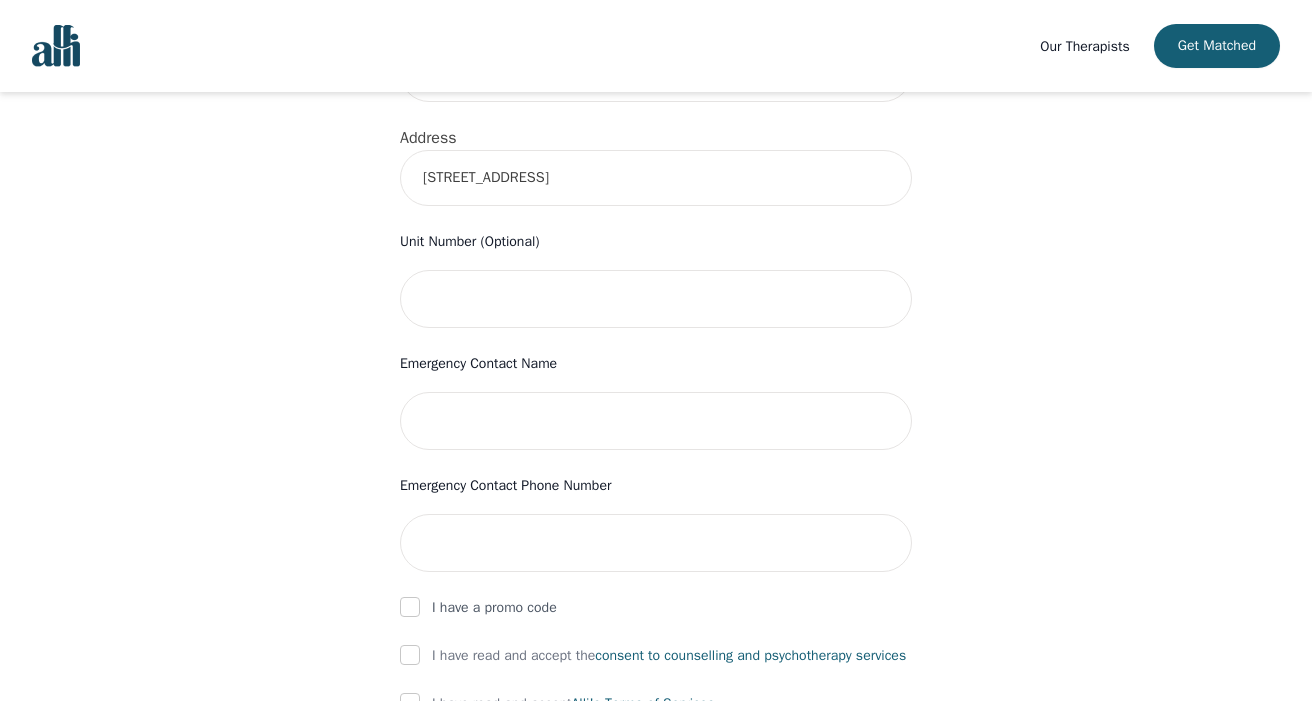 scroll, scrollTop: 800, scrollLeft: 0, axis: vertical 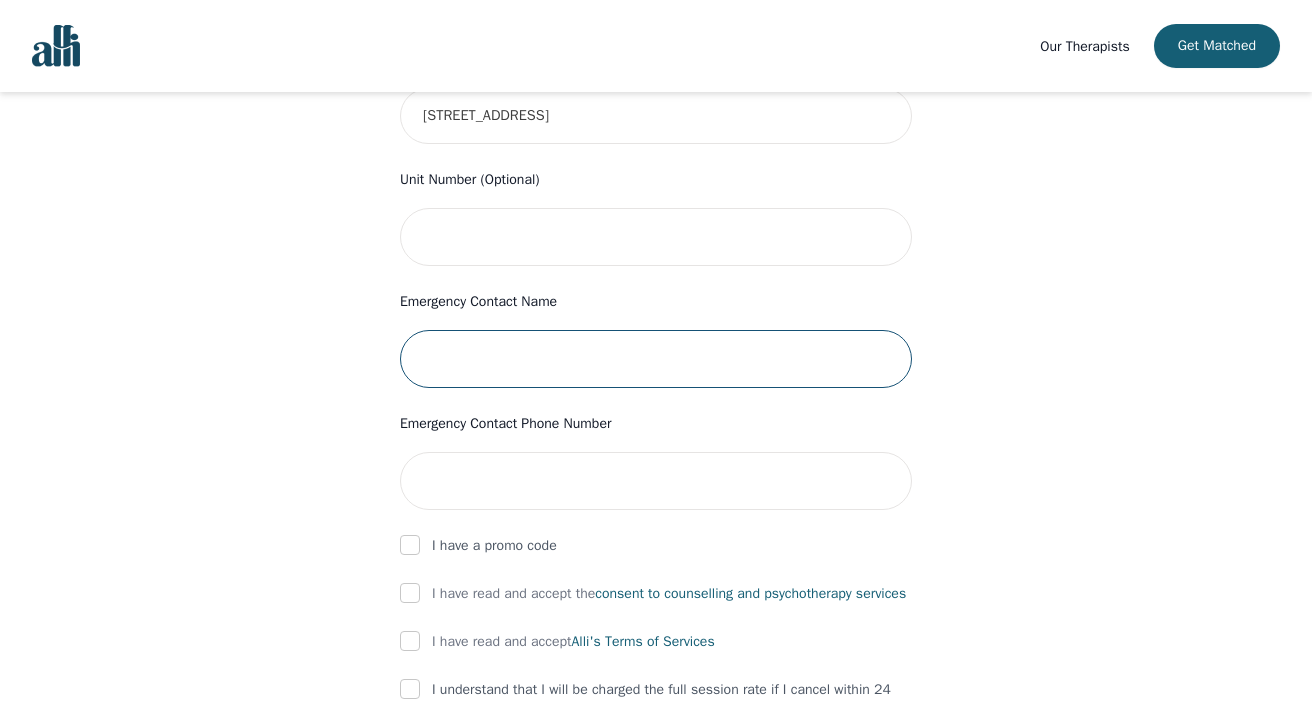click at bounding box center [656, 359] 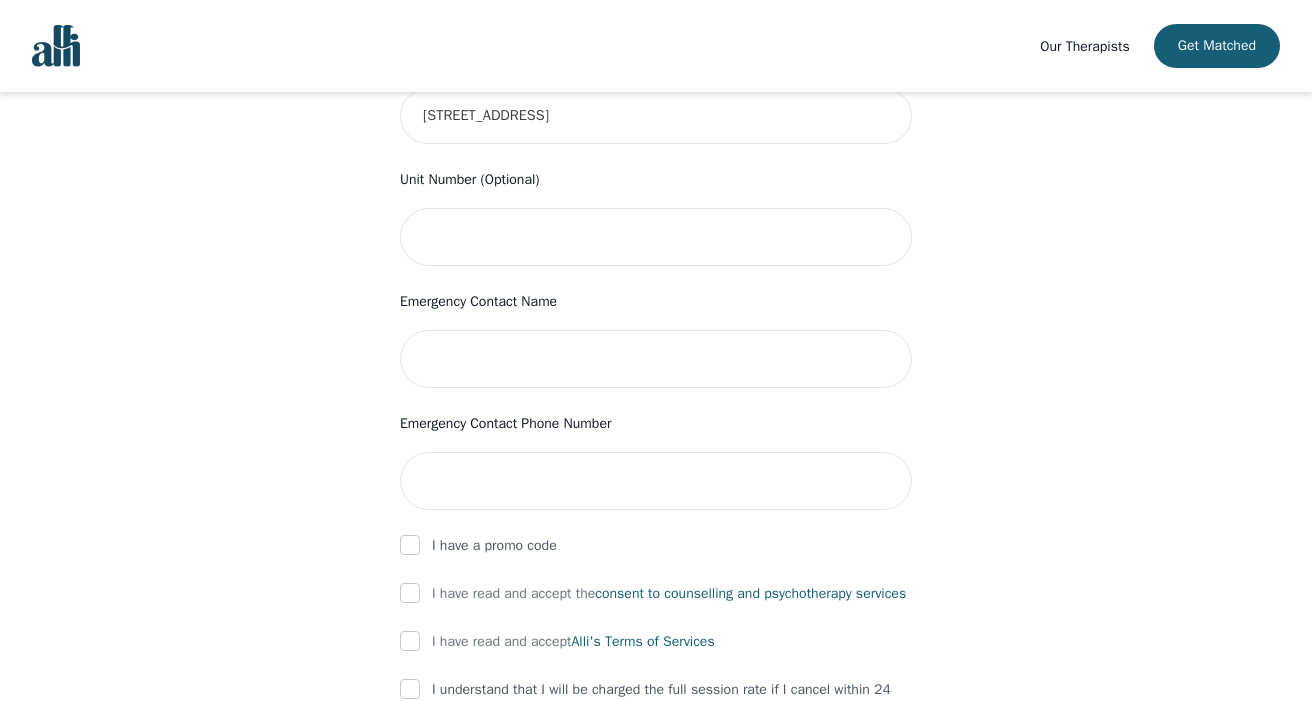 click on "Your therapy journey is about to begin! Your initial assessment session with   [PERSON_NAME]  will be on  [DATE] 5:30 PM  for 50 minutes , free of charge. Your follow-up sessions will be at your selected rate of $105. To confirm your session, please complete the following: First Name [PERSON_NAME] Last Name [PERSON_NAME] Phone Number Only input the 10 digits, no spaces or dashes e.g. 1234567890 5105585405 Email [EMAIL_ADDRESS][DOMAIN_NAME] Address [STREET_ADDRESS] Unit Number (Optional) Emergency Contact Name Emergency Contact Phone Number I have a promo code I have read and accept the  consent to counselling and [MEDICAL_DATA] services I have read and accept  [PERSON_NAME]'s Terms of Services I understand that I will be charged the full session rate if I cancel within 24 hours of my scheduled appointment or if I miss it all together. (*Note: This does not apply to your very first session with [PERSON_NAME]. You may cancel your first session at any time without incurring fees). Submit" at bounding box center (656, 147) 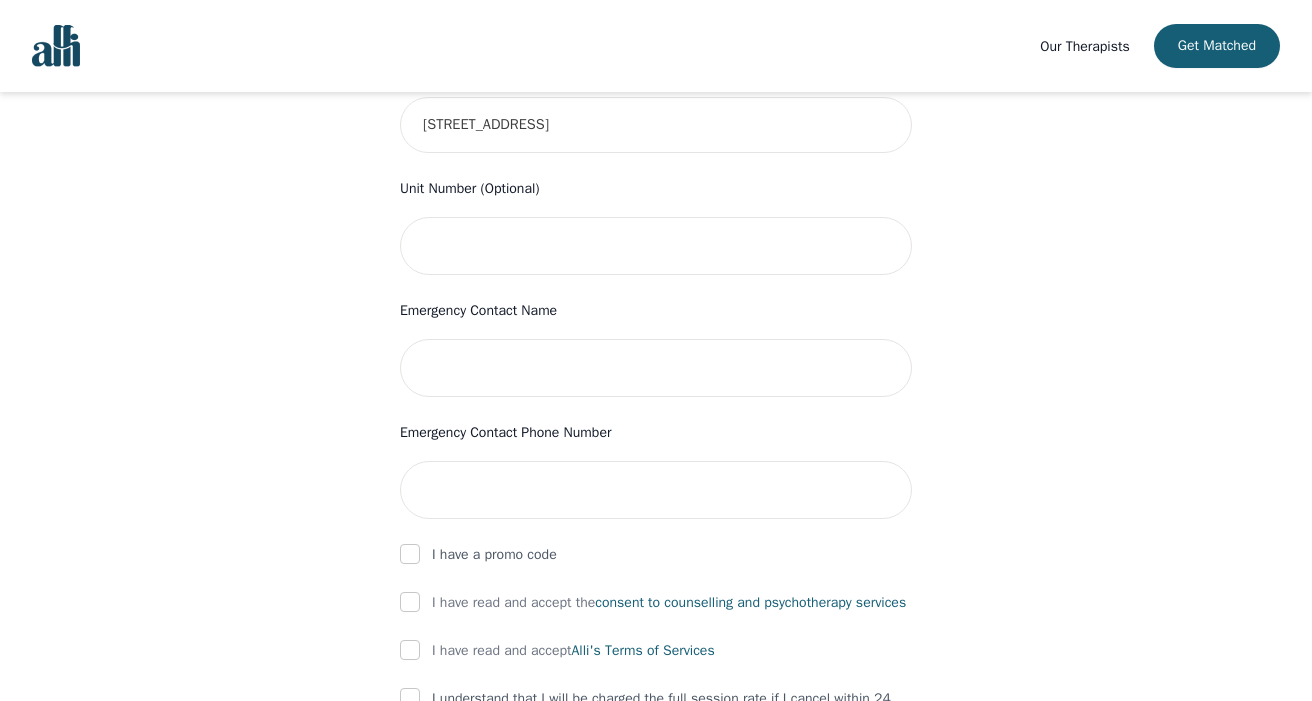 scroll, scrollTop: 800, scrollLeft: 0, axis: vertical 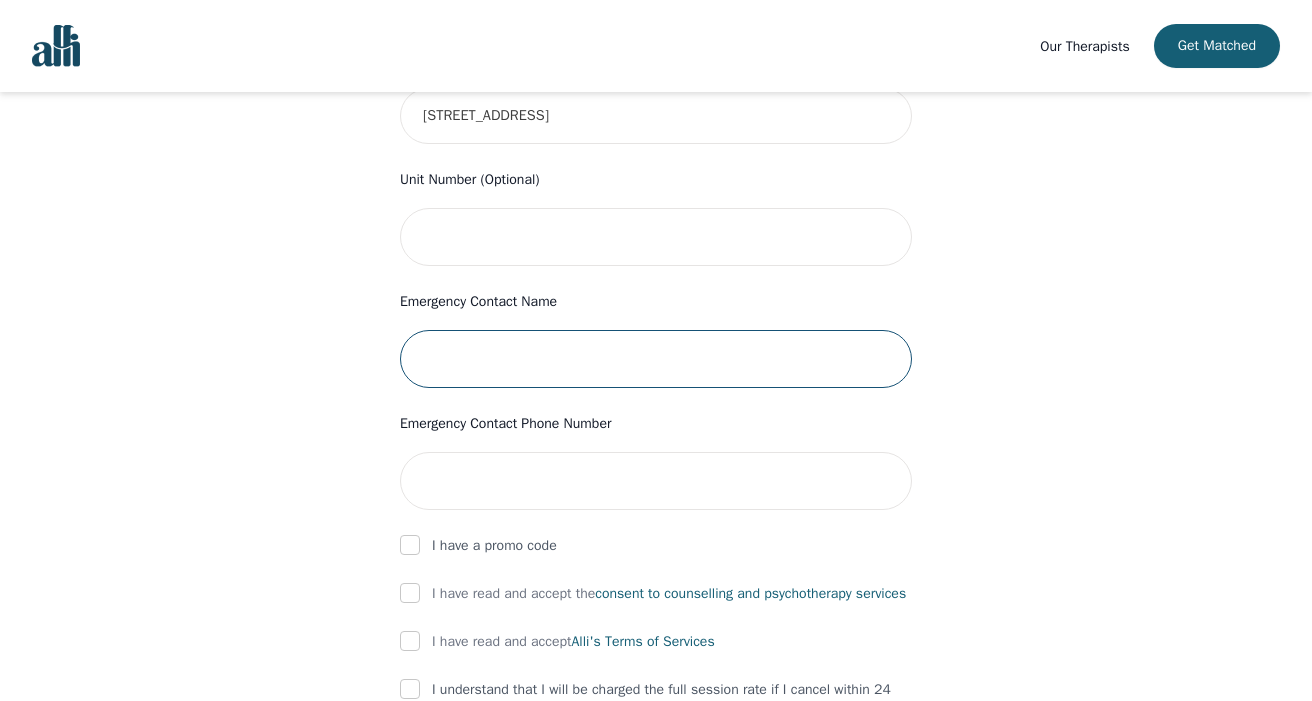 click at bounding box center [656, 359] 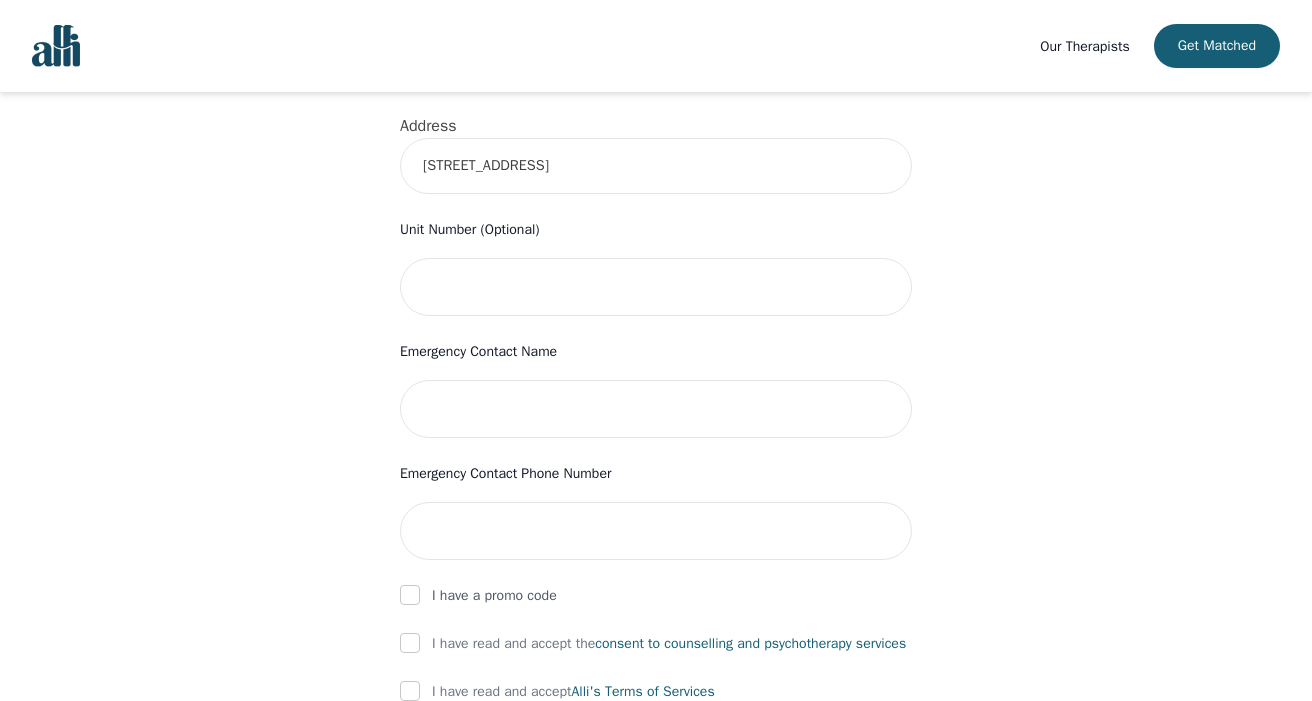 scroll, scrollTop: 700, scrollLeft: 0, axis: vertical 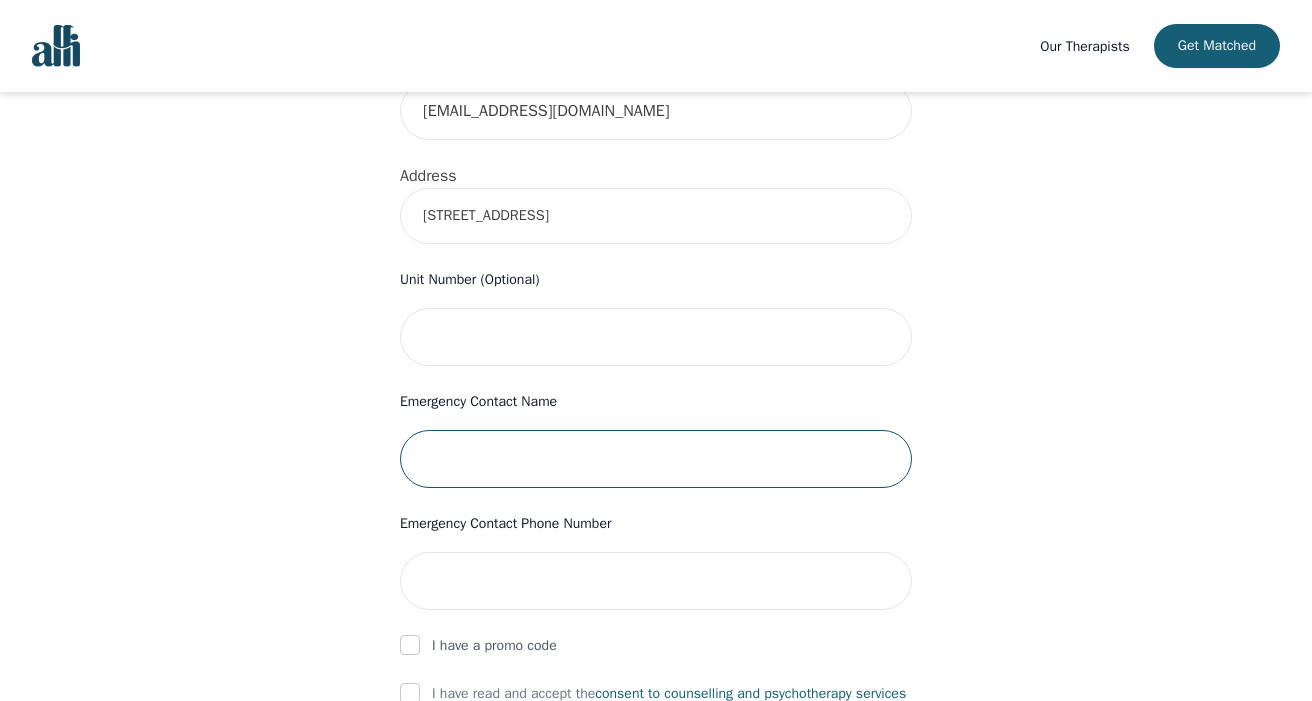 click at bounding box center (656, 459) 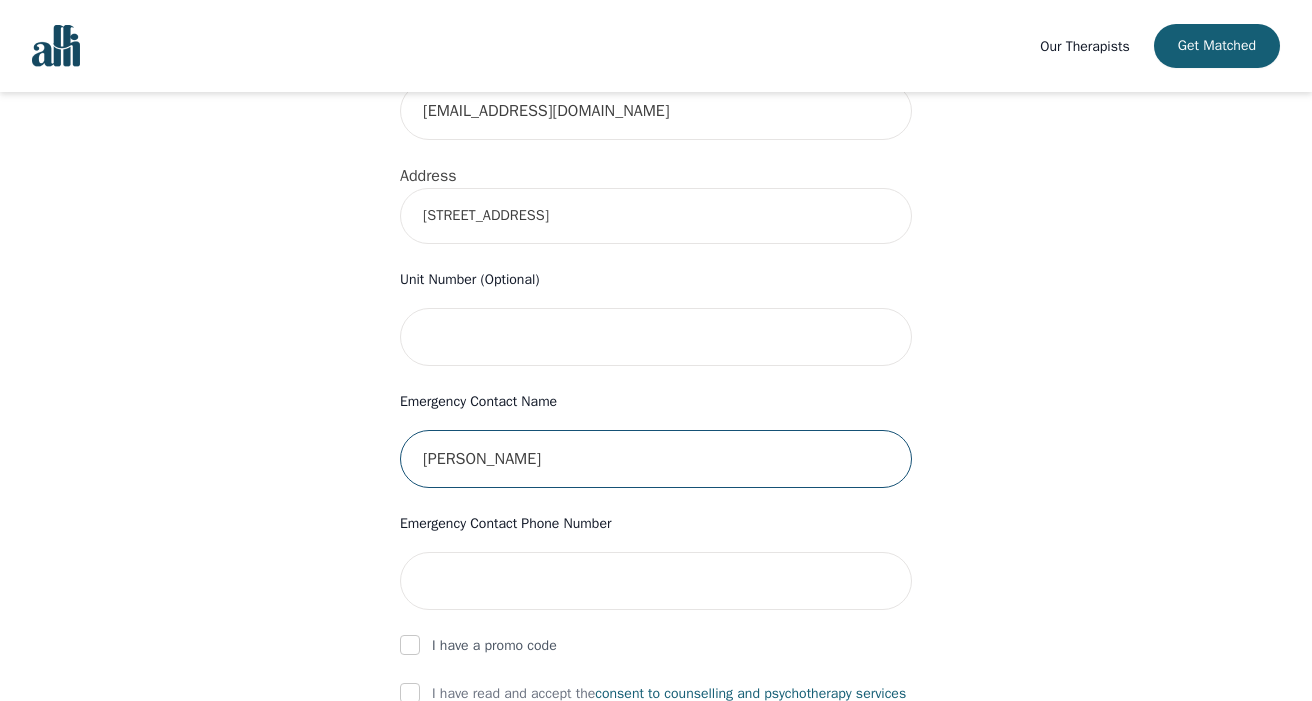 type on "[PERSON_NAME]" 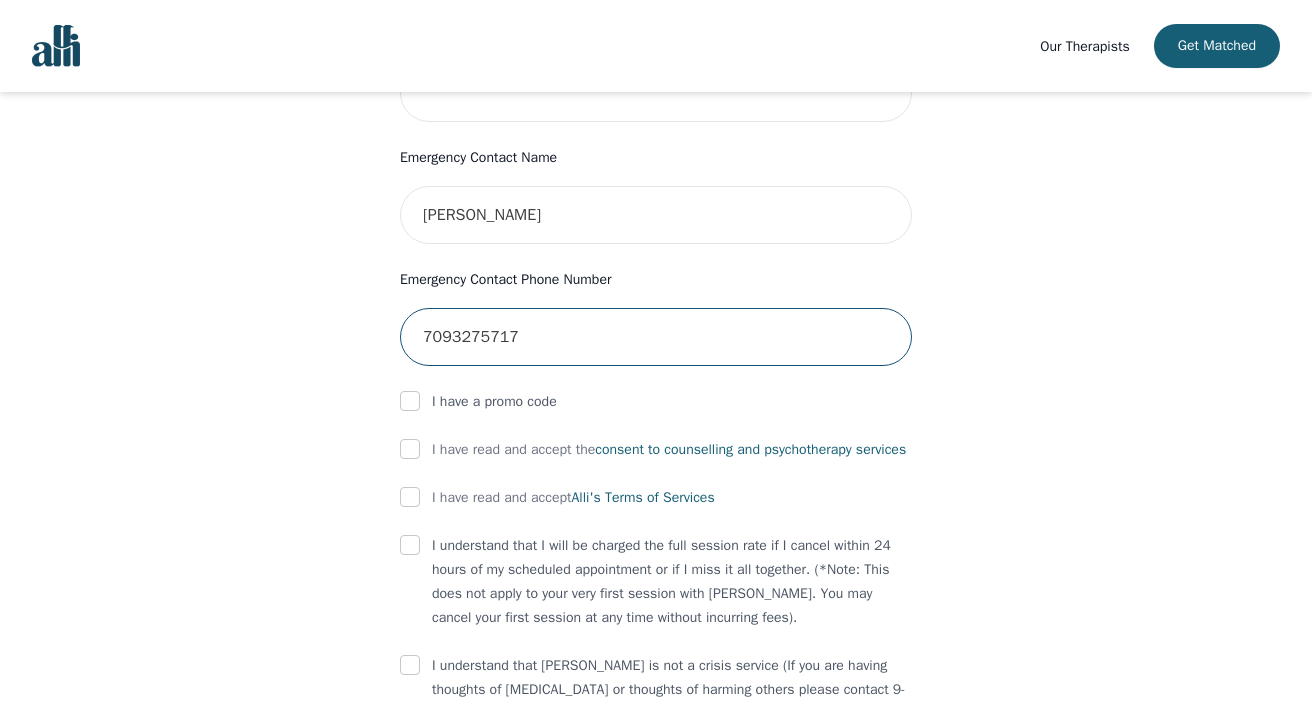 scroll, scrollTop: 1000, scrollLeft: 0, axis: vertical 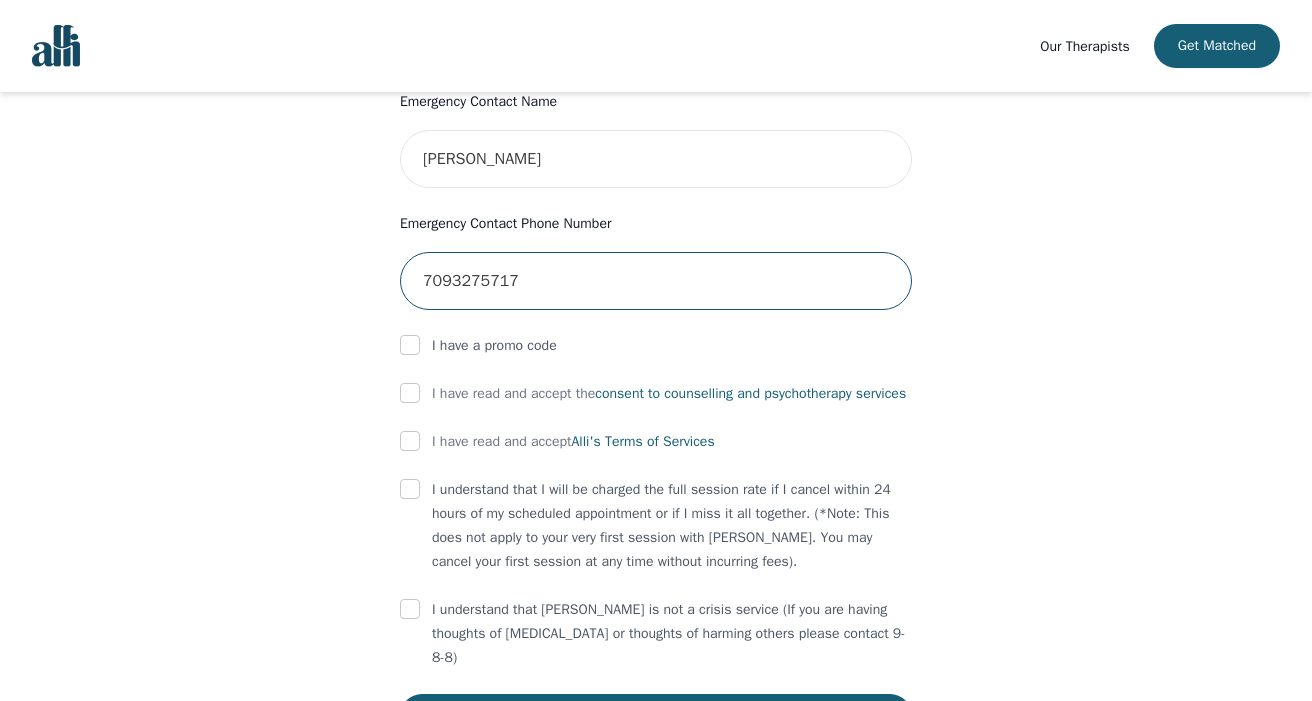 type on "7093275717" 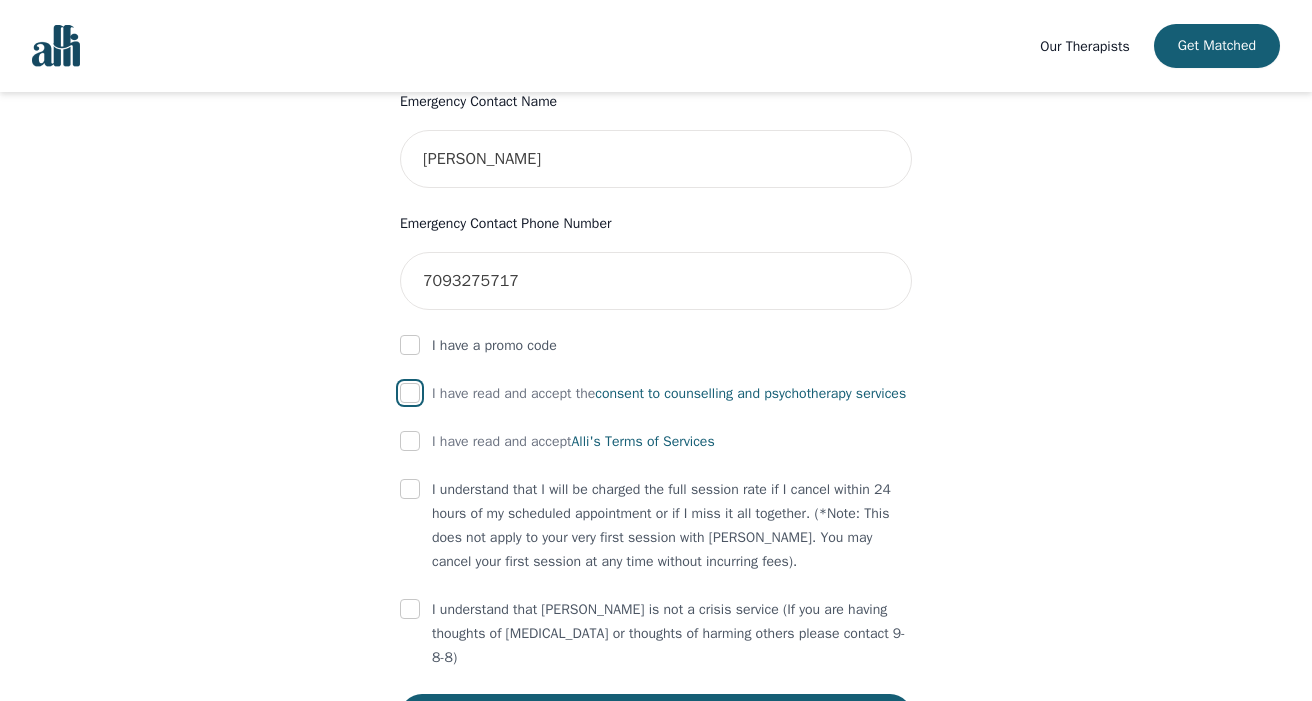 click at bounding box center (410, 393) 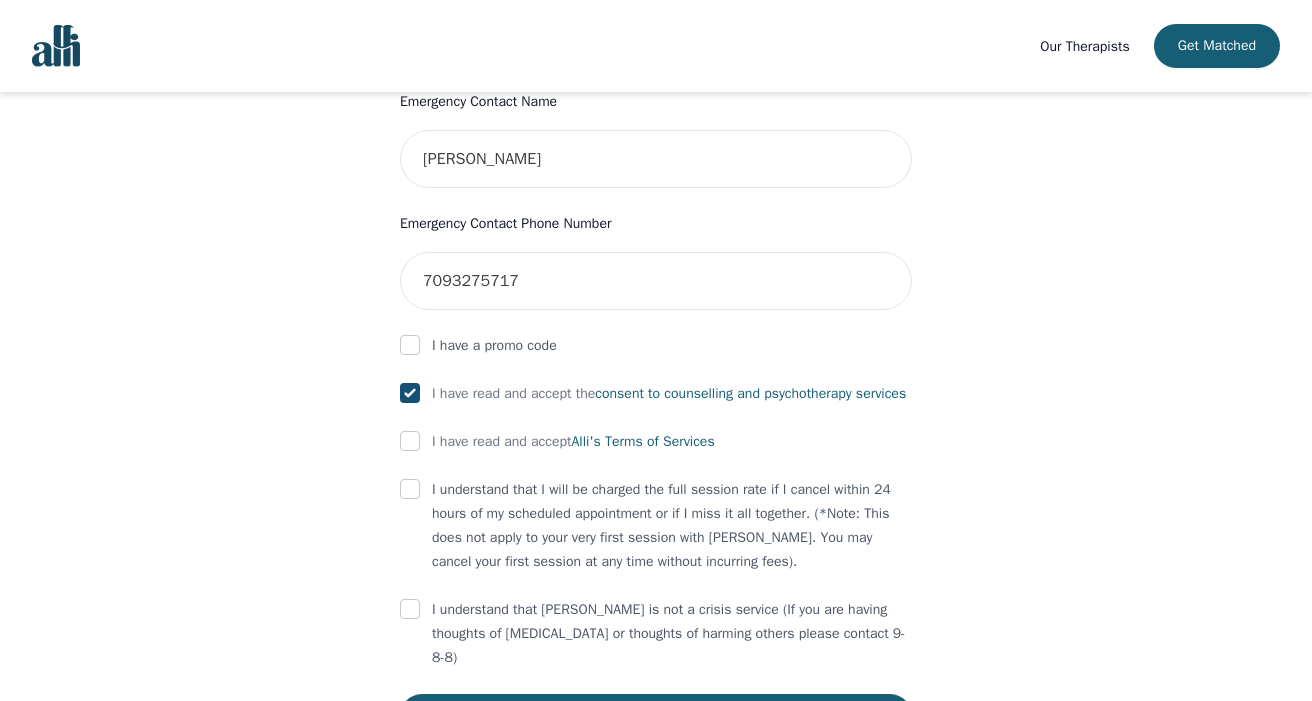 checkbox on "true" 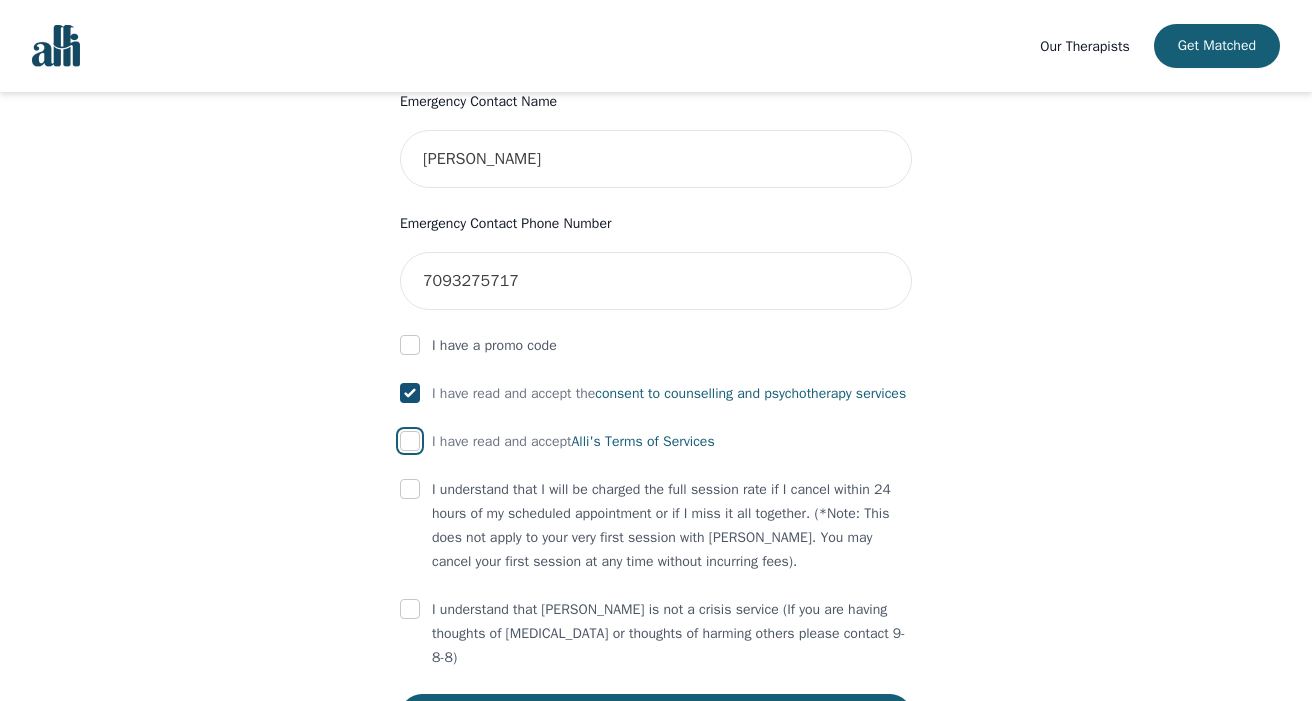 click at bounding box center [410, 441] 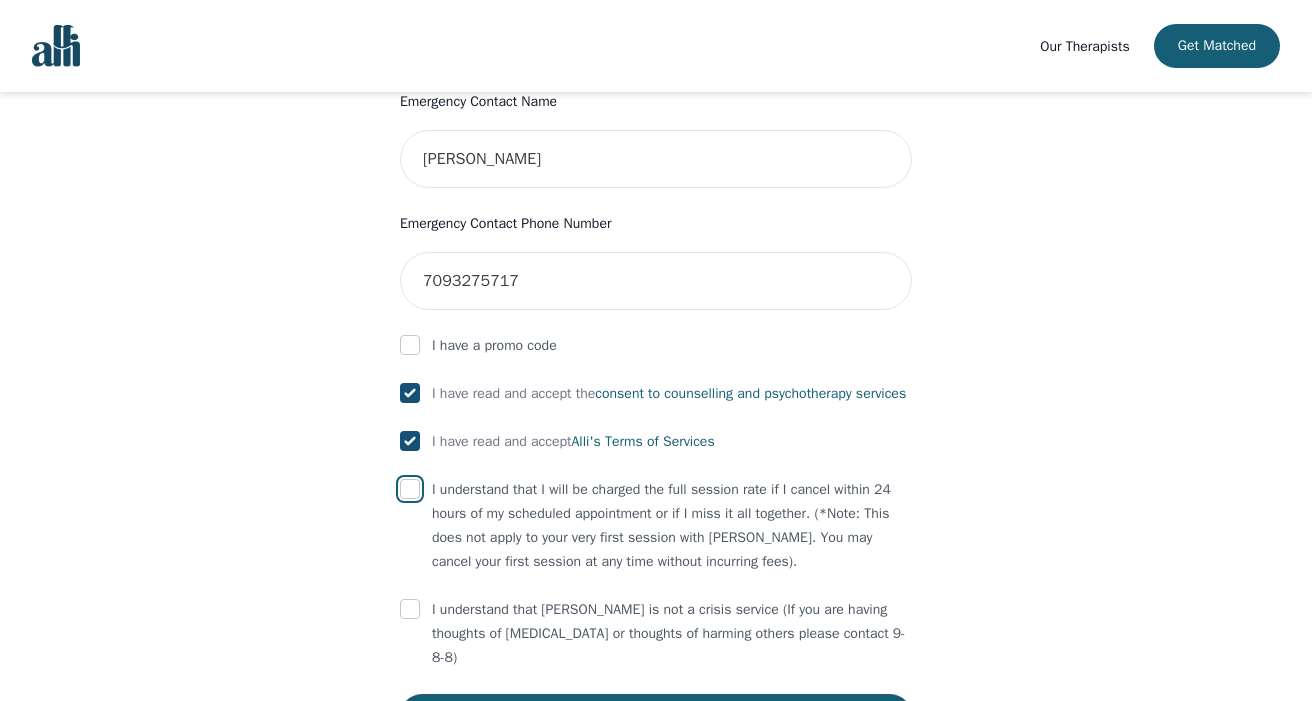 click at bounding box center [410, 489] 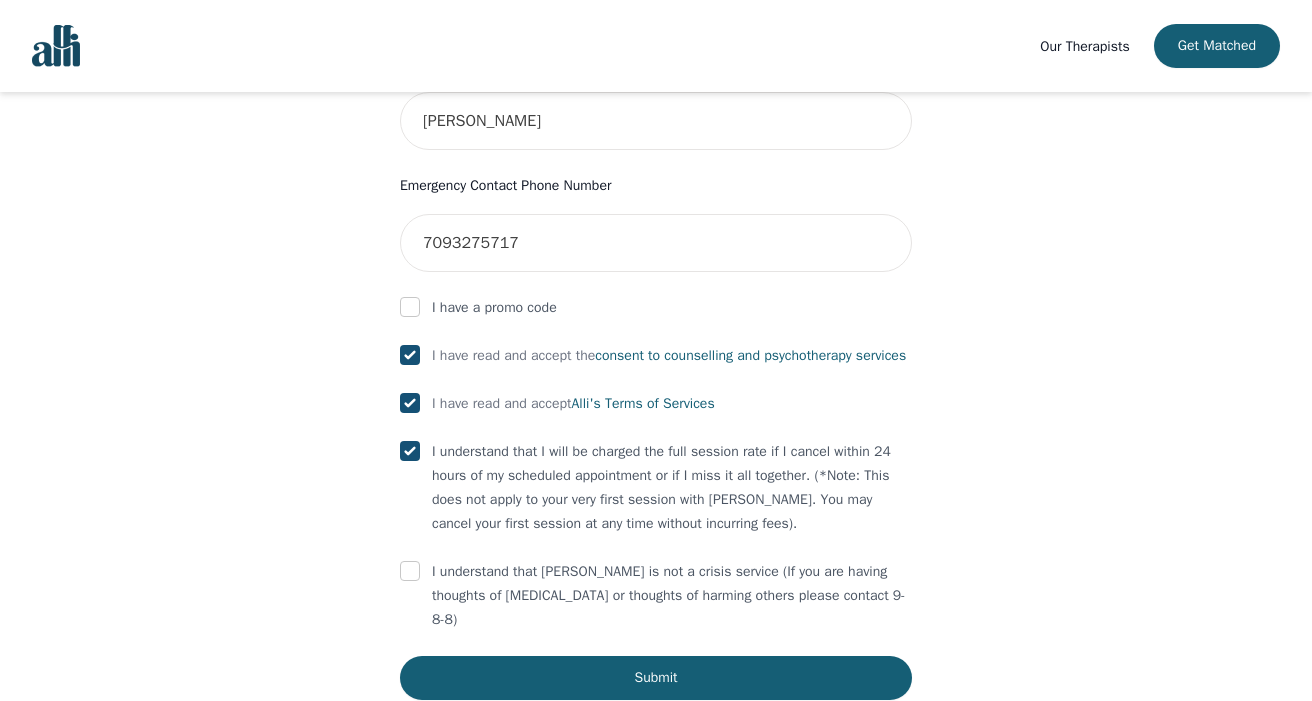 scroll, scrollTop: 1100, scrollLeft: 0, axis: vertical 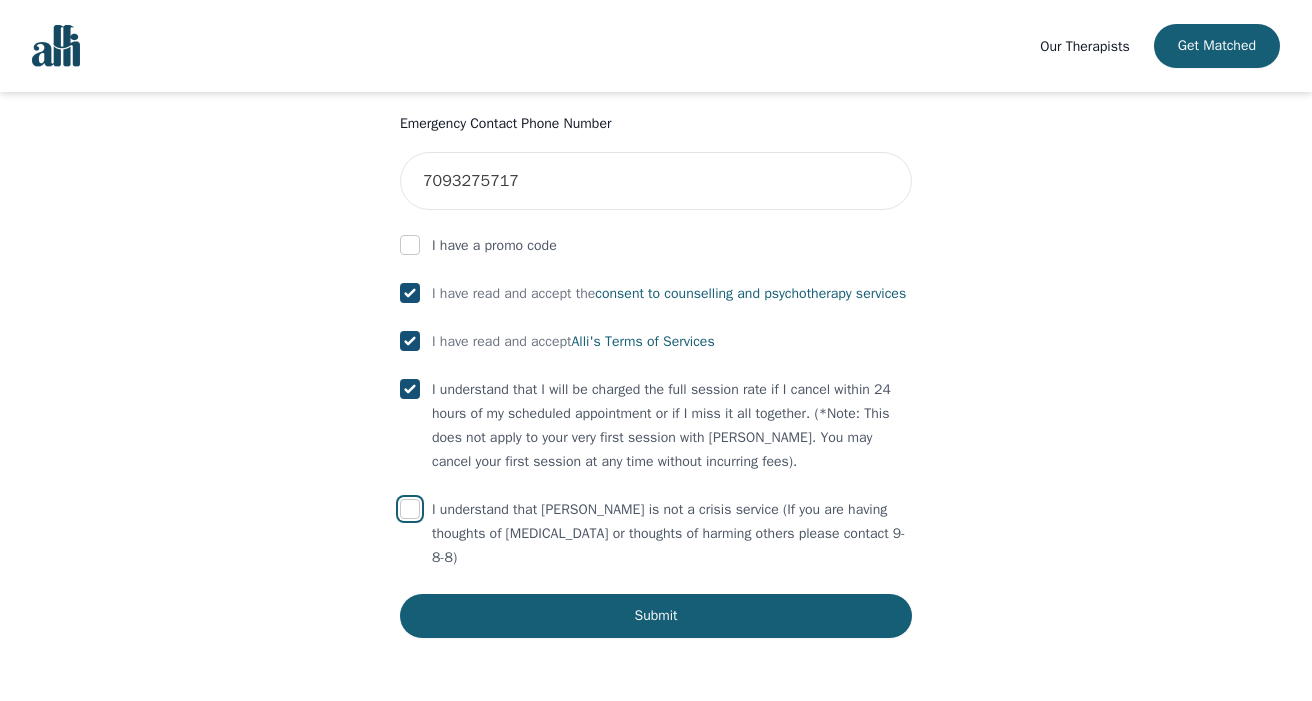 click at bounding box center [410, 509] 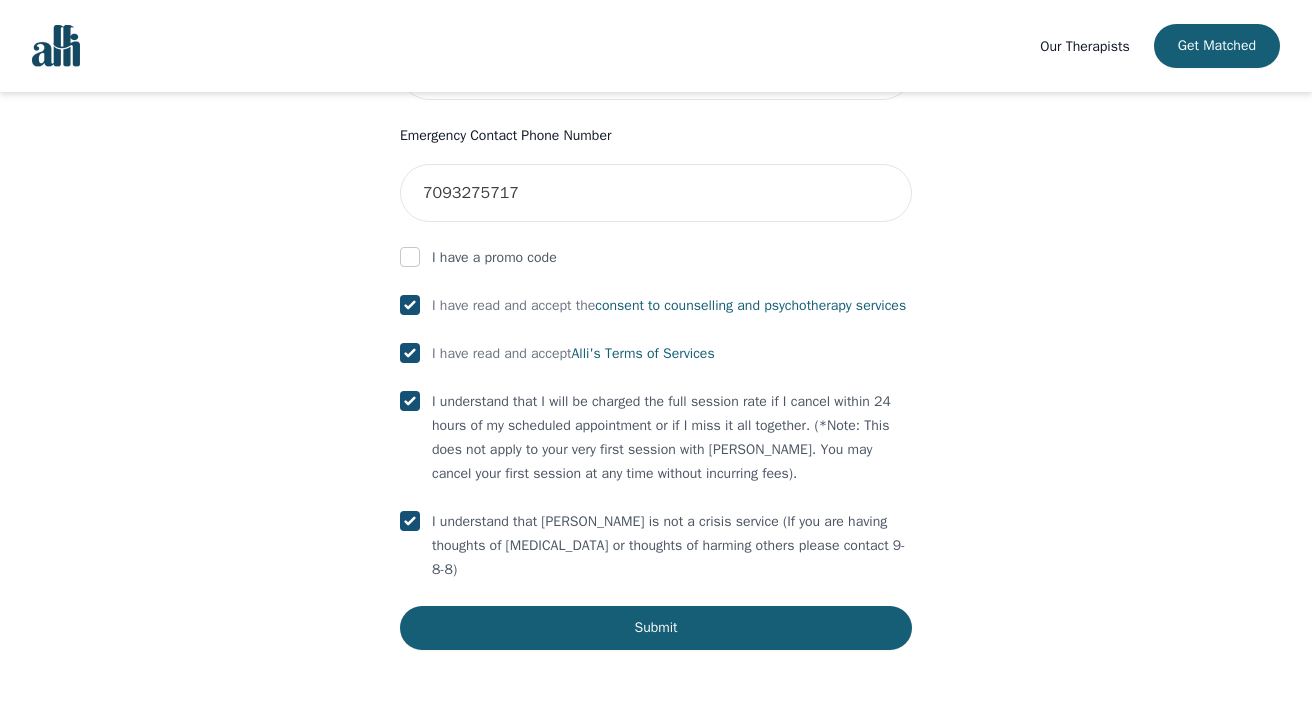 scroll, scrollTop: 1101, scrollLeft: 0, axis: vertical 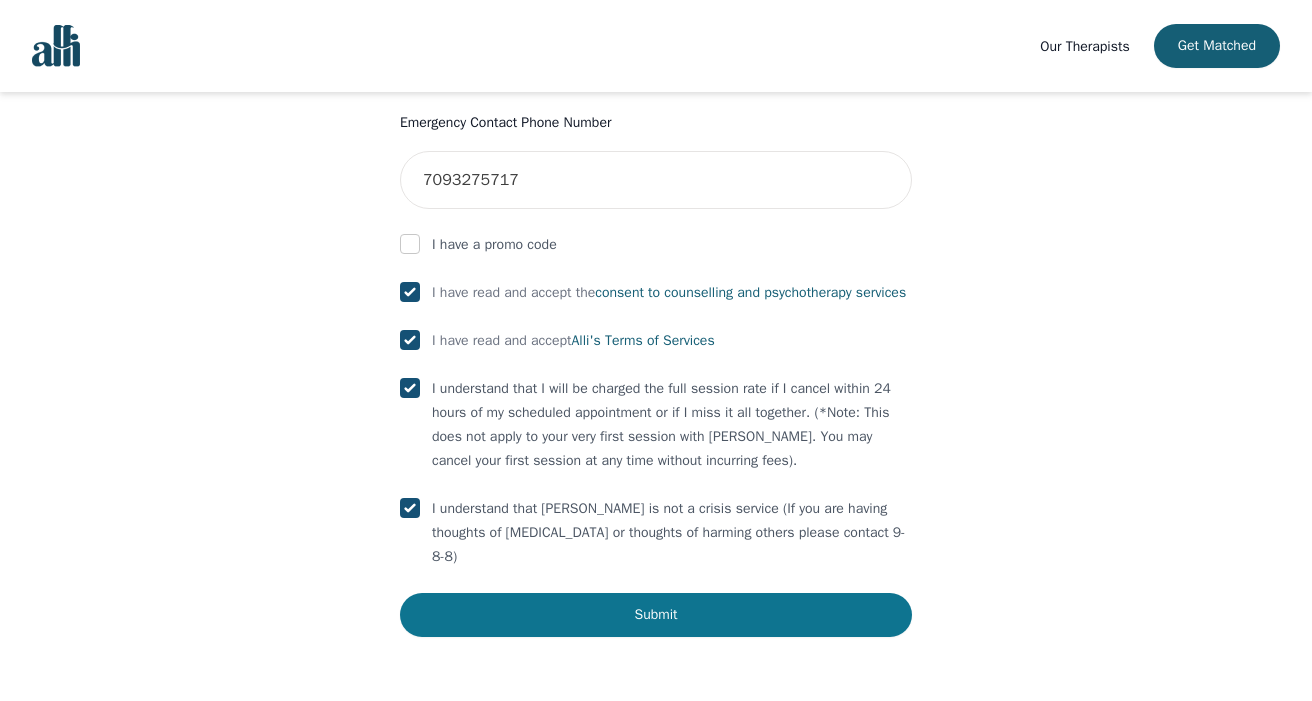 click on "Submit" at bounding box center [656, 615] 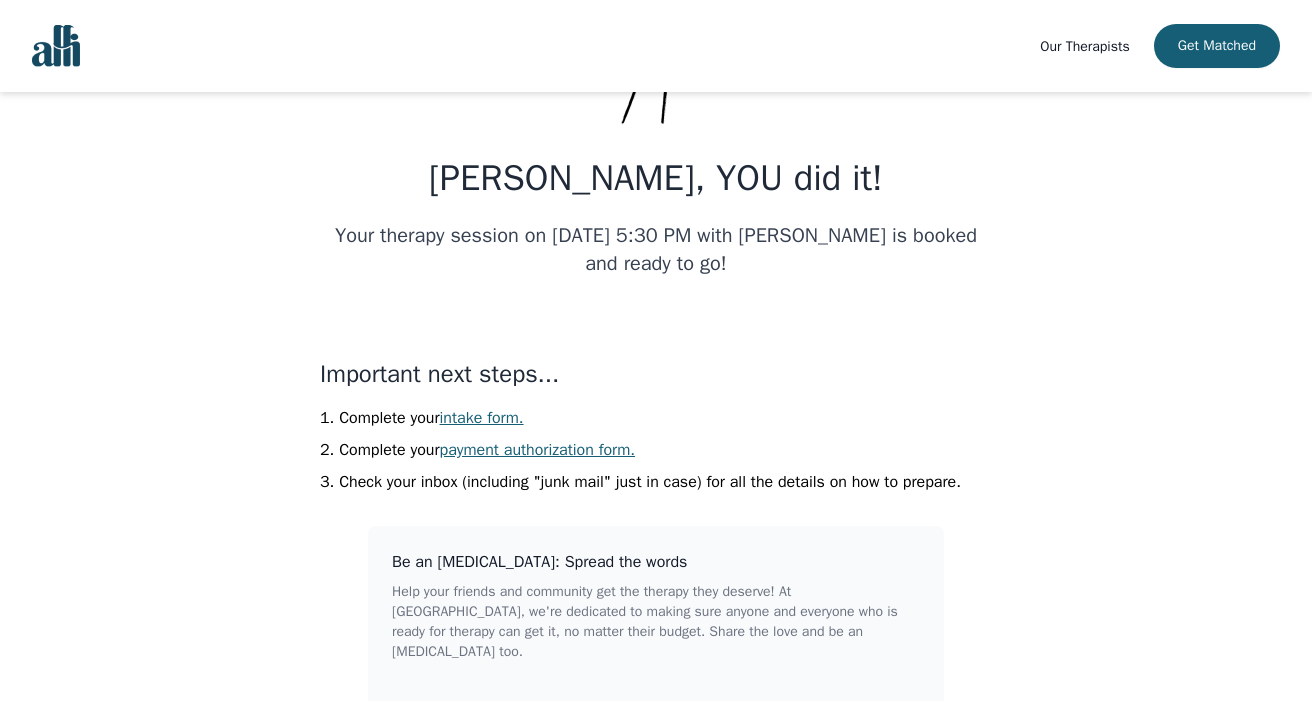 scroll, scrollTop: 300, scrollLeft: 0, axis: vertical 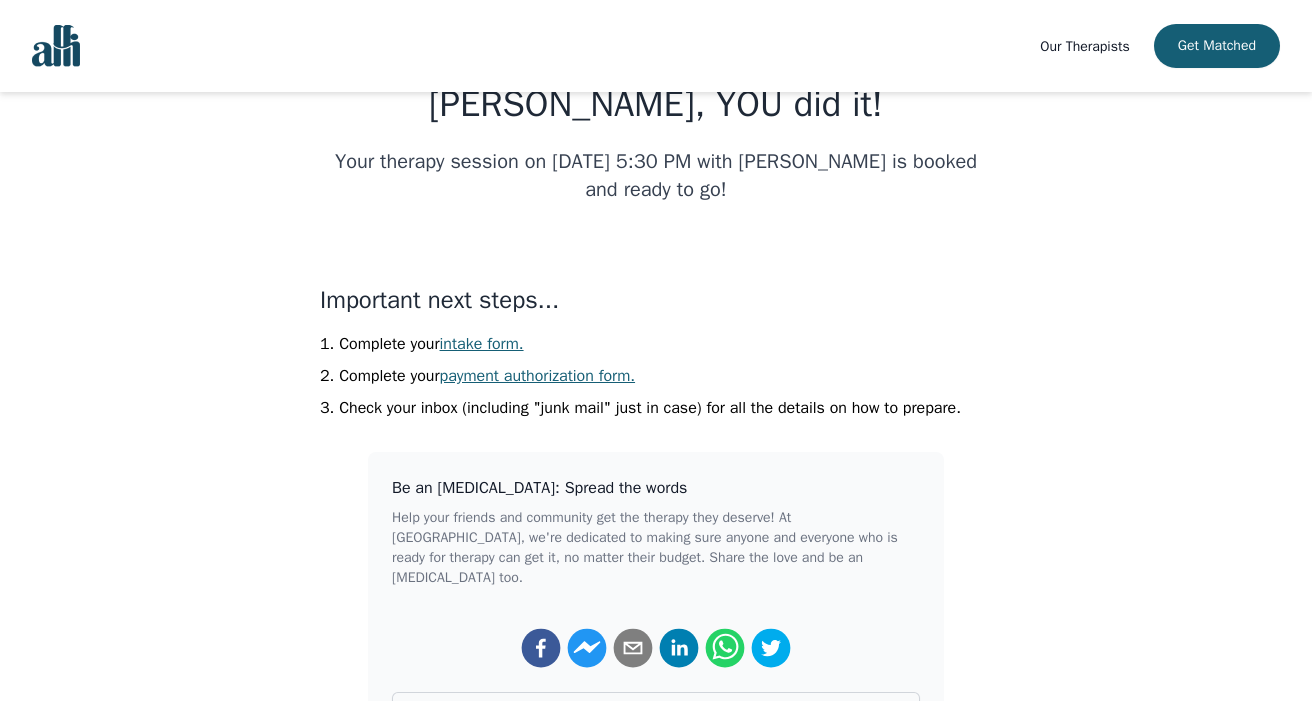click on "intake form." at bounding box center [482, 344] 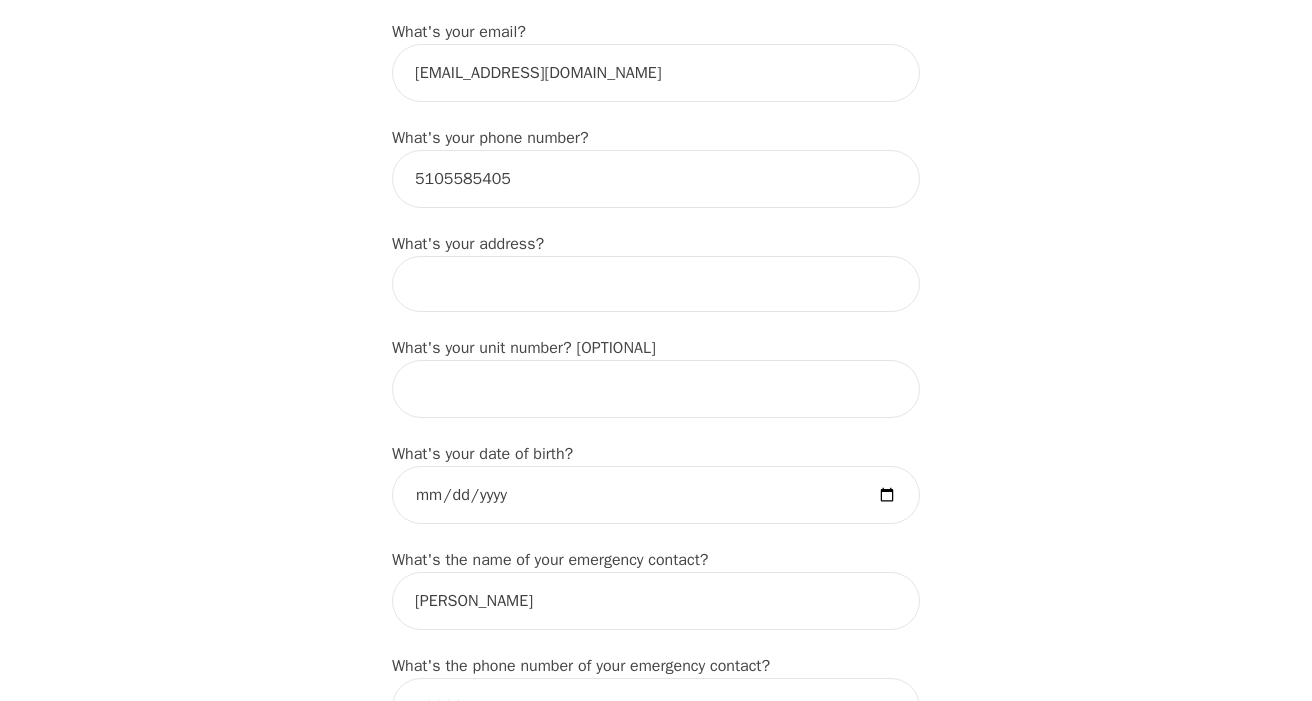scroll, scrollTop: 600, scrollLeft: 0, axis: vertical 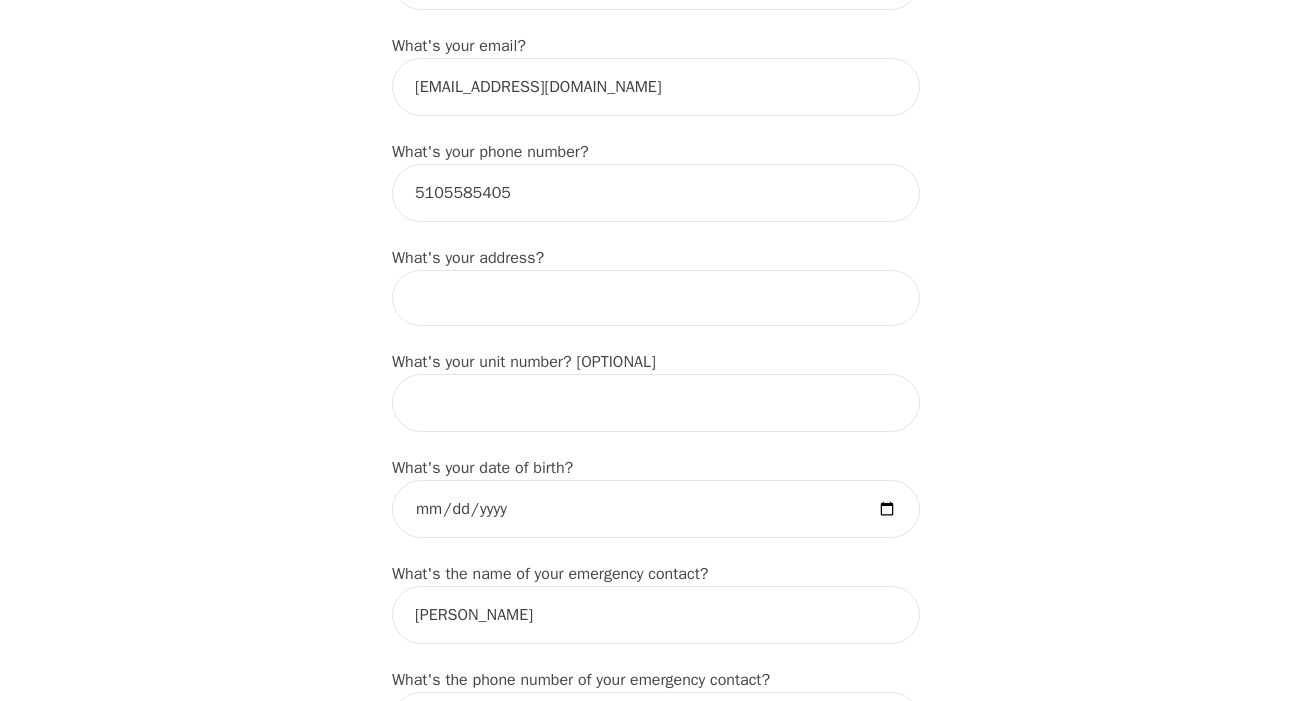 click at bounding box center (656, 298) 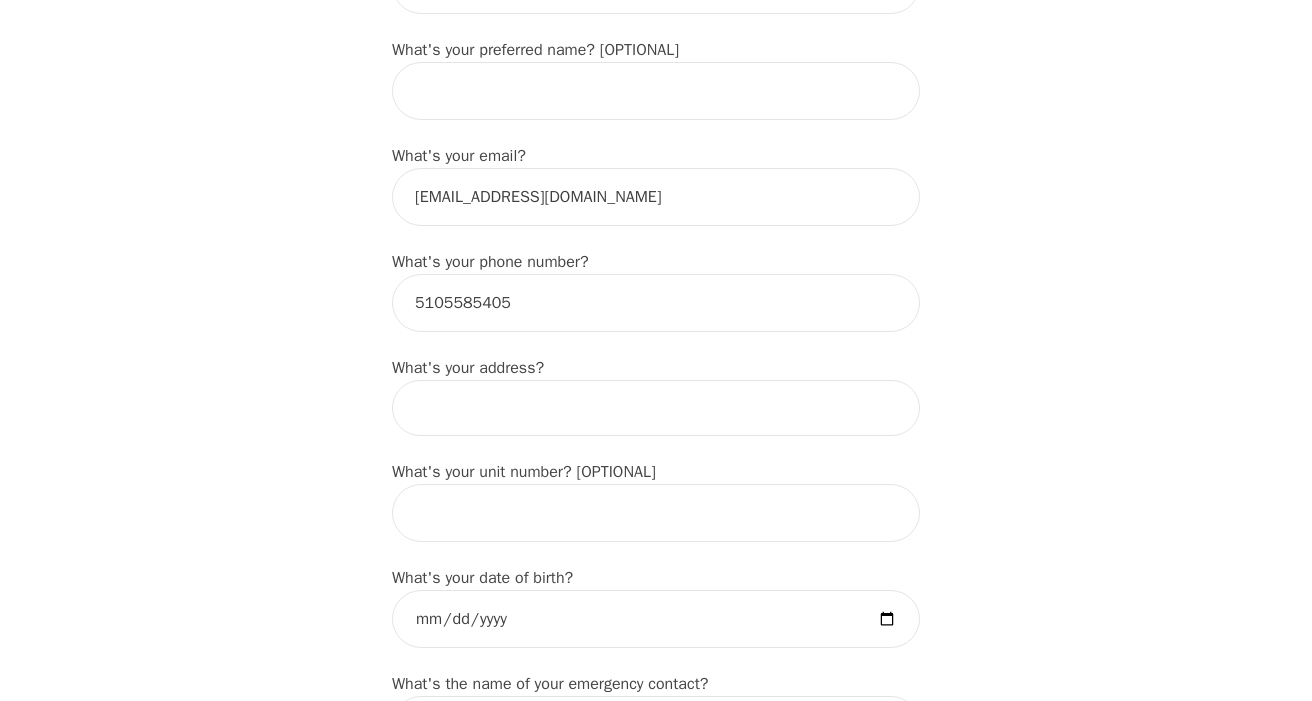 scroll, scrollTop: 500, scrollLeft: 0, axis: vertical 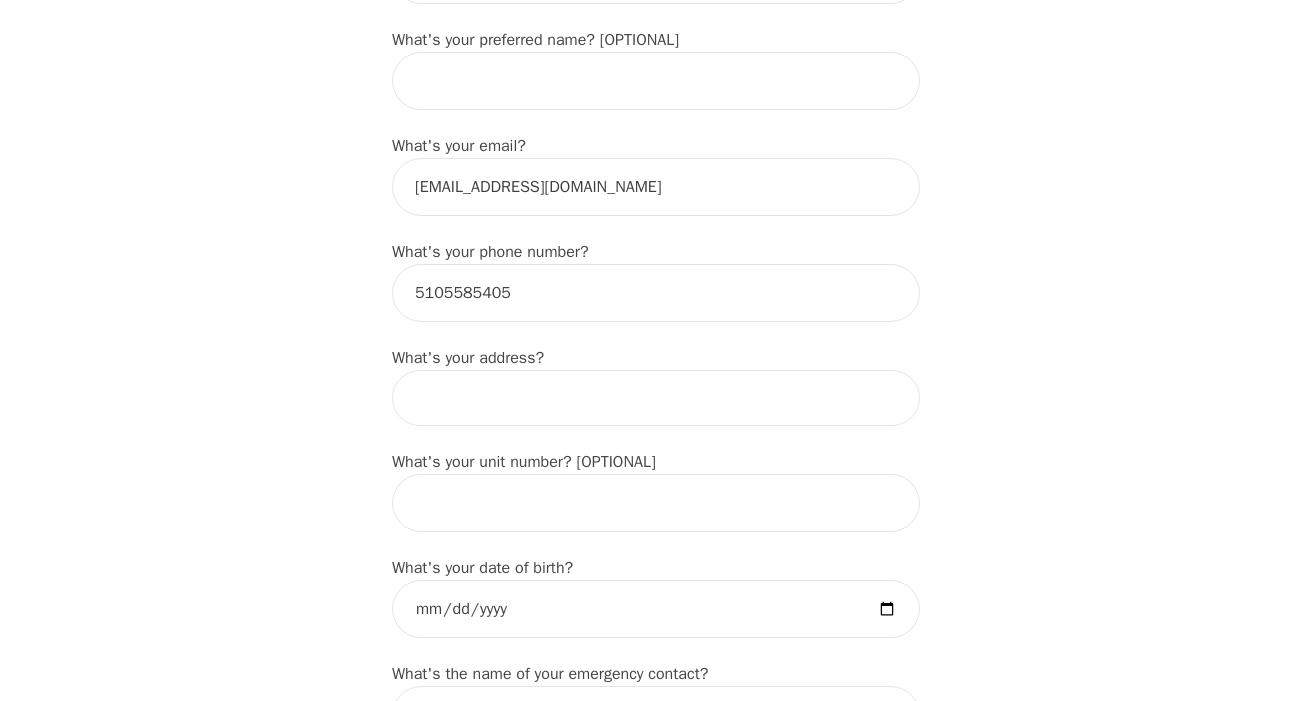 click at bounding box center (656, 398) 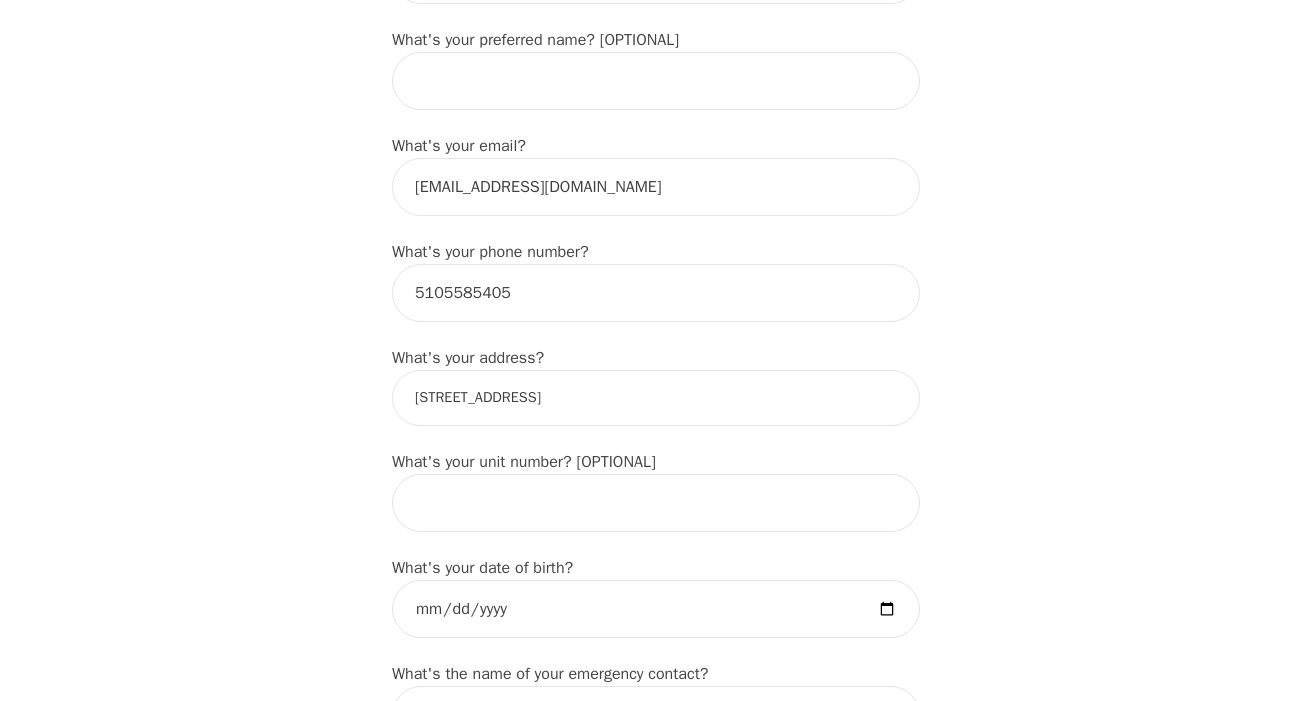 type on "[STREET_ADDRESS]" 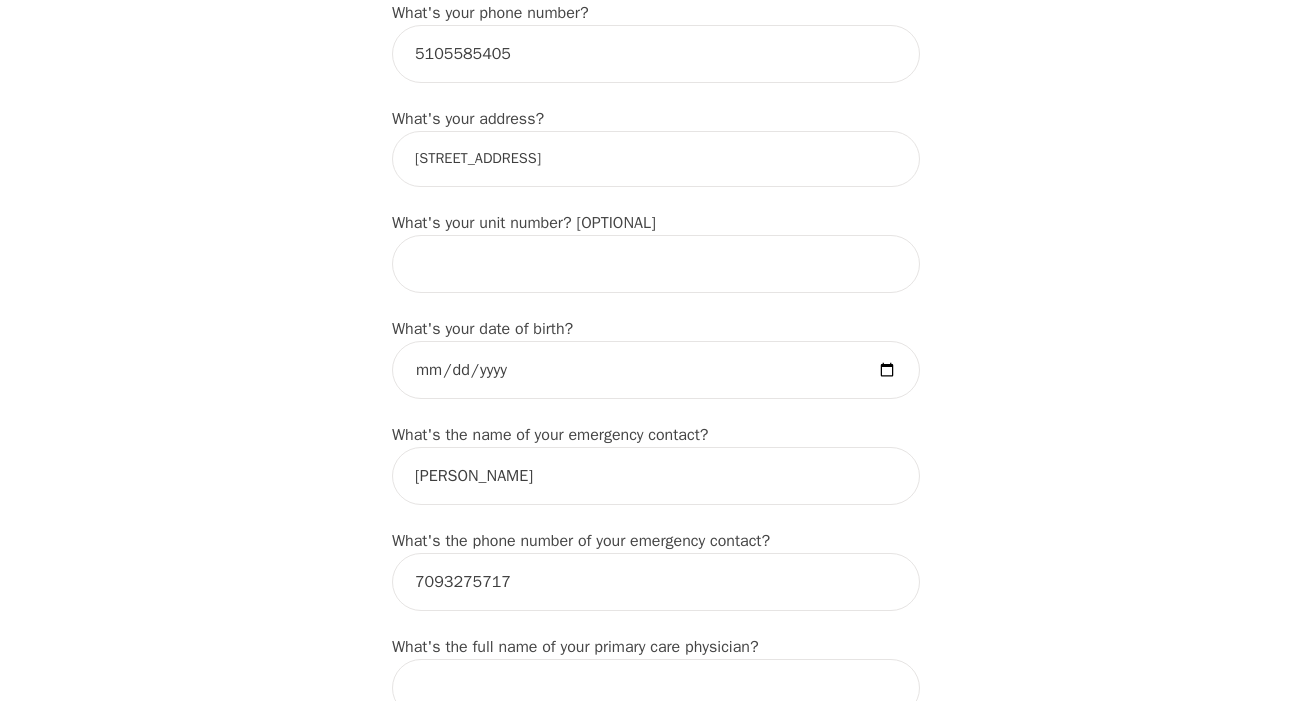 scroll, scrollTop: 800, scrollLeft: 0, axis: vertical 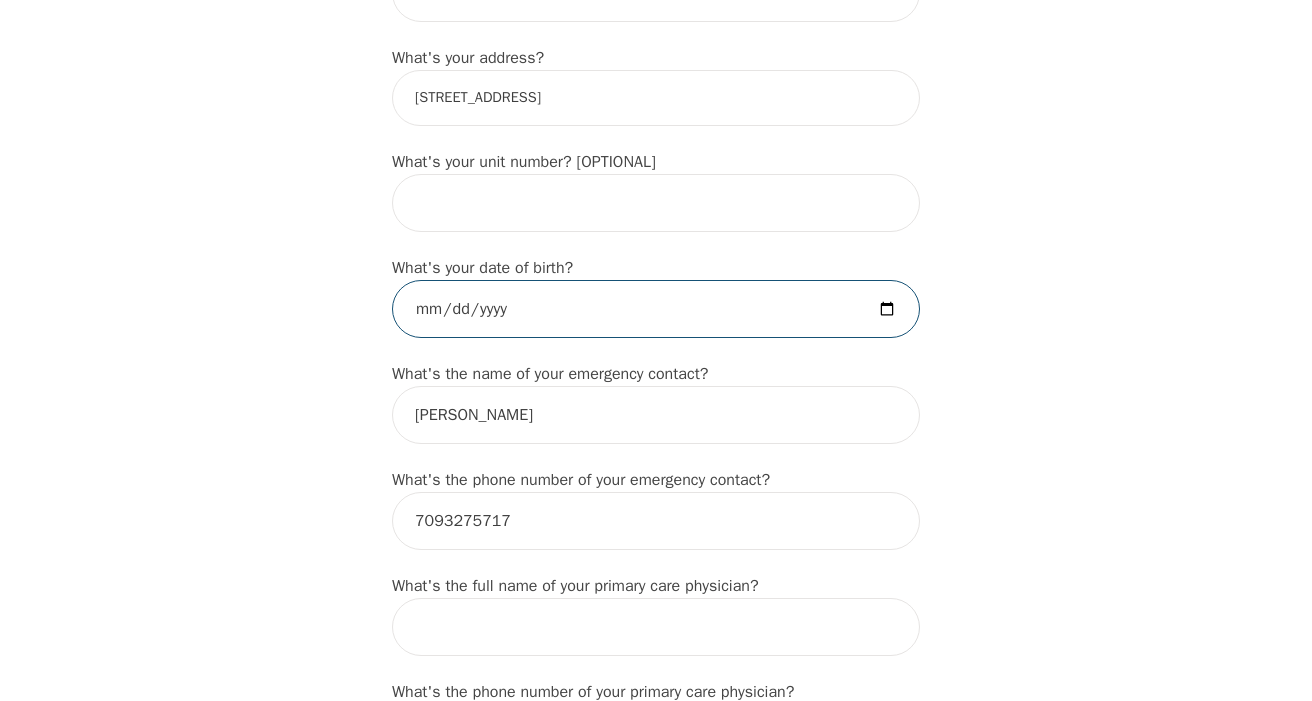 click at bounding box center (656, 309) 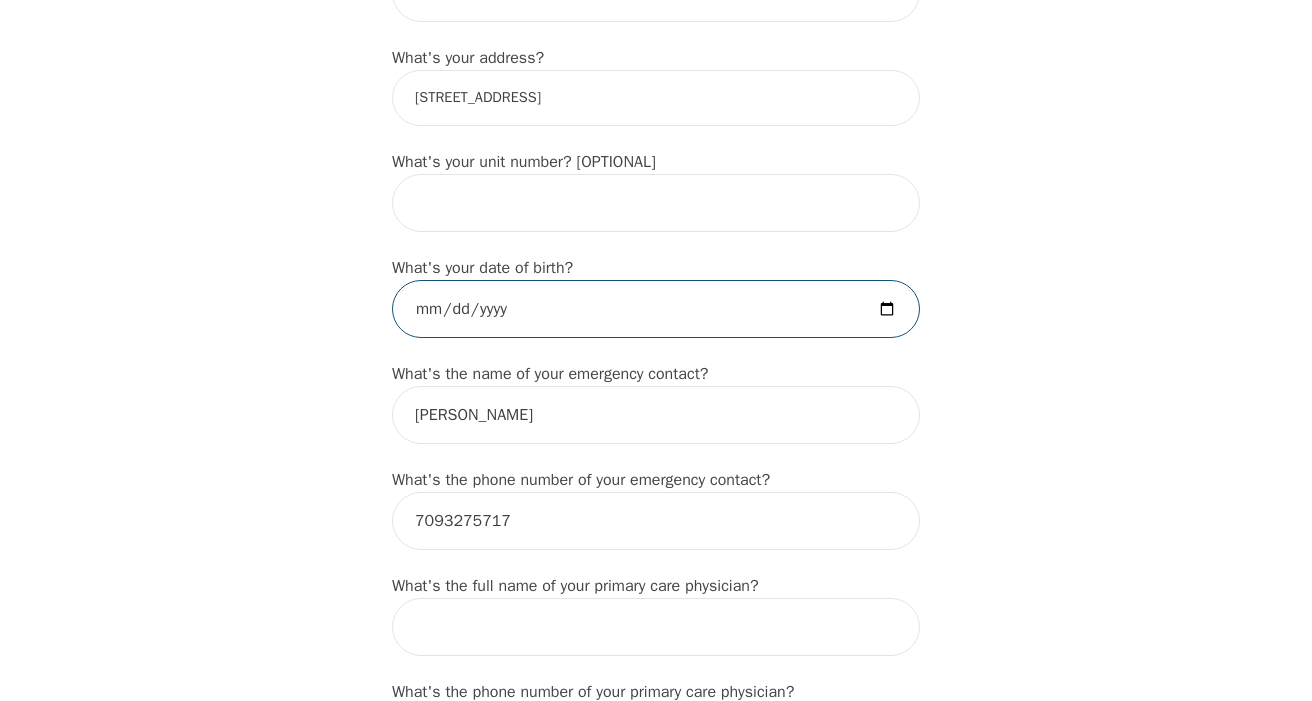 type on "[DATE]" 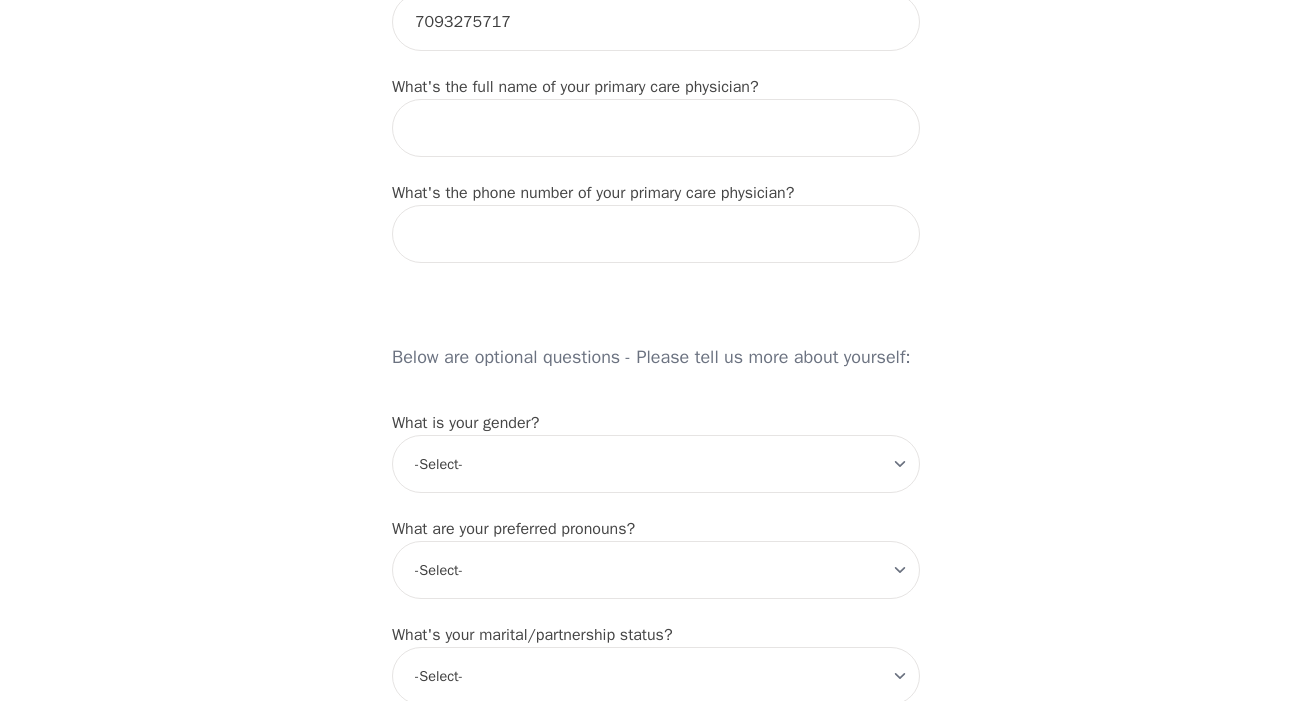 scroll, scrollTop: 1300, scrollLeft: 0, axis: vertical 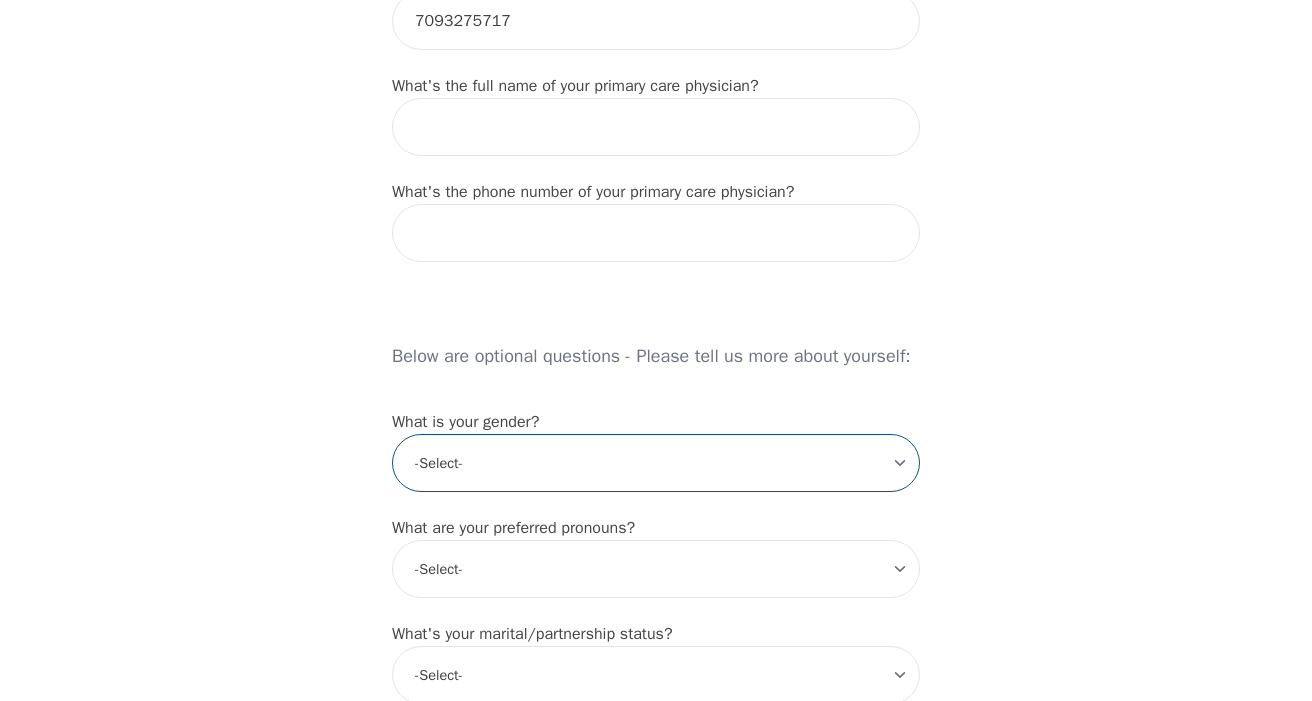 click on "-Select- [DEMOGRAPHIC_DATA] [DEMOGRAPHIC_DATA] [DEMOGRAPHIC_DATA] [DEMOGRAPHIC_DATA] [DEMOGRAPHIC_DATA] prefer_not_to_say" at bounding box center (656, 463) 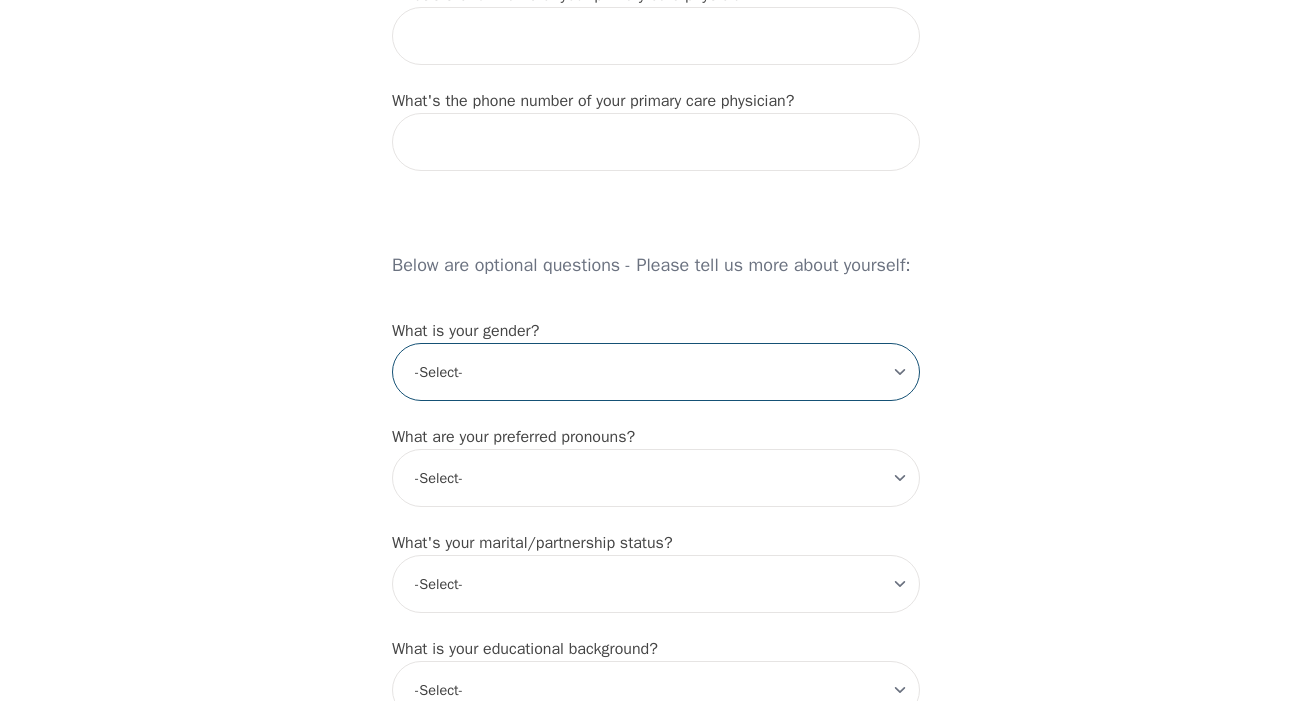 scroll, scrollTop: 1400, scrollLeft: 0, axis: vertical 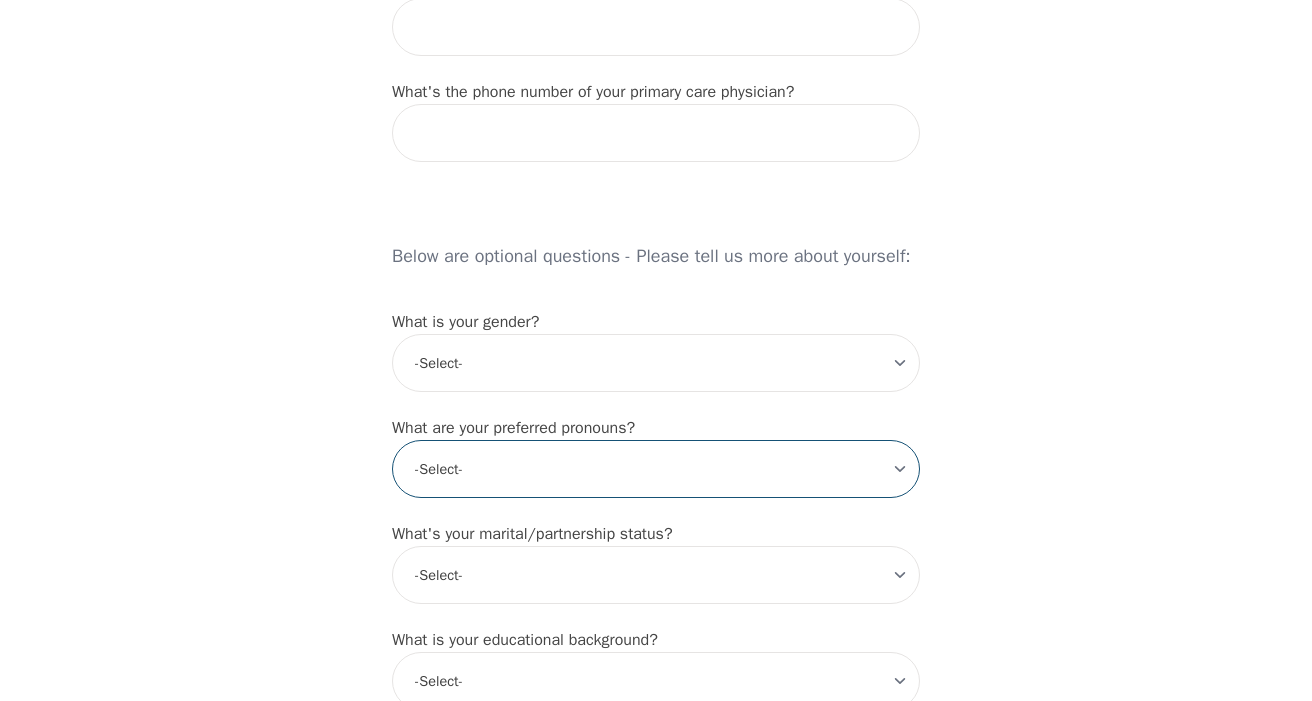 click on "-Select- he/him she/her they/them ze/zir xe/xem ey/em ve/ver tey/ter e/e per/per prefer_not_to_say" at bounding box center (656, 469) 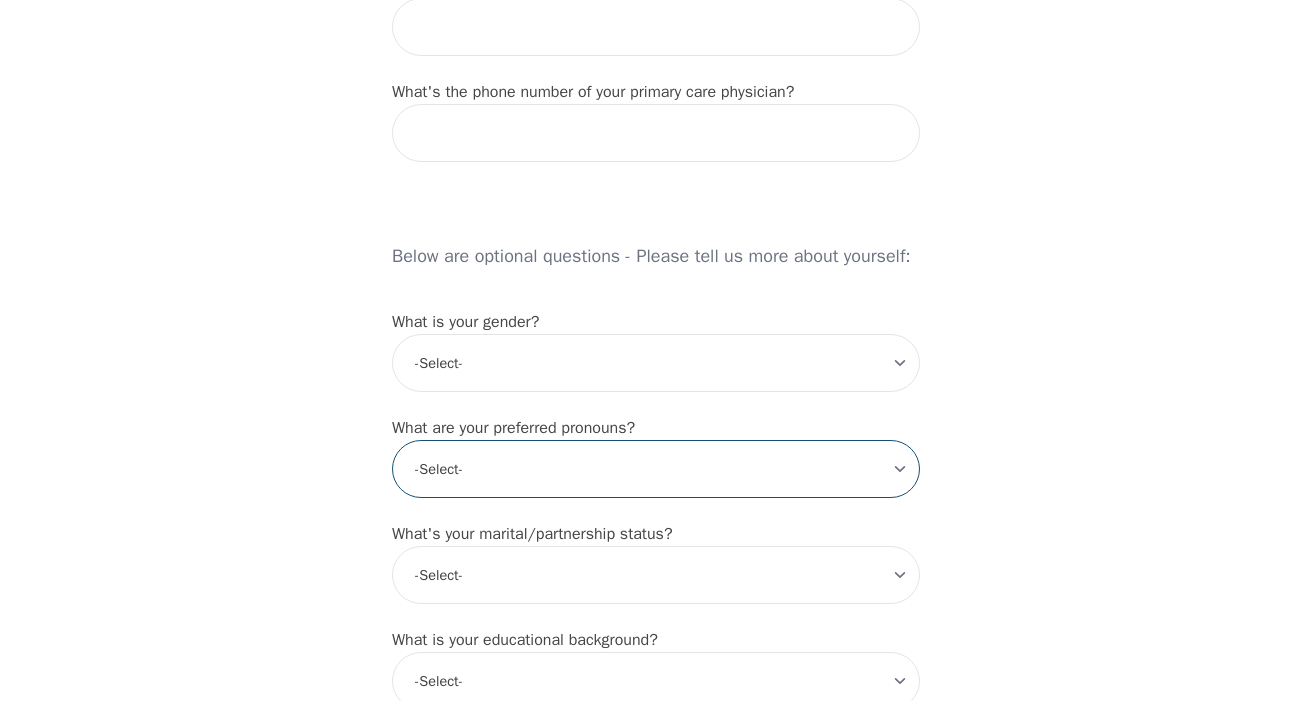 select on "he/him" 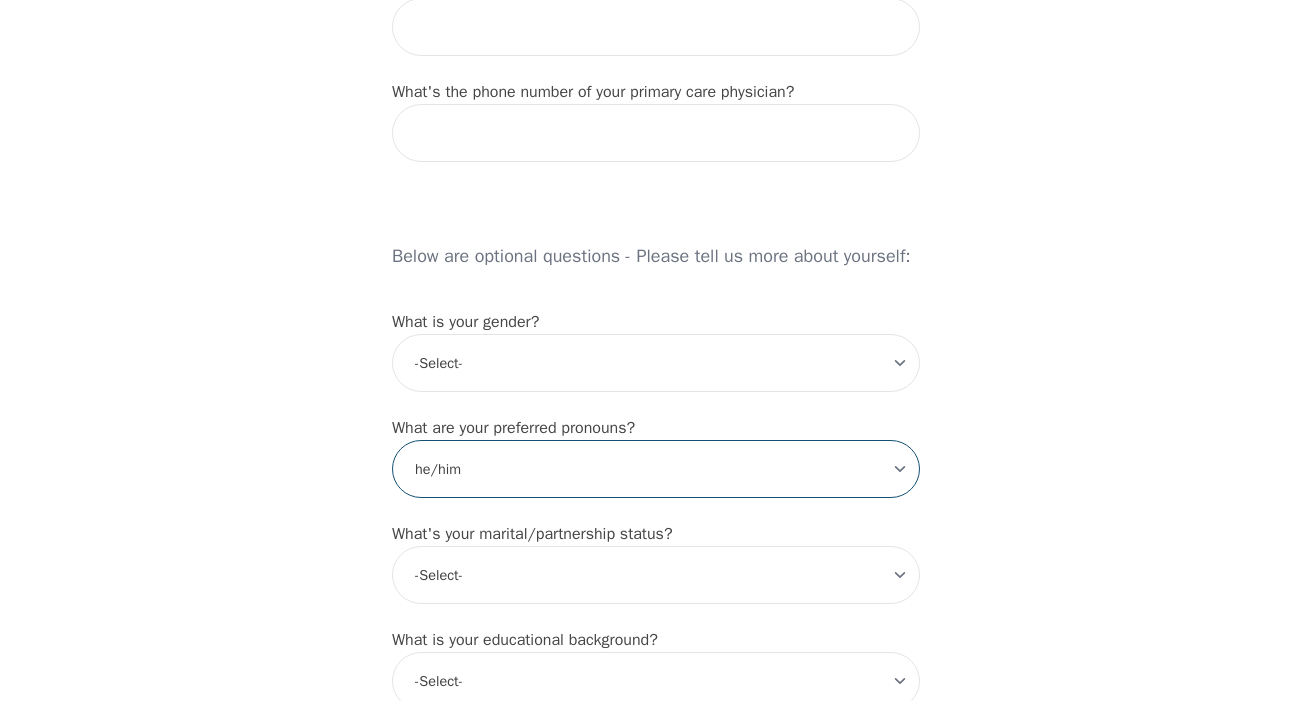 click on "-Select- he/him she/her they/them ze/zir xe/xem ey/em ve/ver tey/ter e/e per/per prefer_not_to_say" at bounding box center (656, 469) 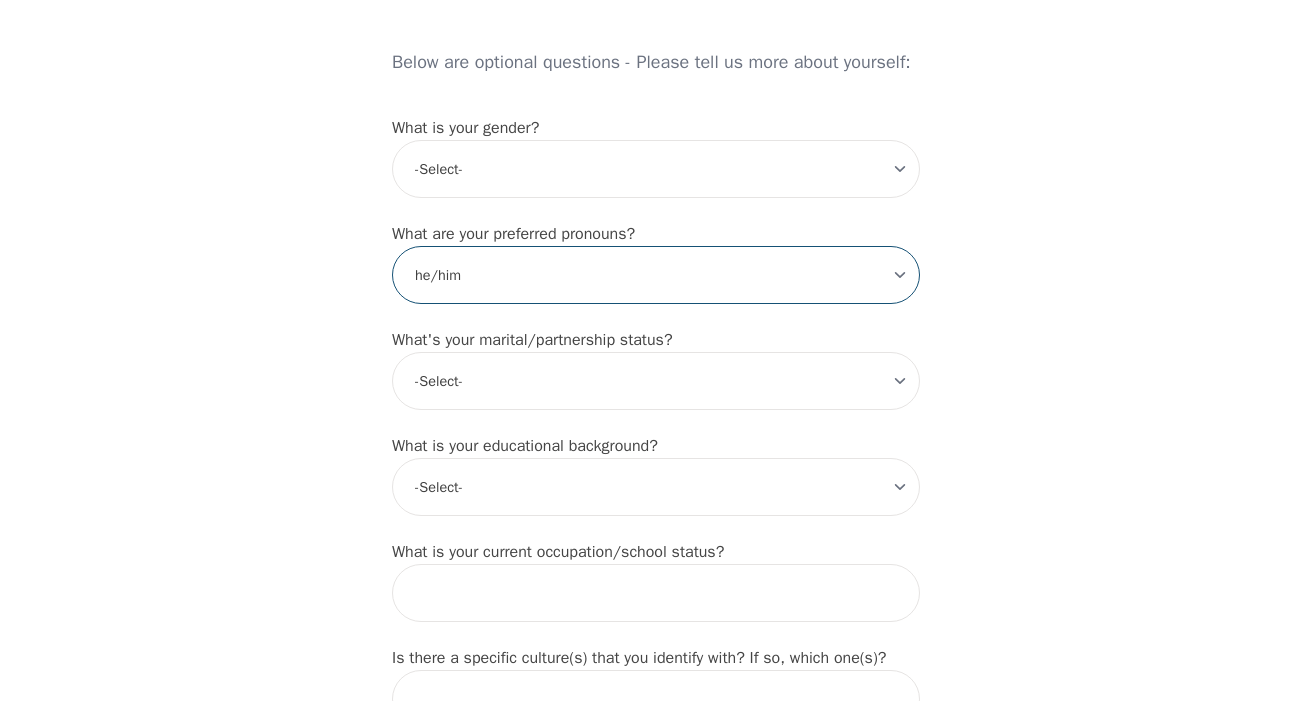scroll, scrollTop: 1600, scrollLeft: 0, axis: vertical 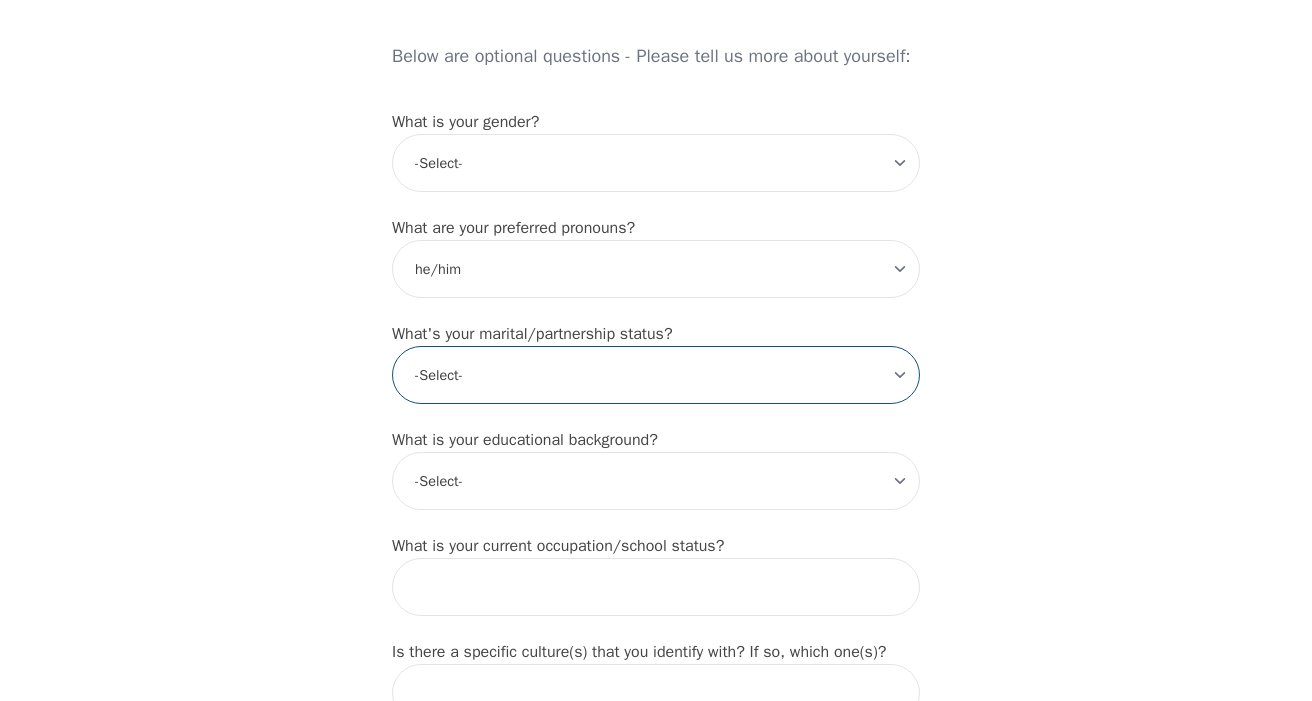 click on "-Select- Single Partnered Married Common Law Widowed Separated Divorced" at bounding box center [656, 375] 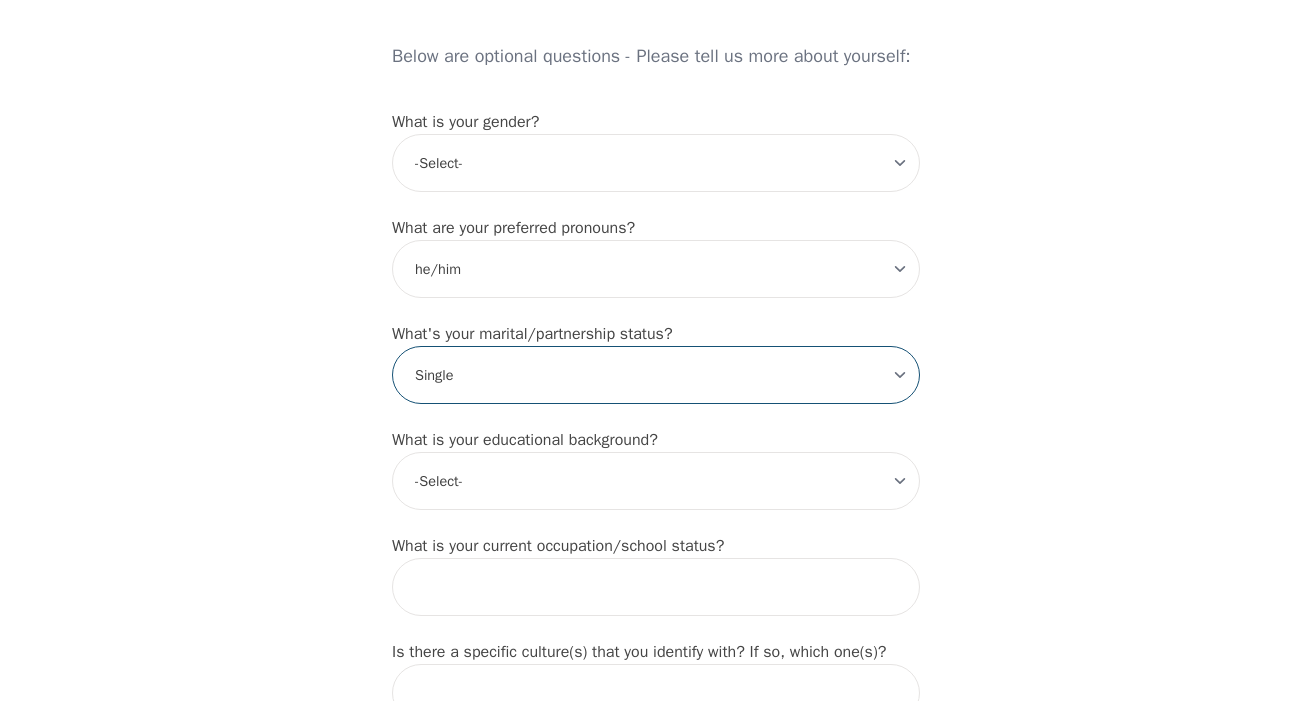 click on "-Select- Single Partnered Married Common Law Widowed Separated Divorced" at bounding box center [656, 375] 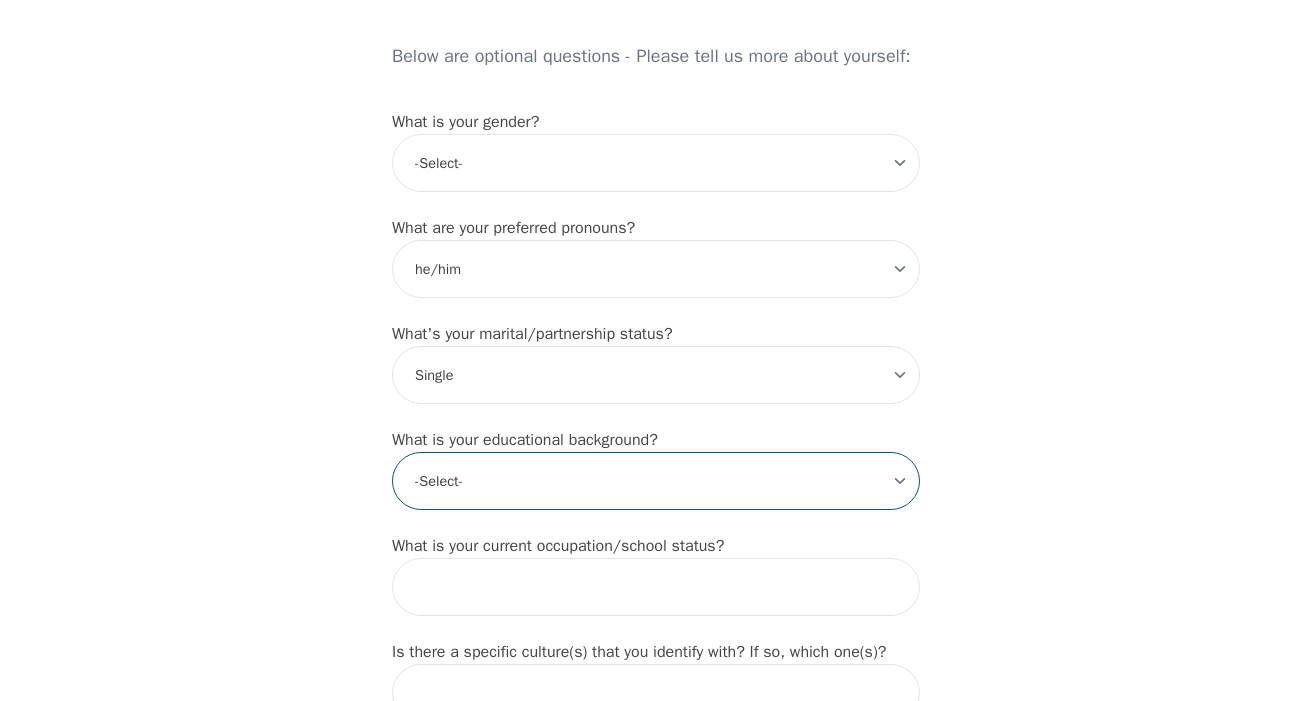 click on "-Select- Less than high school High school Associate degree Bachelor degree Master's degree Professional degree Doctorial degree" at bounding box center (656, 481) 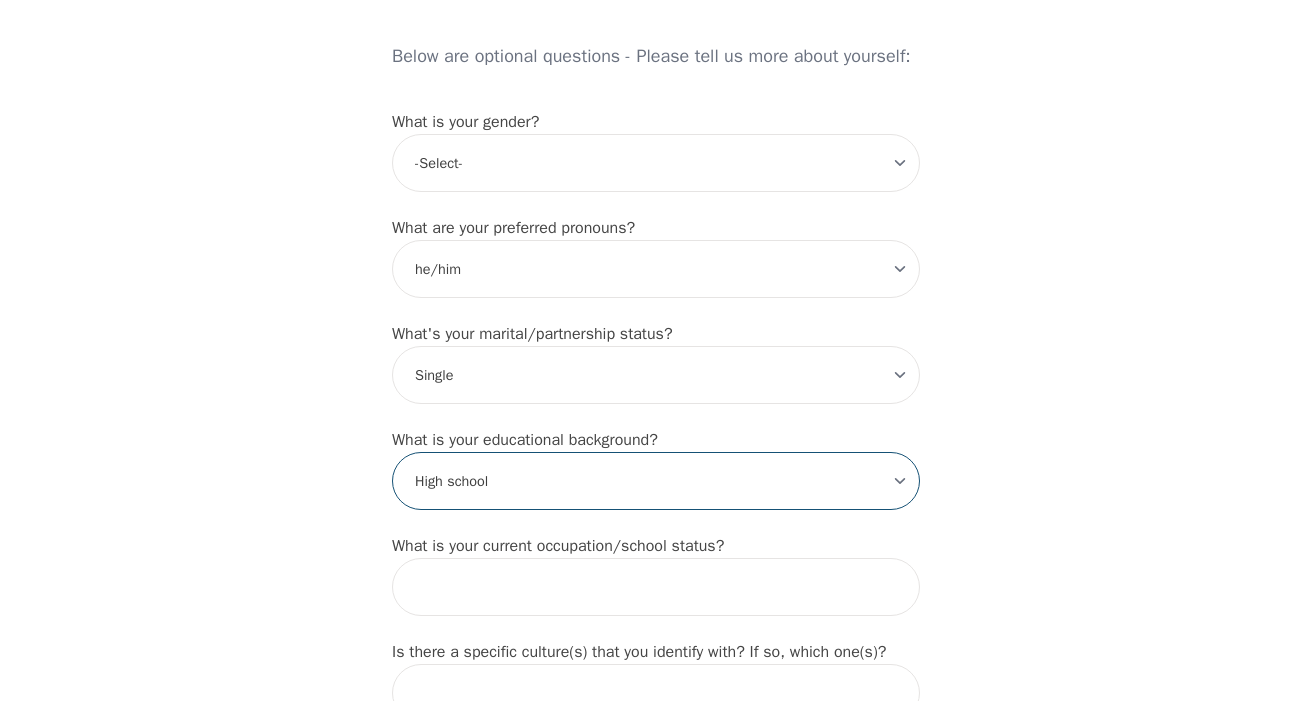 click on "-Select- Less than high school High school Associate degree Bachelor degree Master's degree Professional degree Doctorial degree" at bounding box center [656, 481] 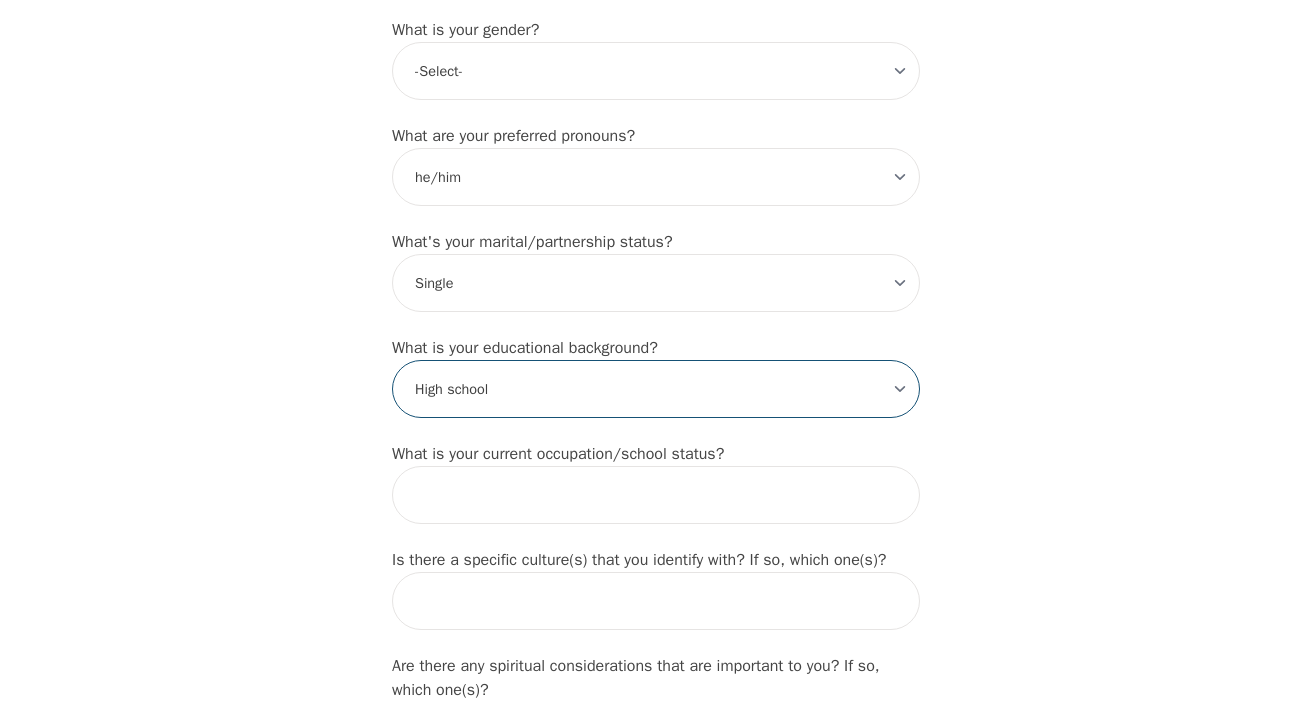 scroll, scrollTop: 1700, scrollLeft: 0, axis: vertical 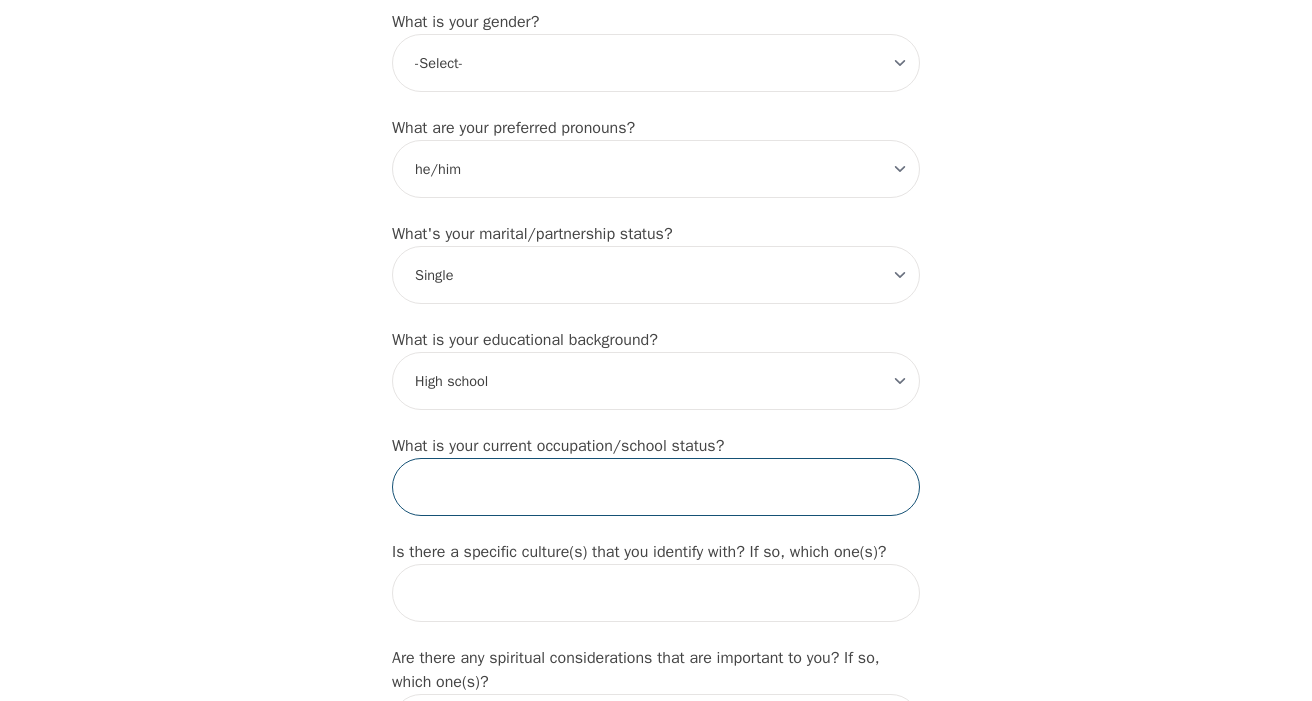 click at bounding box center [656, 487] 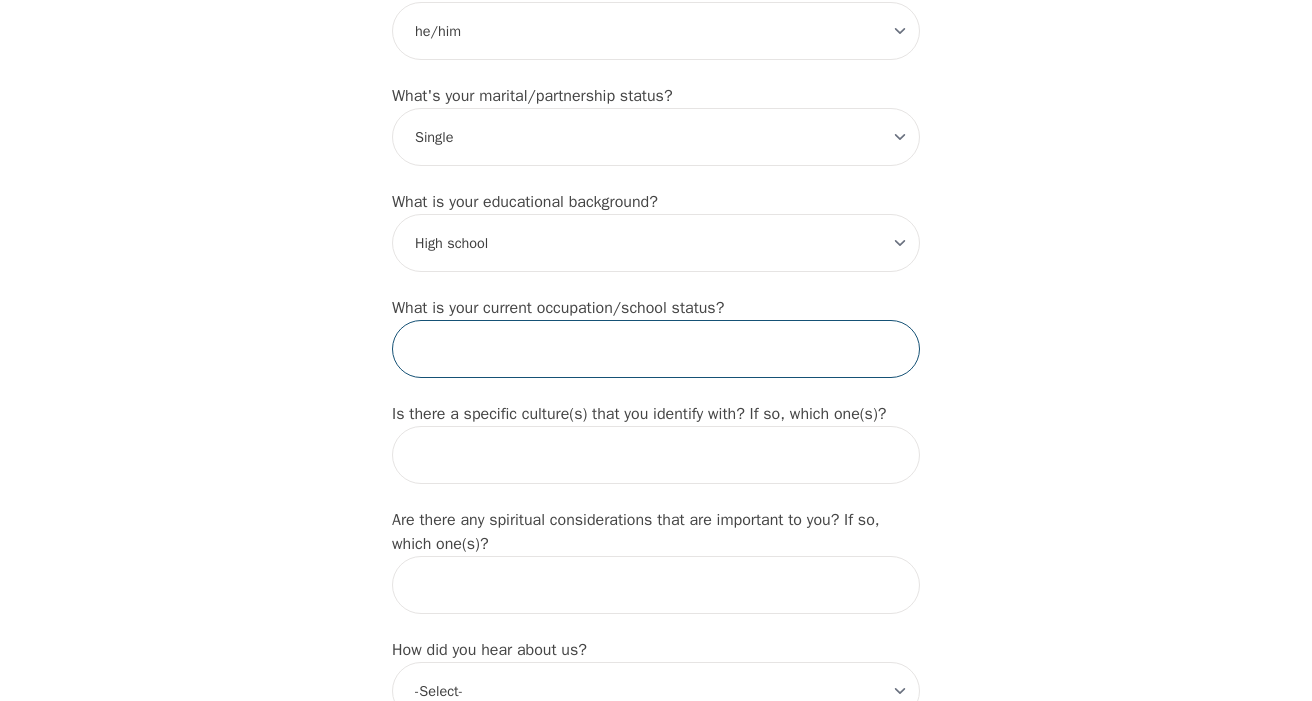 scroll, scrollTop: 1900, scrollLeft: 0, axis: vertical 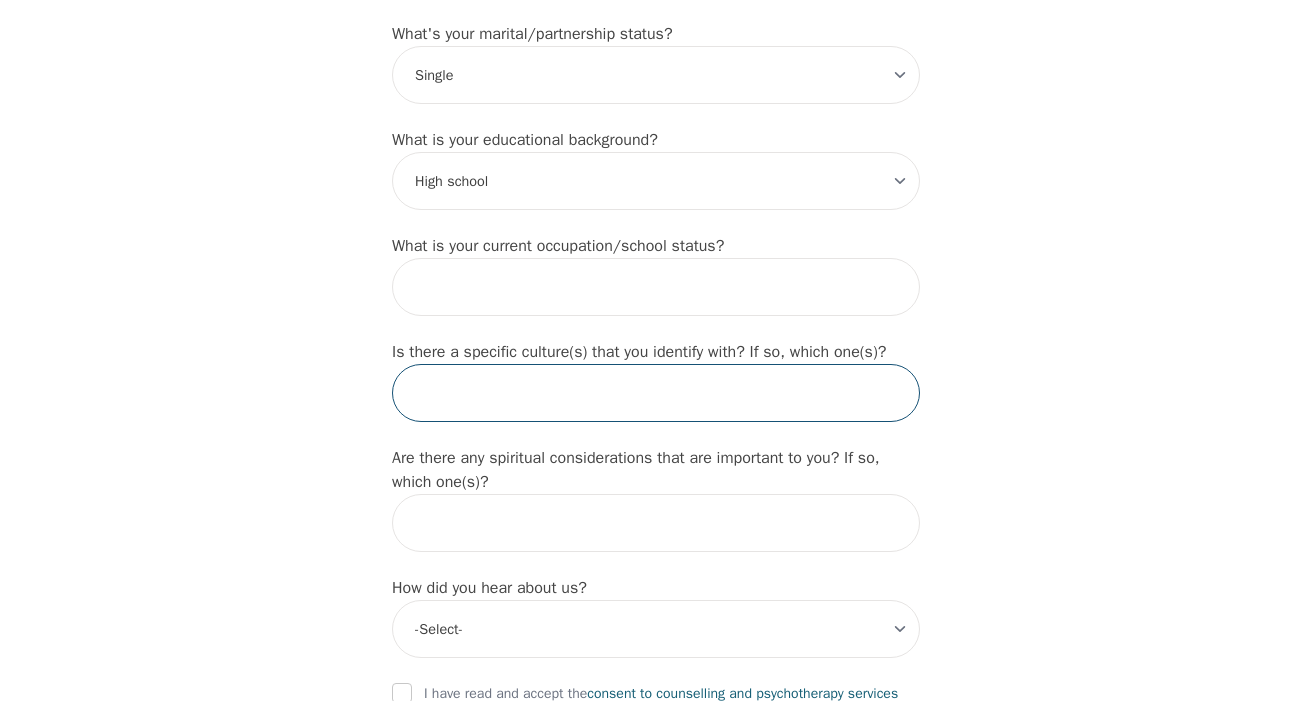 click at bounding box center (656, 393) 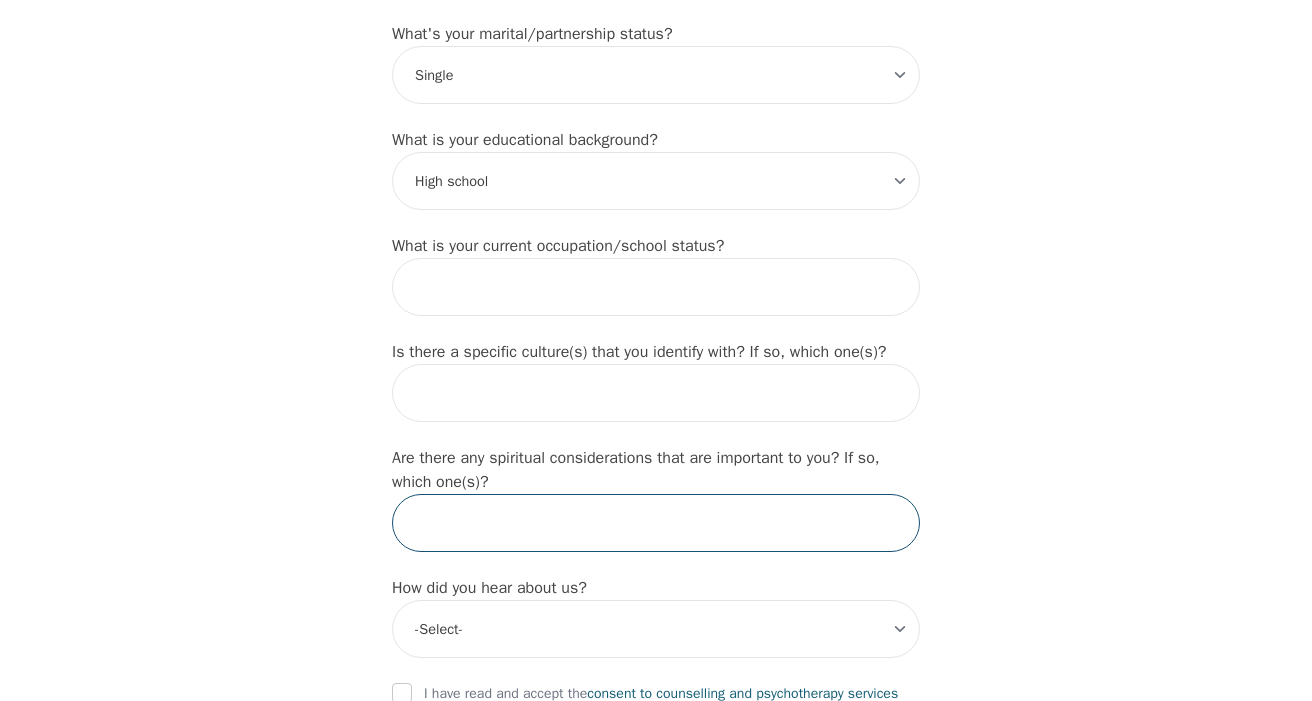 click at bounding box center (656, 523) 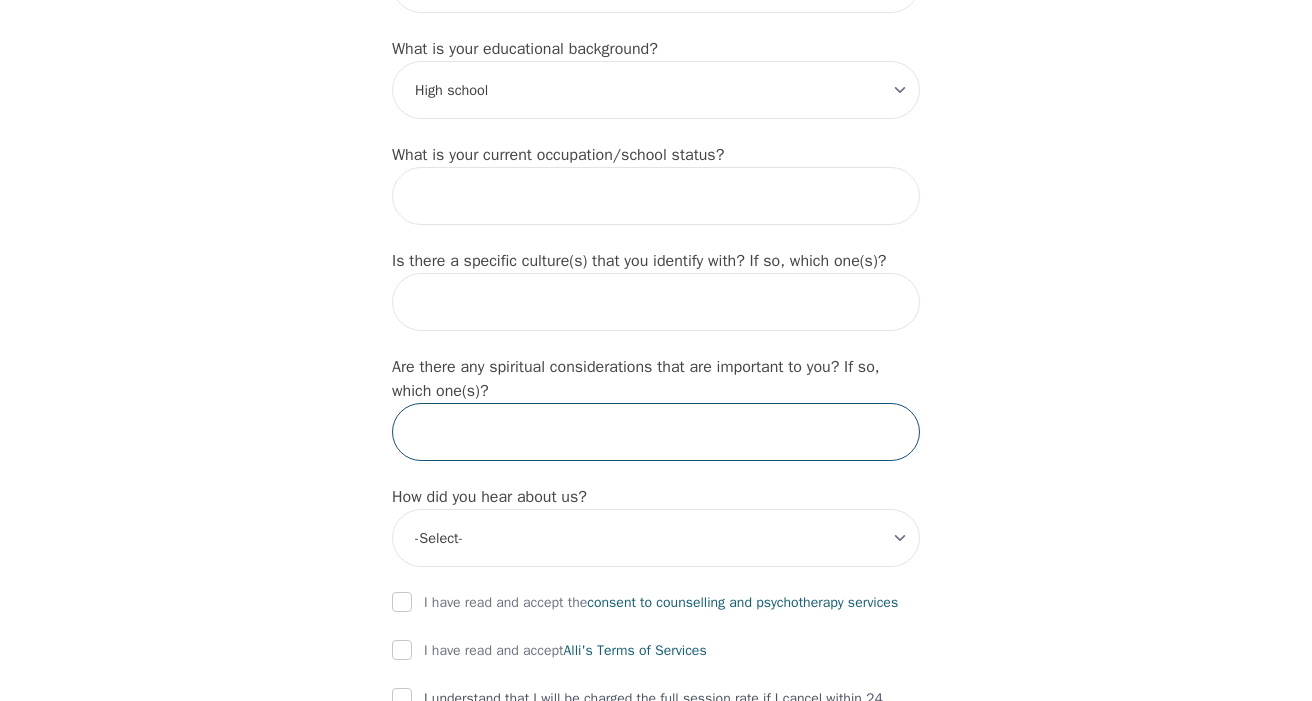 scroll, scrollTop: 2000, scrollLeft: 0, axis: vertical 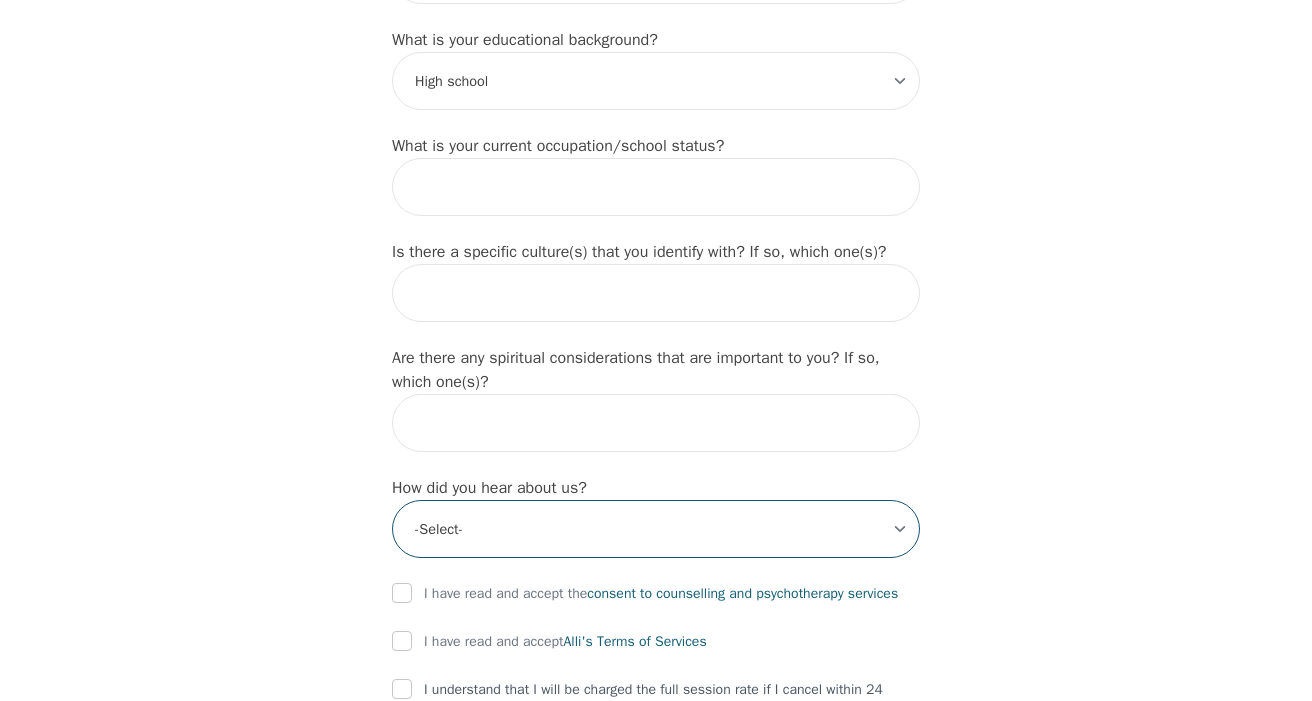click on "-Select- Physician/Specialist Friend Facebook Instagram Google Search Google Ads Facebook/Instagram Ads Other" at bounding box center [656, 529] 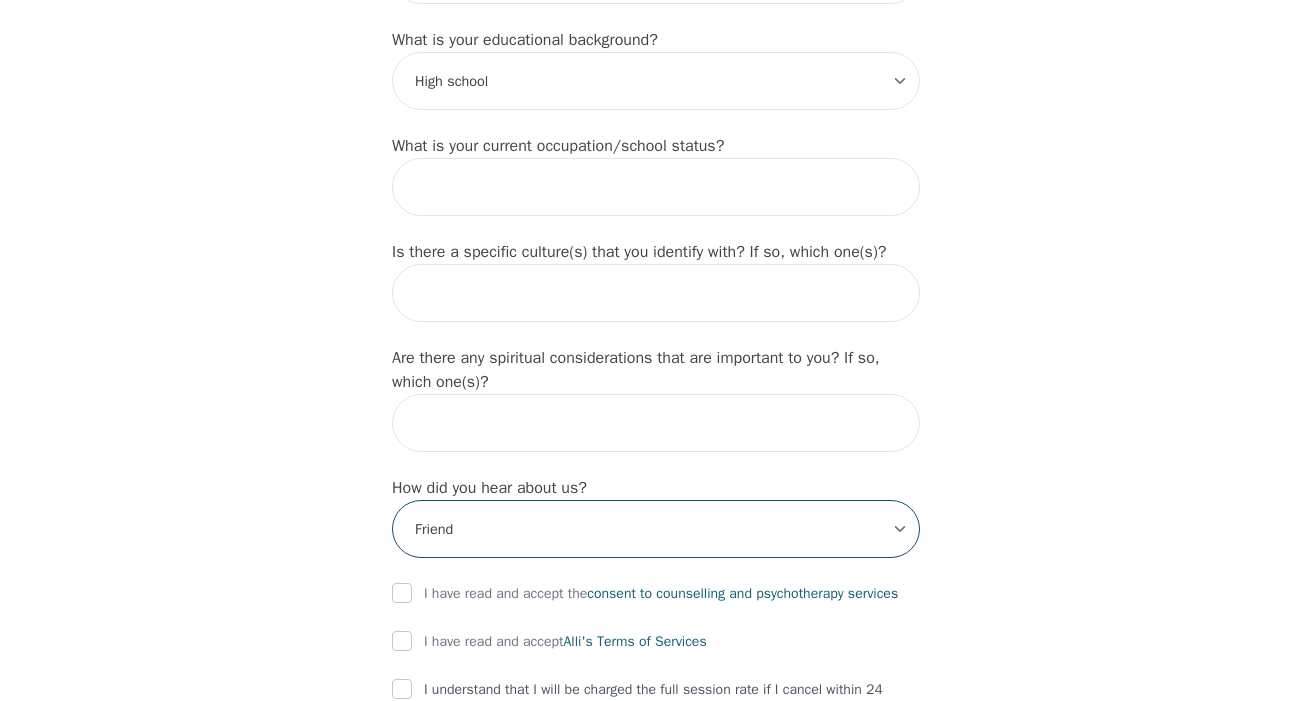 click on "-Select- Physician/Specialist Friend Facebook Instagram Google Search Google Ads Facebook/Instagram Ads Other" at bounding box center [656, 529] 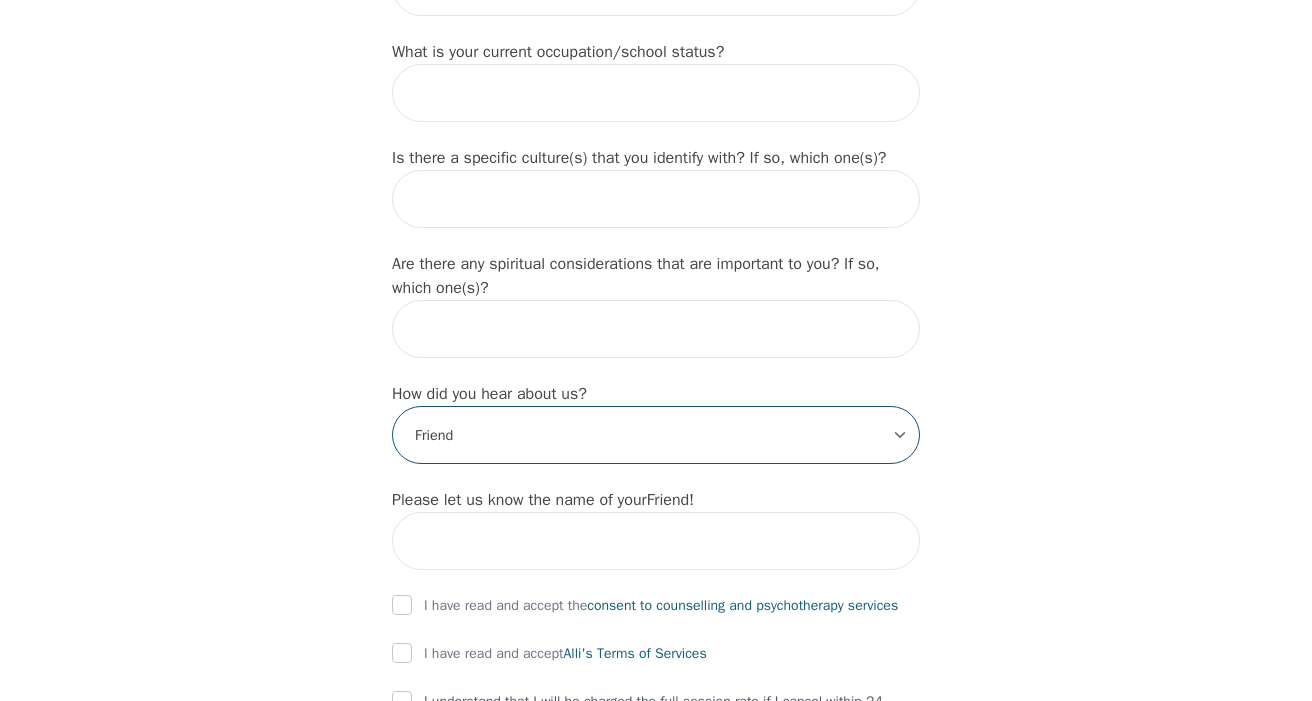 scroll, scrollTop: 2100, scrollLeft: 0, axis: vertical 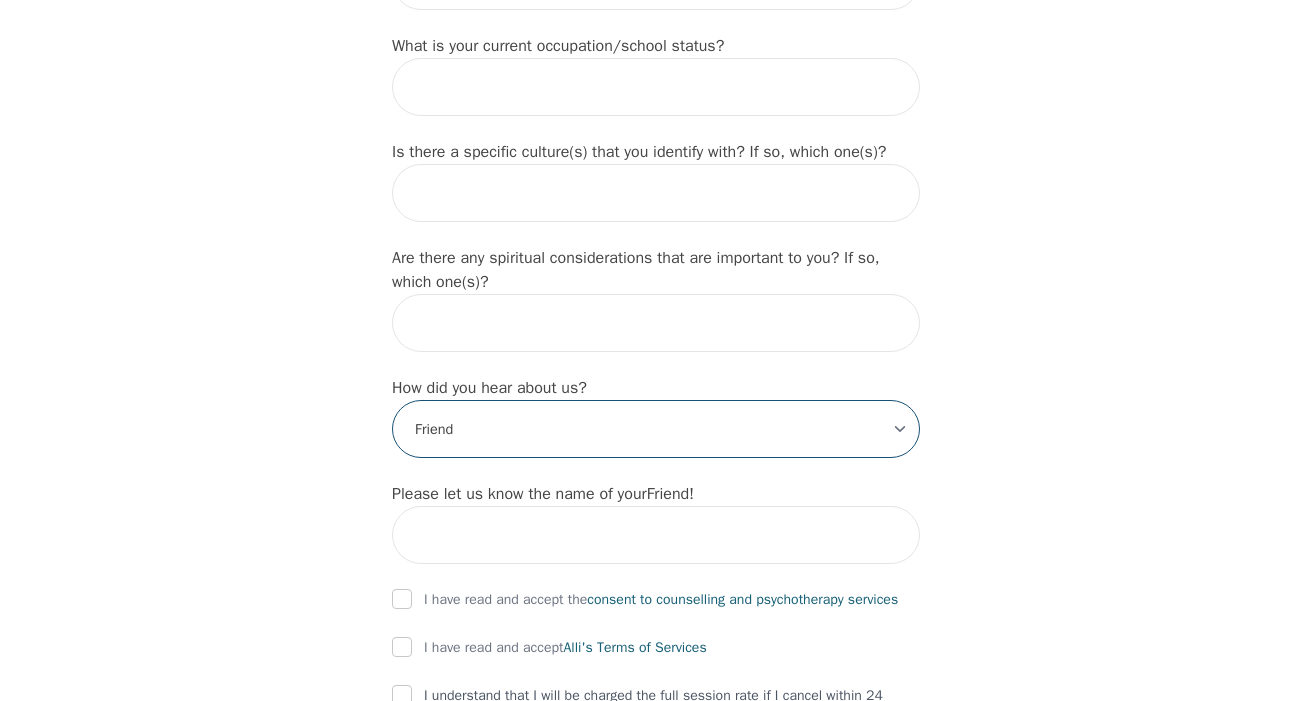 click on "-Select- Physician/Specialist Friend Facebook Instagram Google Search Google Ads Facebook/Instagram Ads Other" at bounding box center (656, 429) 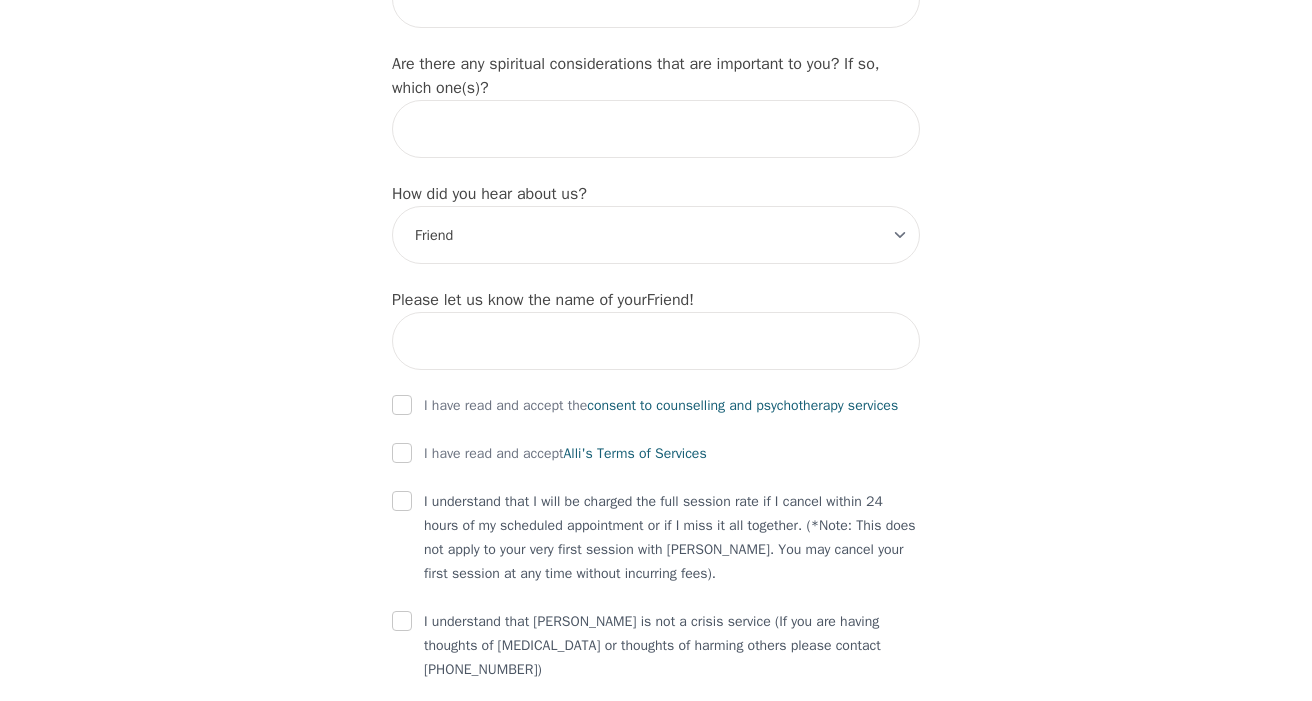 scroll, scrollTop: 2300, scrollLeft: 0, axis: vertical 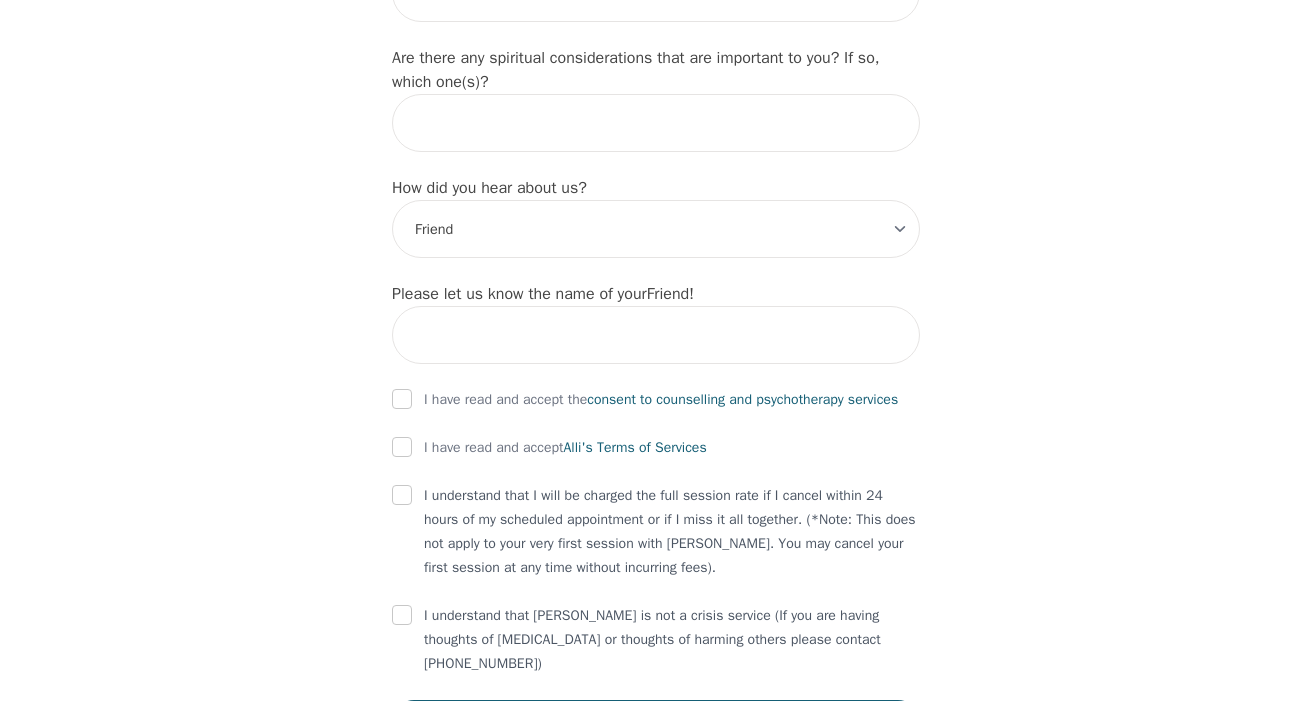 click on "Alli's Terms of Services" at bounding box center (635, 447) 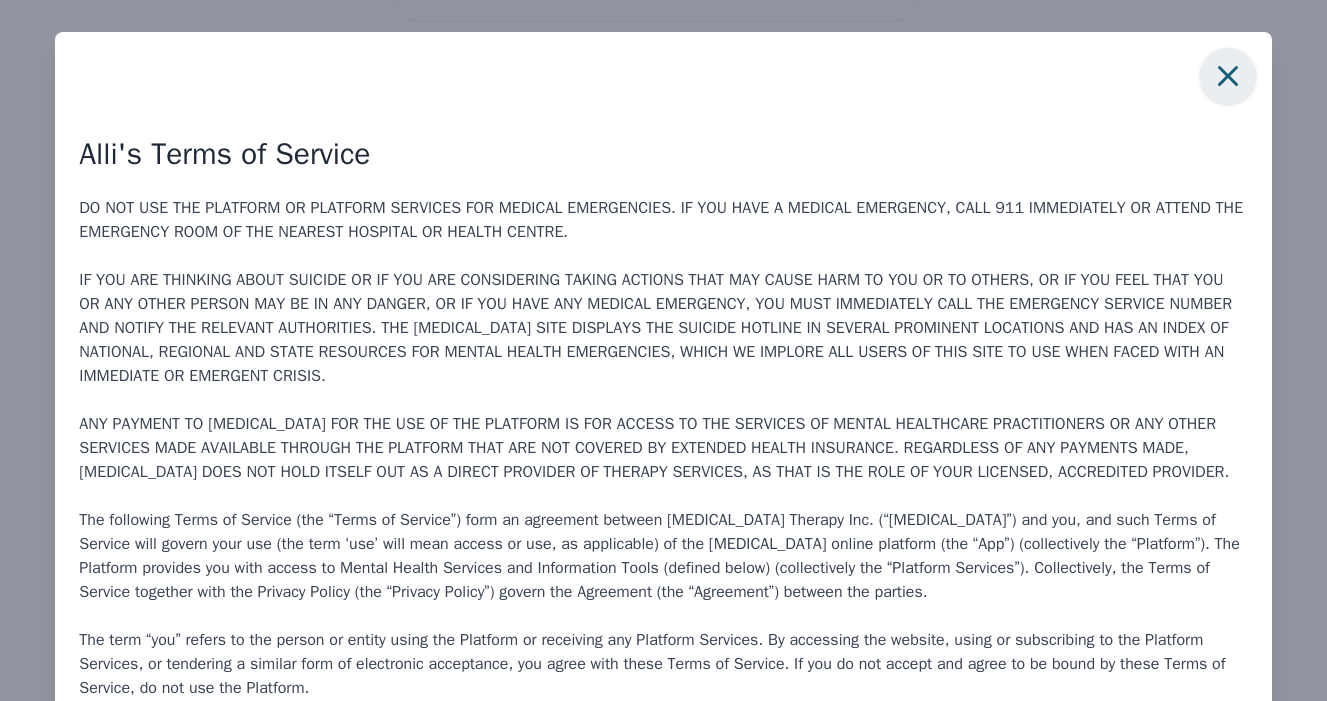 click 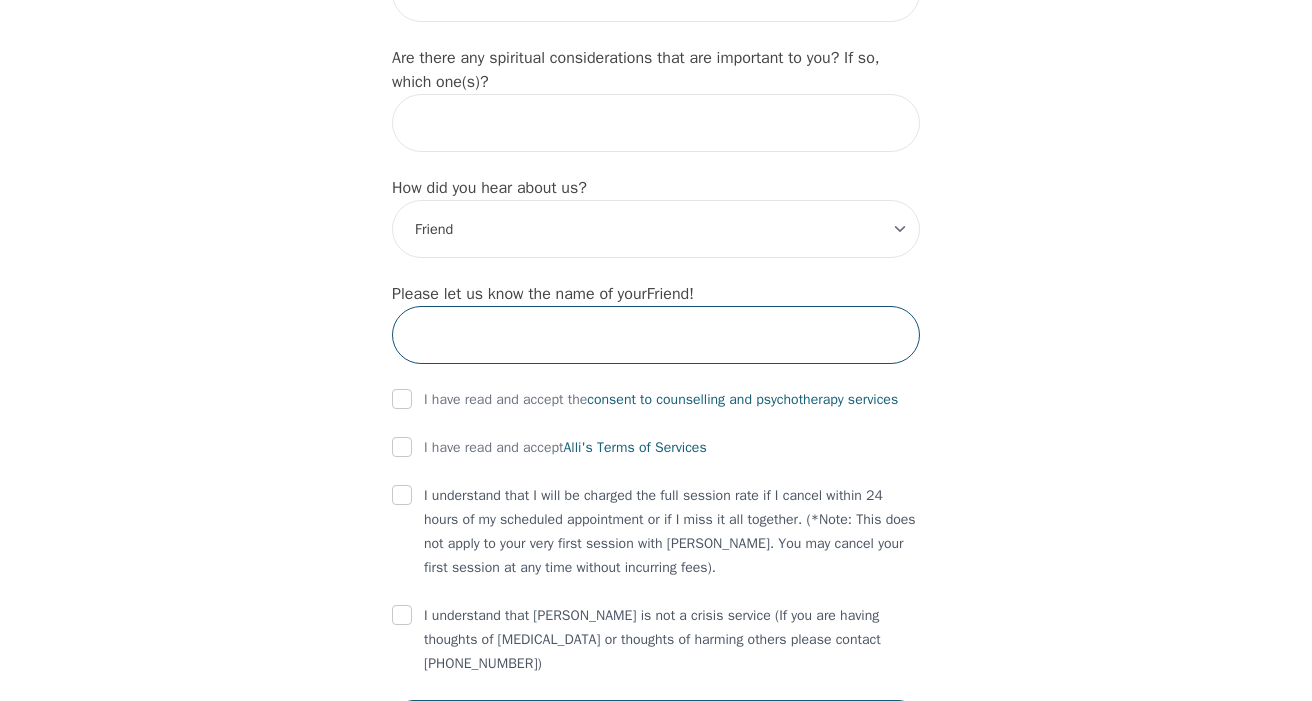 click at bounding box center (656, 335) 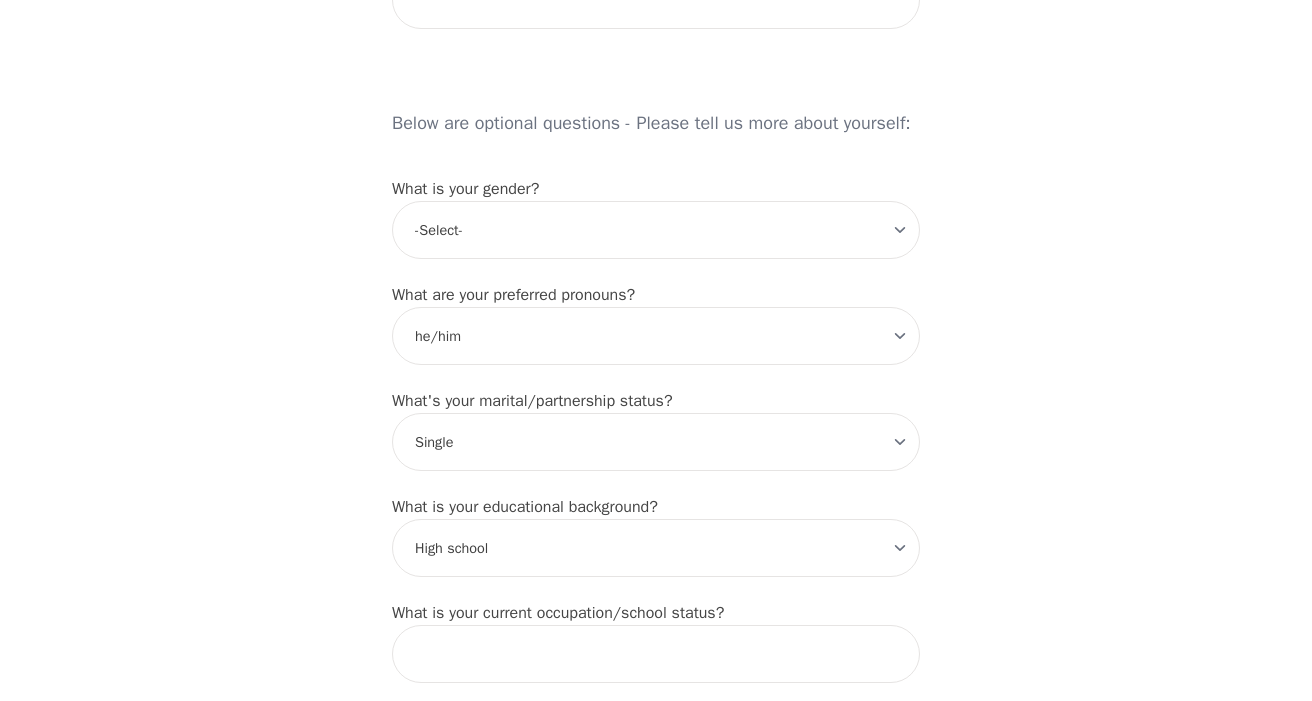 scroll, scrollTop: 1700, scrollLeft: 0, axis: vertical 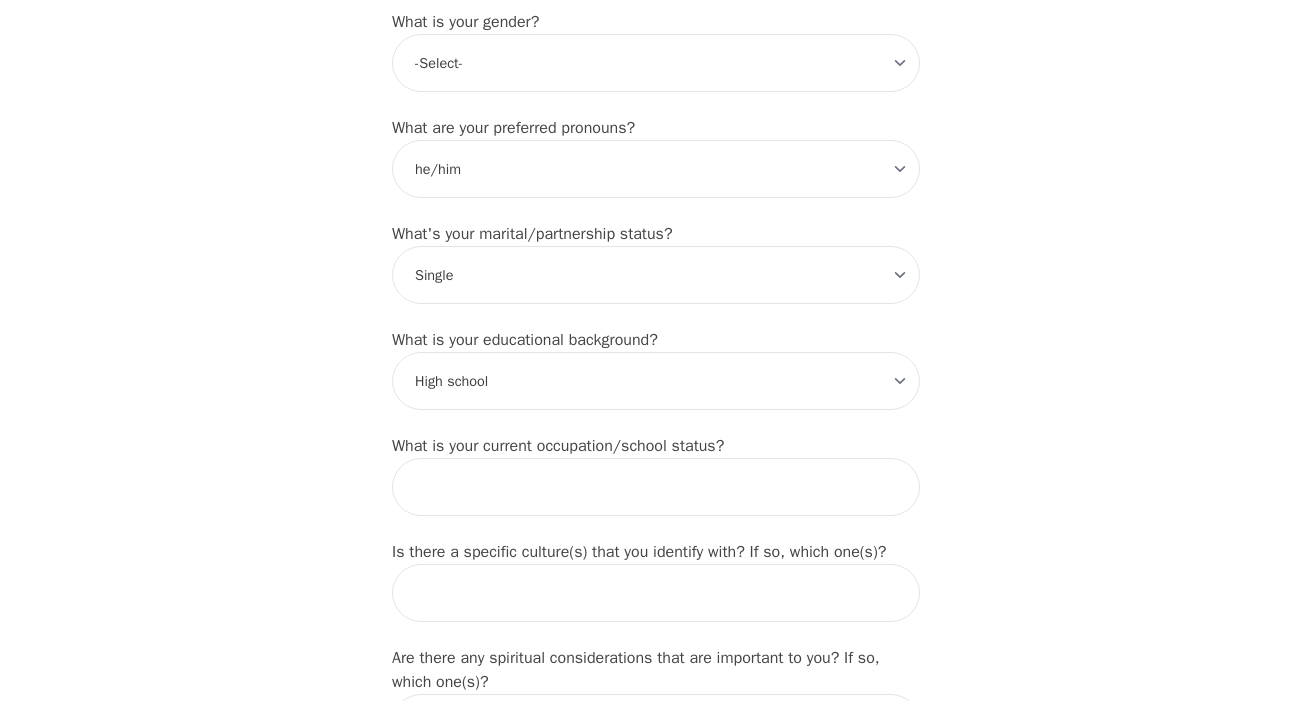 type on "[PERSON_NAME]" 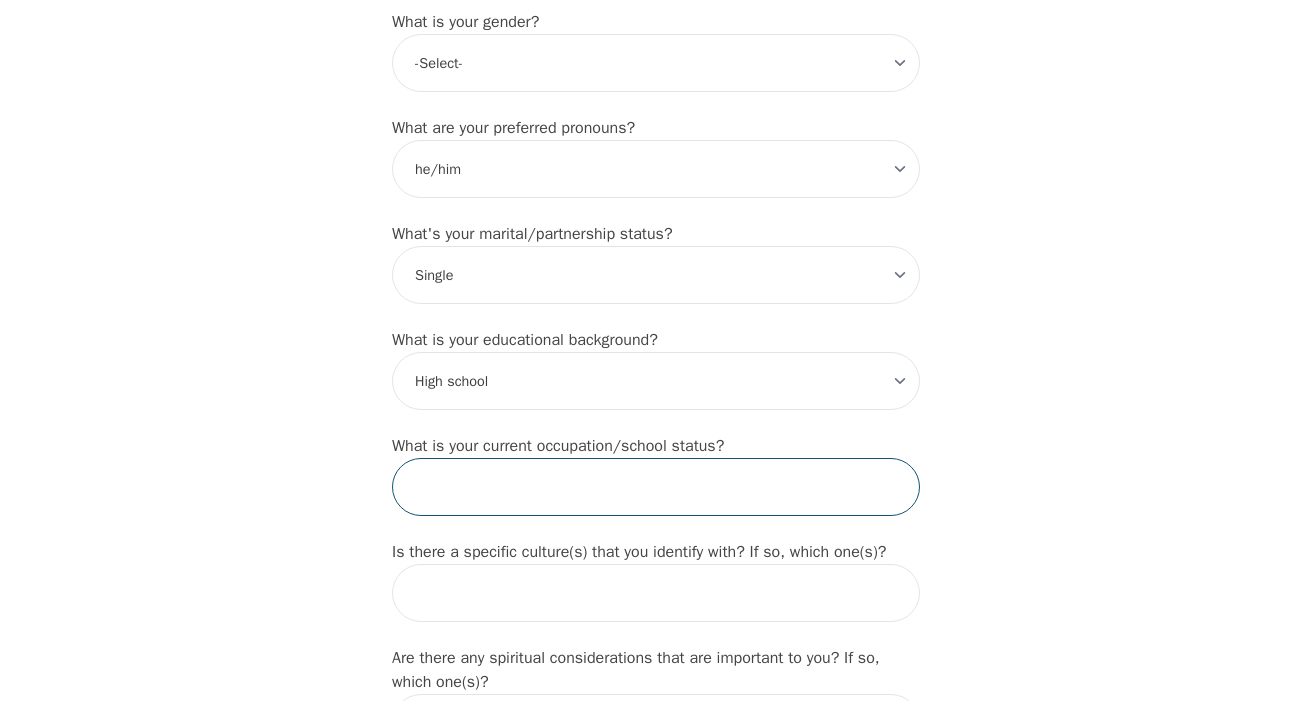 click at bounding box center (656, 487) 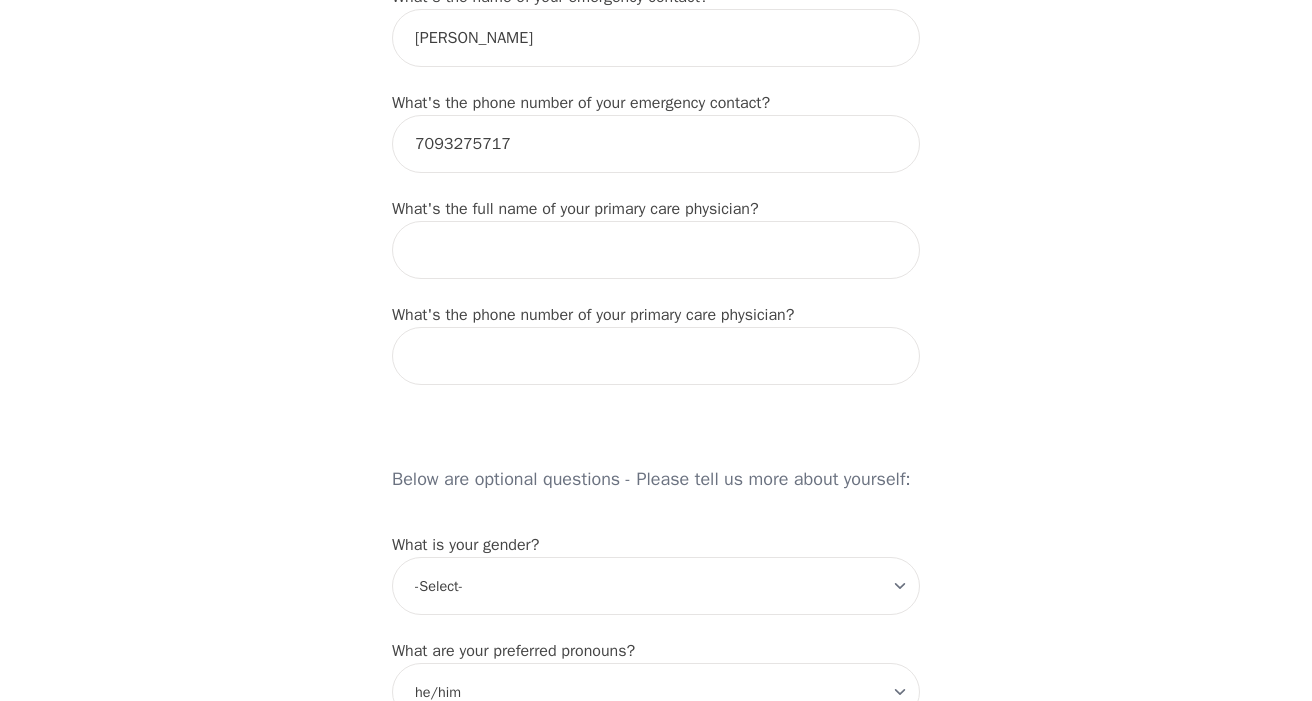 scroll, scrollTop: 1200, scrollLeft: 0, axis: vertical 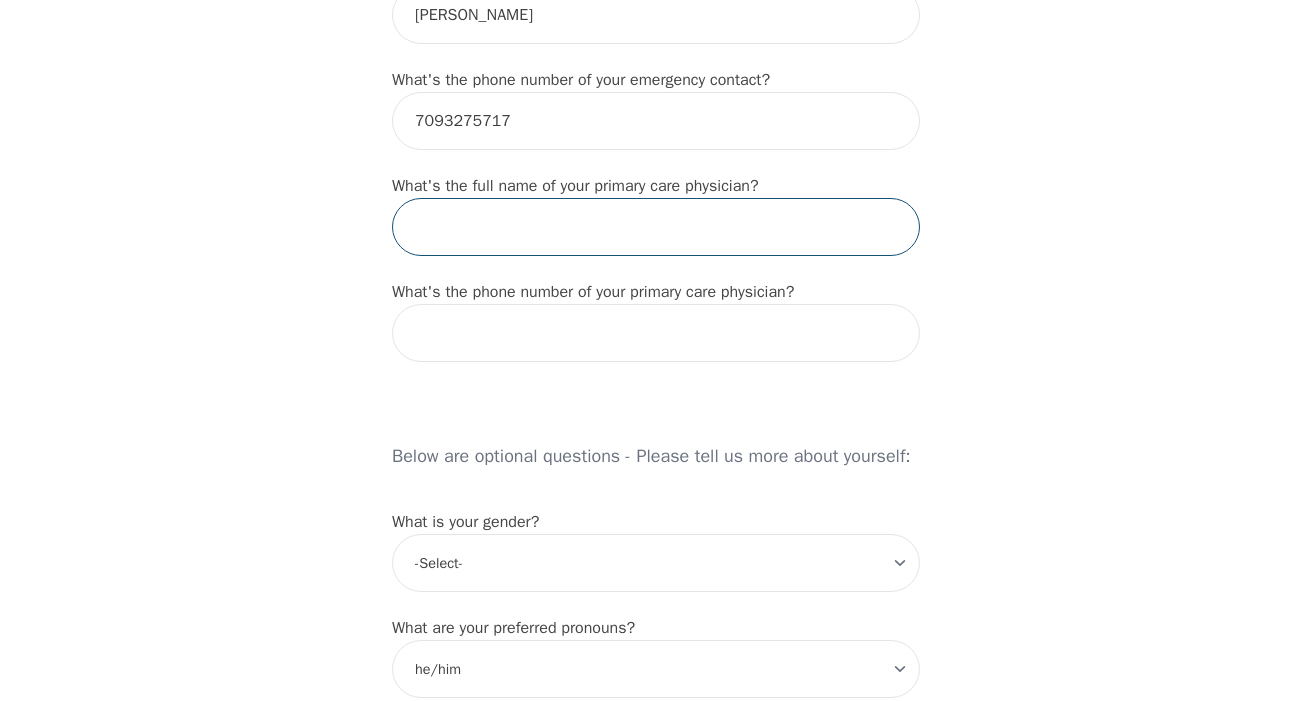 click at bounding box center [656, 227] 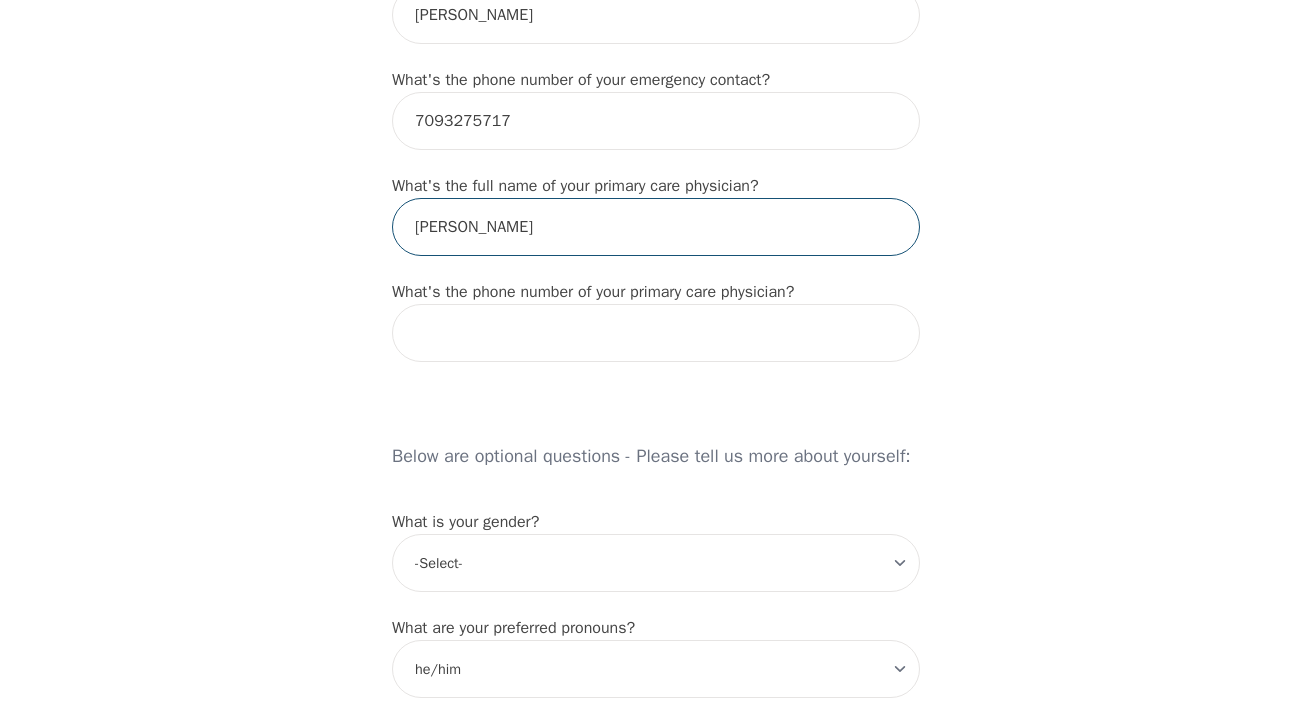 type on "[PERSON_NAME]" 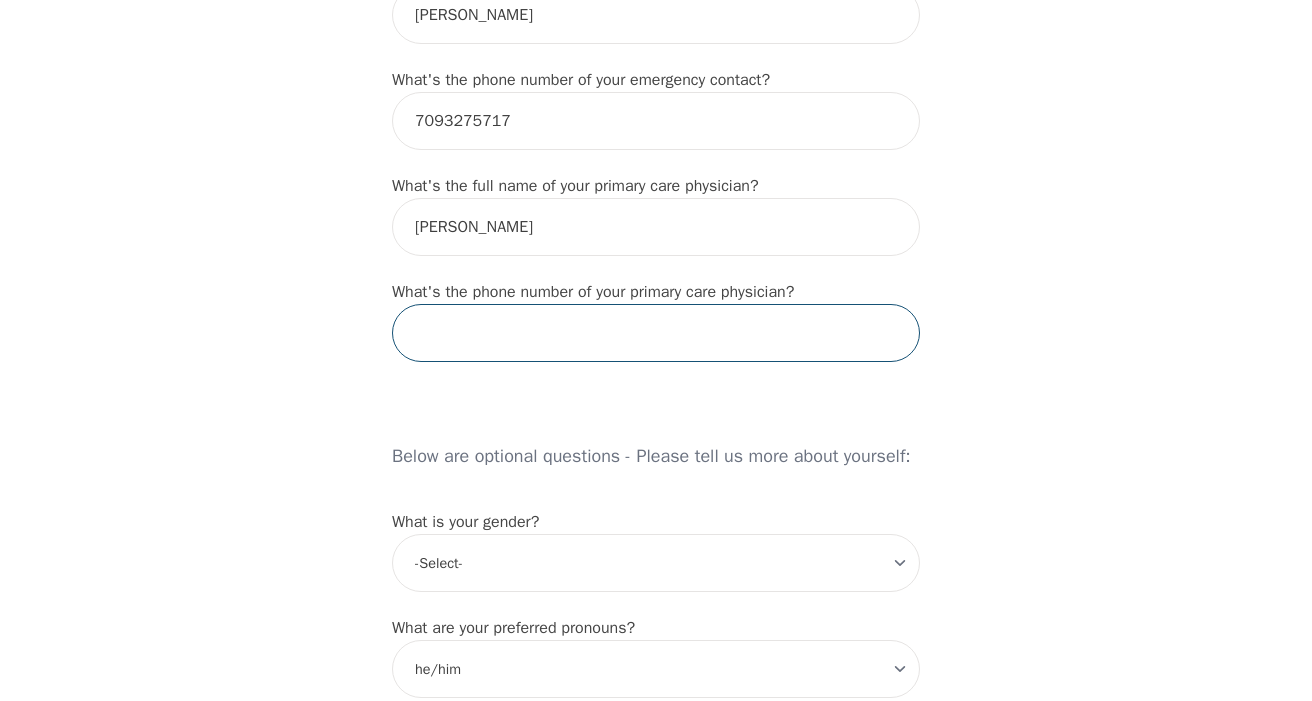 click at bounding box center (656, 333) 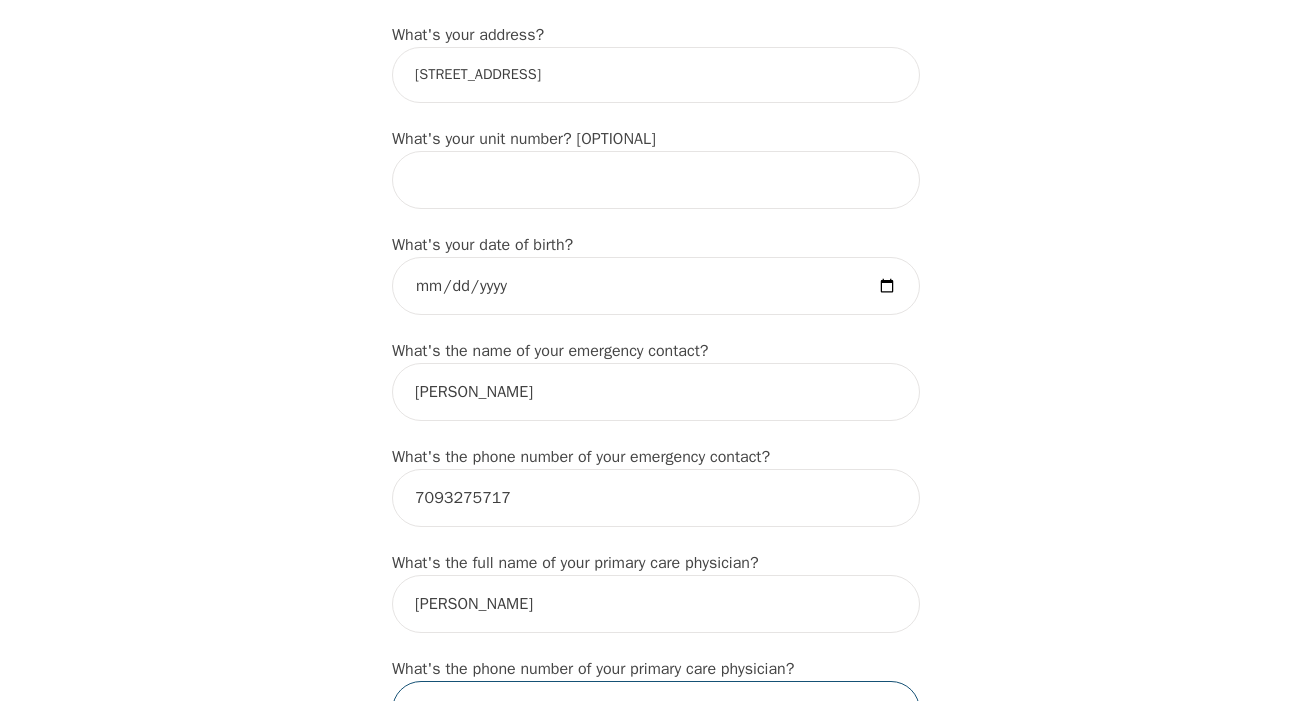 scroll, scrollTop: 799, scrollLeft: 0, axis: vertical 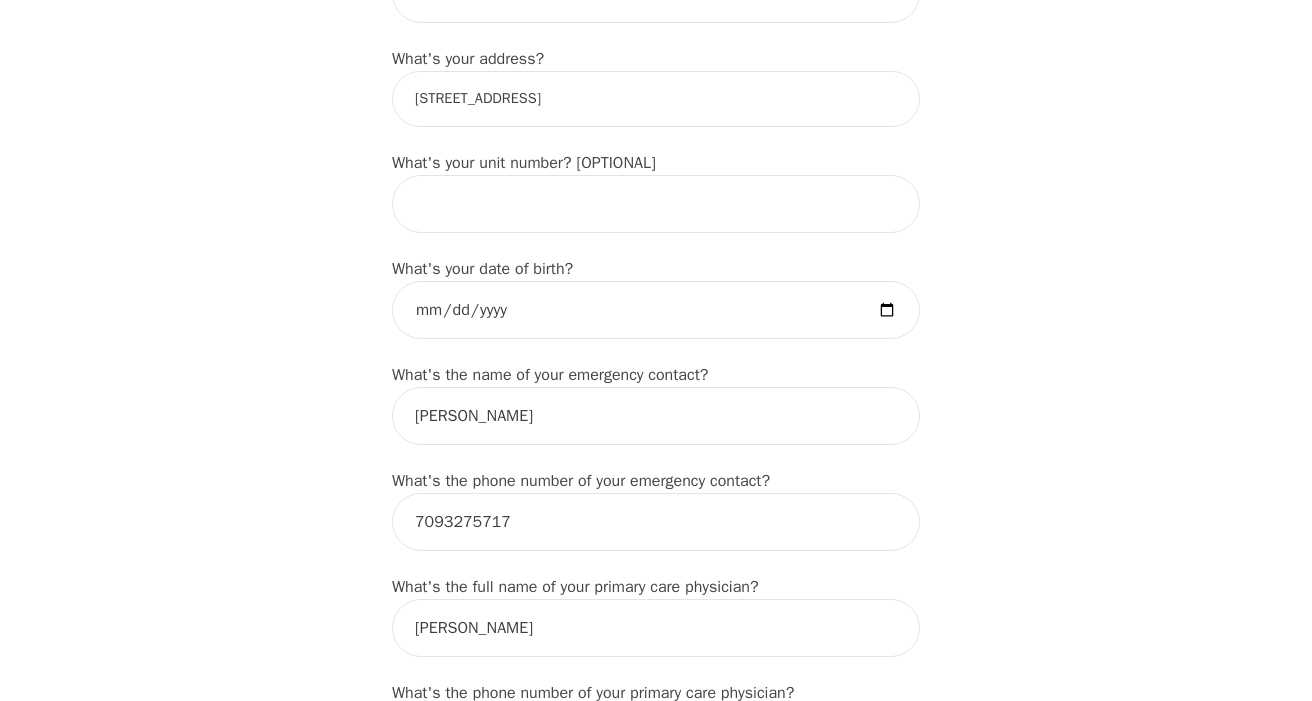 type on "7095795001" 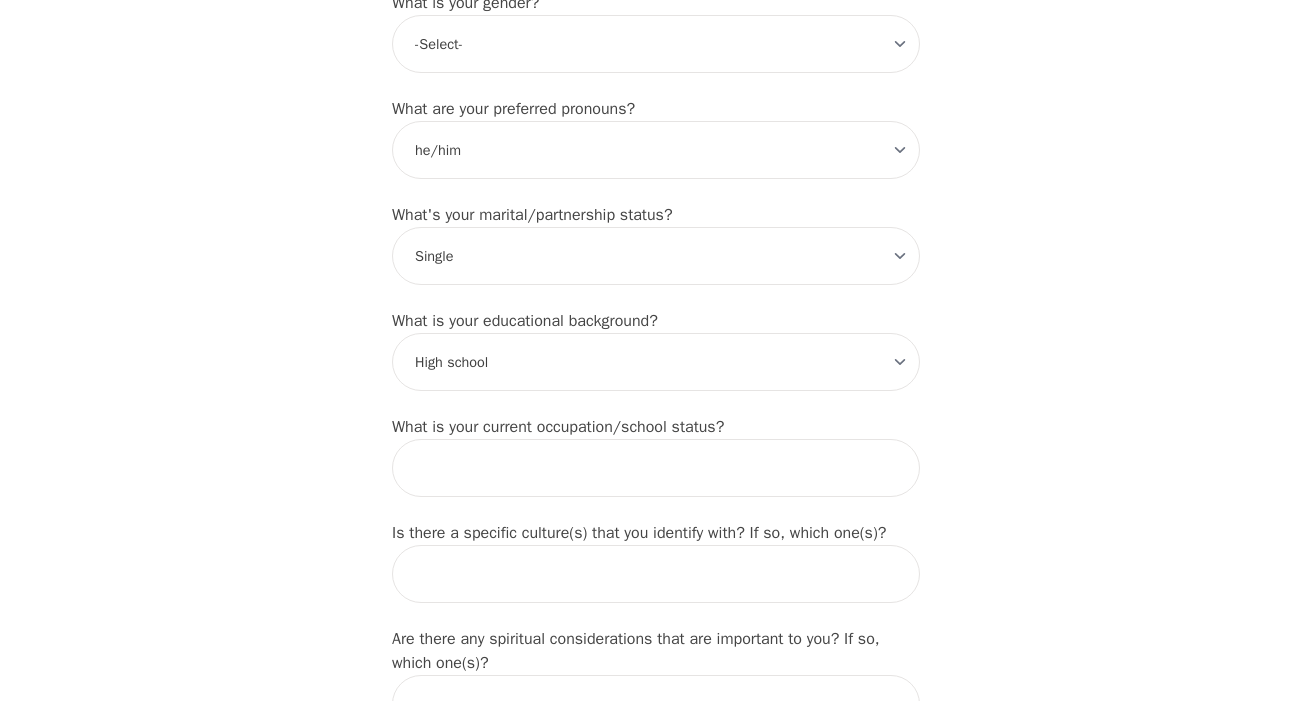 scroll, scrollTop: 1699, scrollLeft: 0, axis: vertical 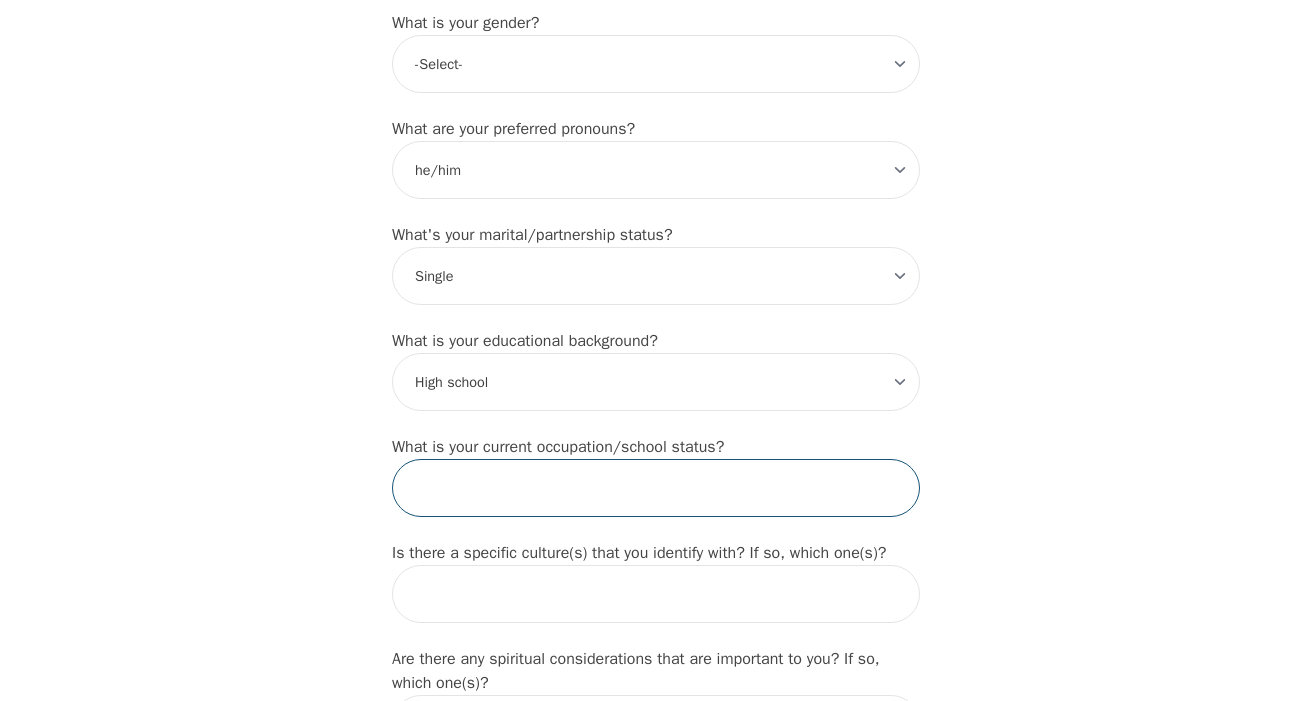 click at bounding box center [656, 488] 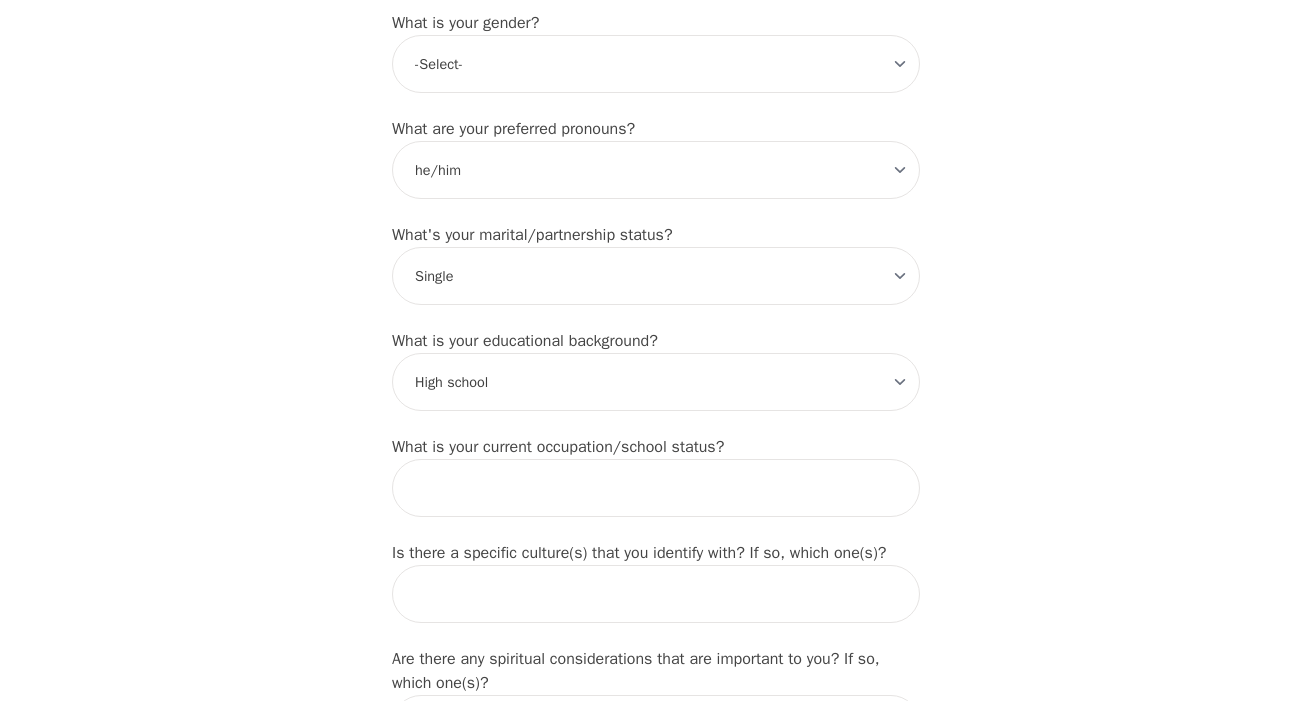 click on "Intake Assessment for [PERSON_NAME] Part 1 of 2: Tell Us About Yourself Please complete the following information before your initial session. This step is crucial to kickstart your therapeutic journey with your therapist: What's your first name? (This will be the name on your insurance receipt) [PERSON_NAME] What's your last name? [PERSON_NAME] What's your preferred name? [OPTIONAL] What's your email? [EMAIL_ADDRESS][DOMAIN_NAME] What's your phone number? [PHONE_NUMBER] What's your address? [STREET_ADDRESS] What's your unit number? [OPTIONAL] What's your date of birth? [DEMOGRAPHIC_DATA] What's the name of your emergency contact? [PERSON_NAME] What's the phone number of your emergency contact? [PHONE_NUMBER] What's the full name of your primary care physician? [PERSON_NAME] What's the phone number of your primary care physician? 7095795001 Below are optional questions - Please tell us more about yourself: What is your gender? -Select- [DEMOGRAPHIC_DATA] [DEMOGRAPHIC_DATA] [DEMOGRAPHIC_DATA] [DEMOGRAPHIC_DATA] [DEMOGRAPHIC_DATA] prefer_not_to_say What are your preferred pronouns?" at bounding box center [656, -137] 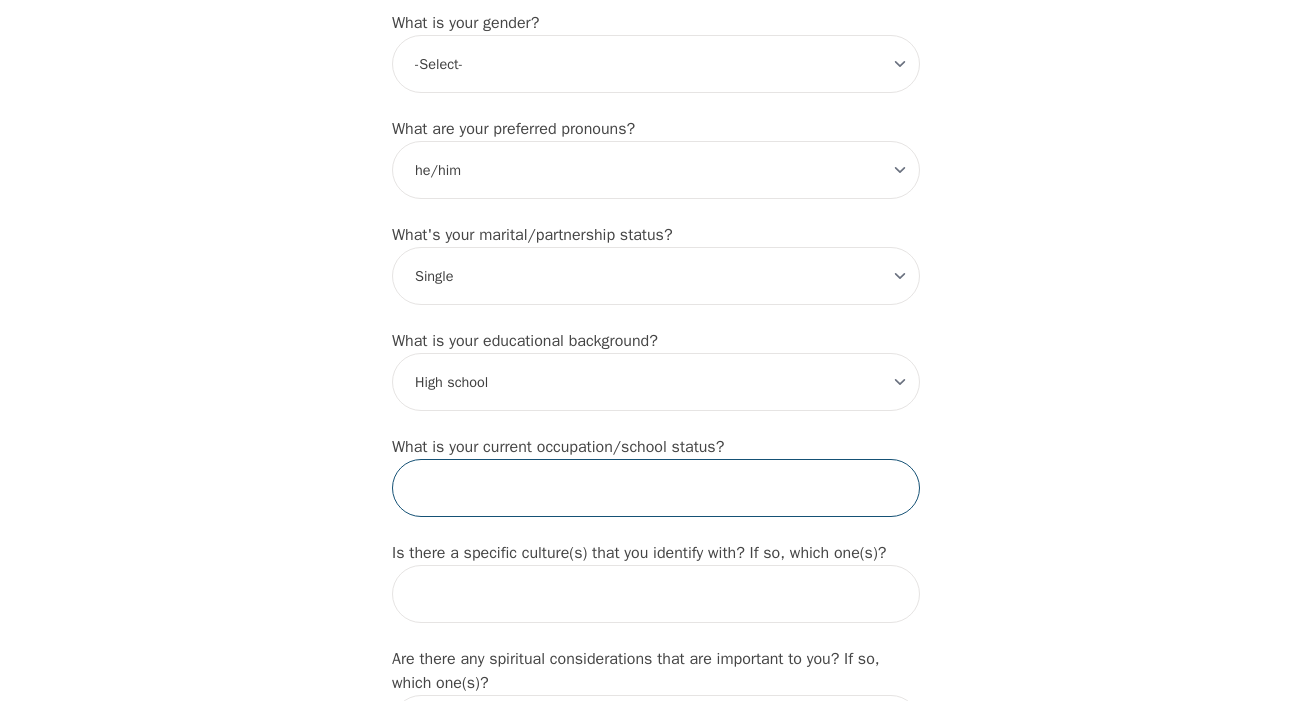 click at bounding box center (656, 488) 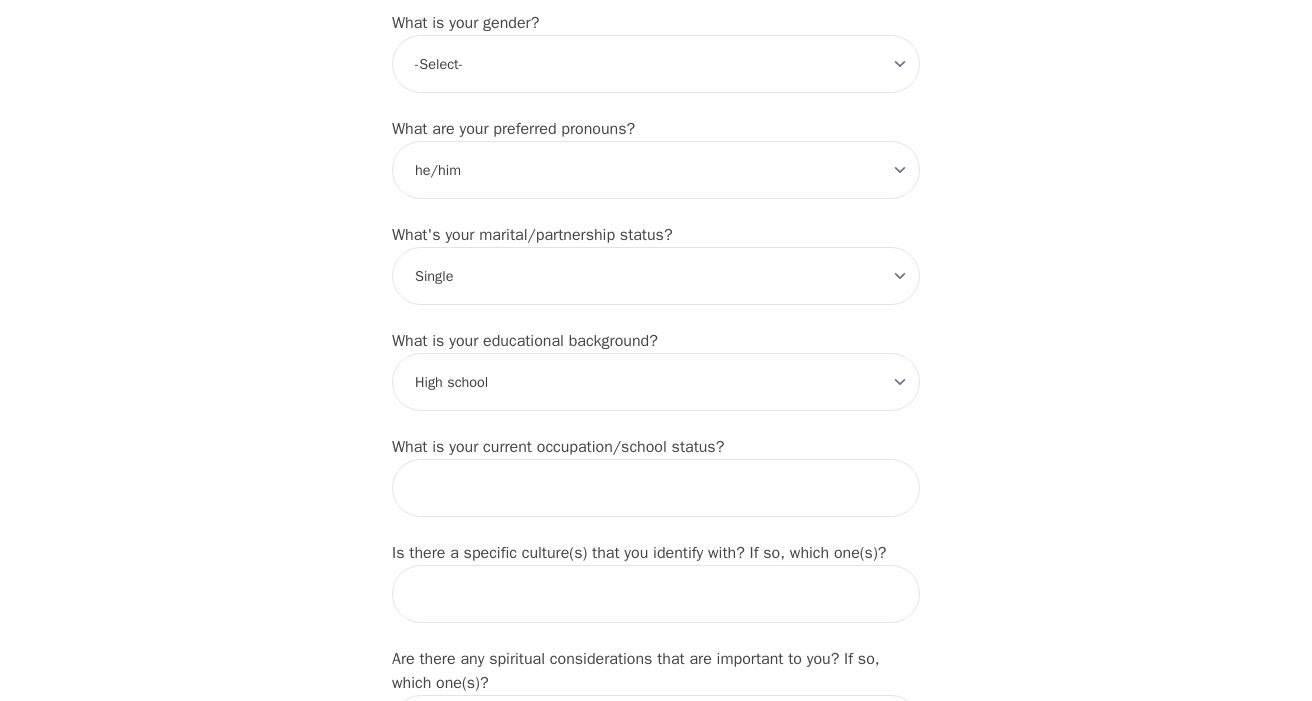 click on "Intake Assessment for [PERSON_NAME] Part 1 of 2: Tell Us About Yourself Please complete the following information before your initial session. This step is crucial to kickstart your therapeutic journey with your therapist: What's your first name? (This will be the name on your insurance receipt) [PERSON_NAME] What's your last name? [PERSON_NAME] What's your preferred name? [OPTIONAL] What's your email? [EMAIL_ADDRESS][DOMAIN_NAME] What's your phone number? [PHONE_NUMBER] What's your address? [STREET_ADDRESS] What's your unit number? [OPTIONAL] What's your date of birth? [DEMOGRAPHIC_DATA] What's the name of your emergency contact? [PERSON_NAME] What's the phone number of your emergency contact? [PHONE_NUMBER] What's the full name of your primary care physician? [PERSON_NAME] What's the phone number of your primary care physician? 7095795001 Below are optional questions - Please tell us more about yourself: What is your gender? -Select- [DEMOGRAPHIC_DATA] [DEMOGRAPHIC_DATA] [DEMOGRAPHIC_DATA] [DEMOGRAPHIC_DATA] [DEMOGRAPHIC_DATA] prefer_not_to_say What are your preferred pronouns?" at bounding box center [656, -137] 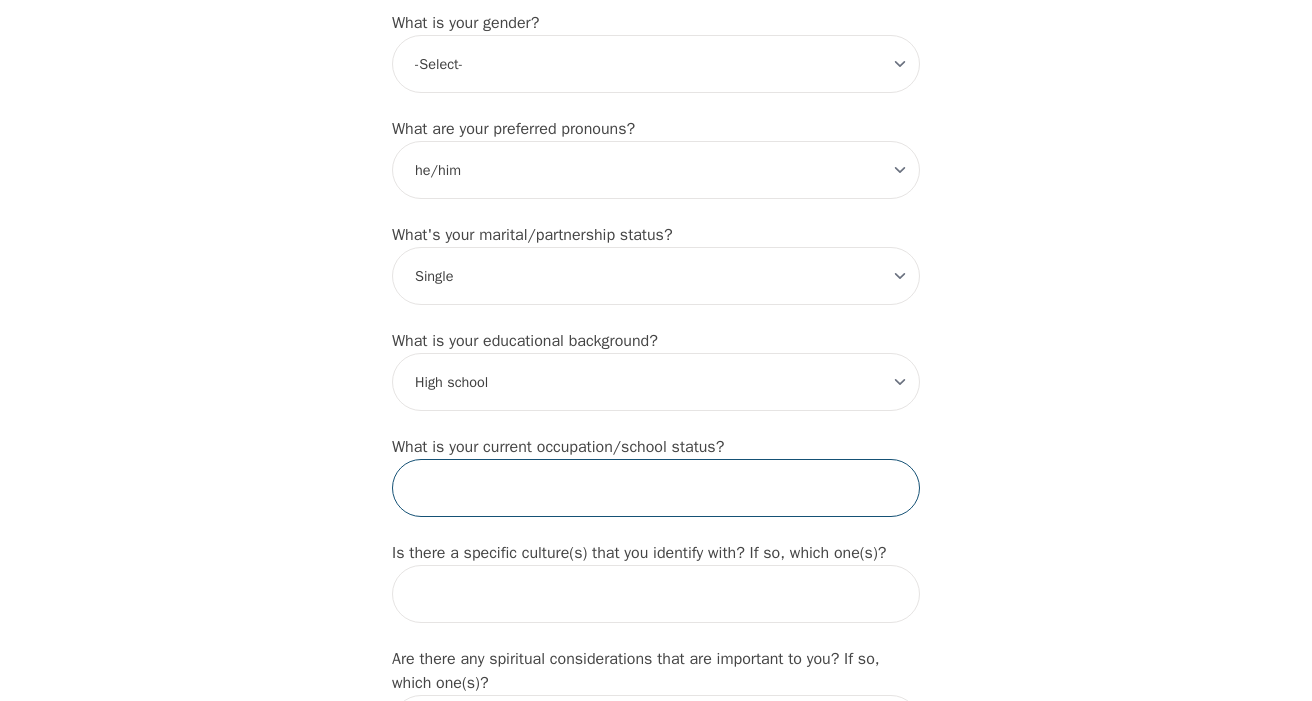 click at bounding box center [656, 488] 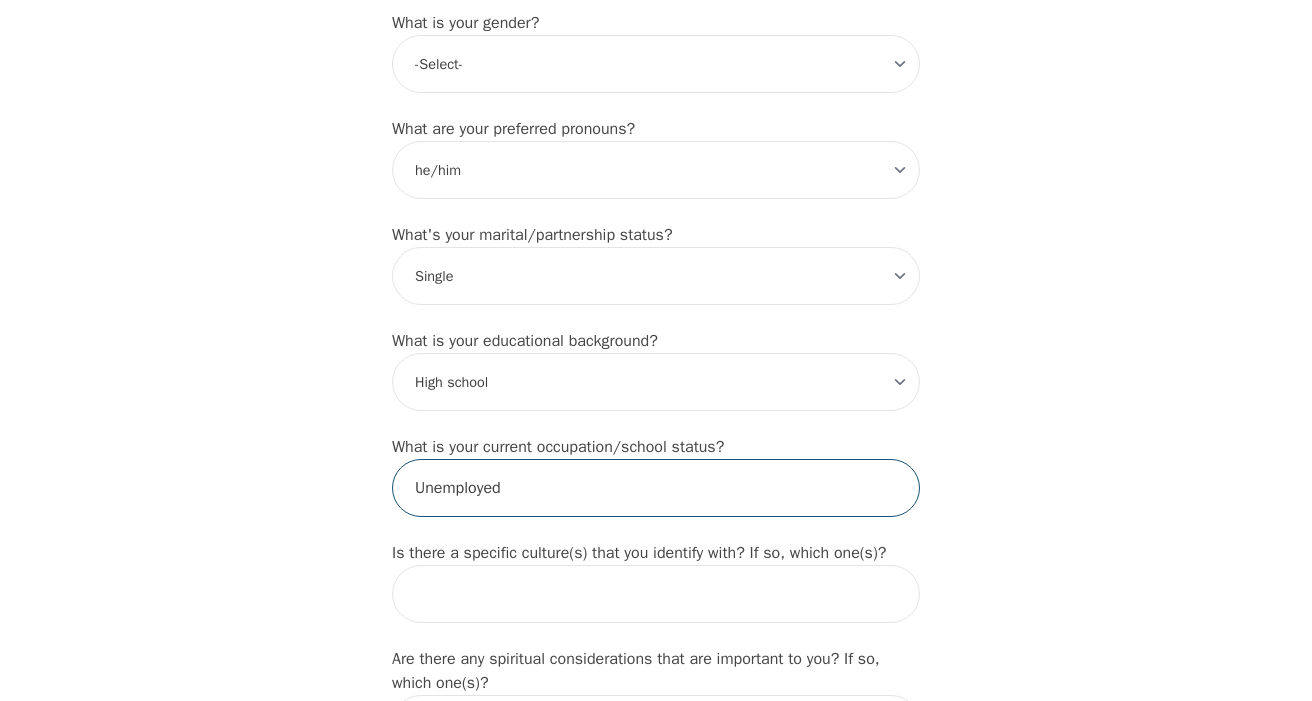 type on "Unemployed" 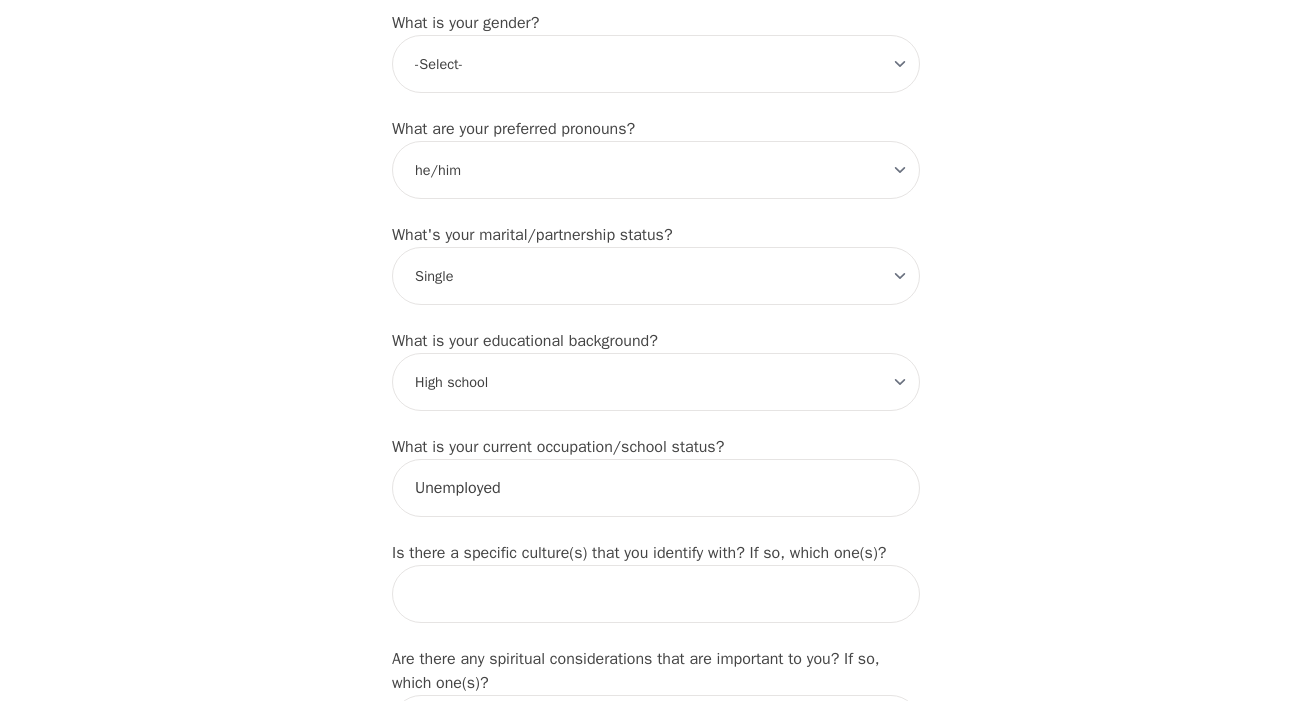 click on "Intake Assessment for [PERSON_NAME] Part 1 of 2: Tell Us About Yourself Please complete the following information before your initial session. This step is crucial to kickstart your therapeutic journey with your therapist: What's your first name? (This will be the name on your insurance receipt) [PERSON_NAME] What's your last name? [PERSON_NAME] What's your preferred name? [OPTIONAL] What's your email? [EMAIL_ADDRESS][DOMAIN_NAME] What's your phone number? [PHONE_NUMBER] What's your address? [STREET_ADDRESS] What's your unit number? [OPTIONAL] What's your date of birth? [DEMOGRAPHIC_DATA] What's the name of your emergency contact? [PERSON_NAME] What's the phone number of your emergency contact? [PHONE_NUMBER] What's the full name of your primary care physician? [PERSON_NAME] What's the phone number of your primary care physician? 7095795001 Below are optional questions - Please tell us more about yourself: What is your gender? -Select- [DEMOGRAPHIC_DATA] [DEMOGRAPHIC_DATA] [DEMOGRAPHIC_DATA] [DEMOGRAPHIC_DATA] [DEMOGRAPHIC_DATA] prefer_not_to_say What are your preferred pronouns?" at bounding box center [656, -137] 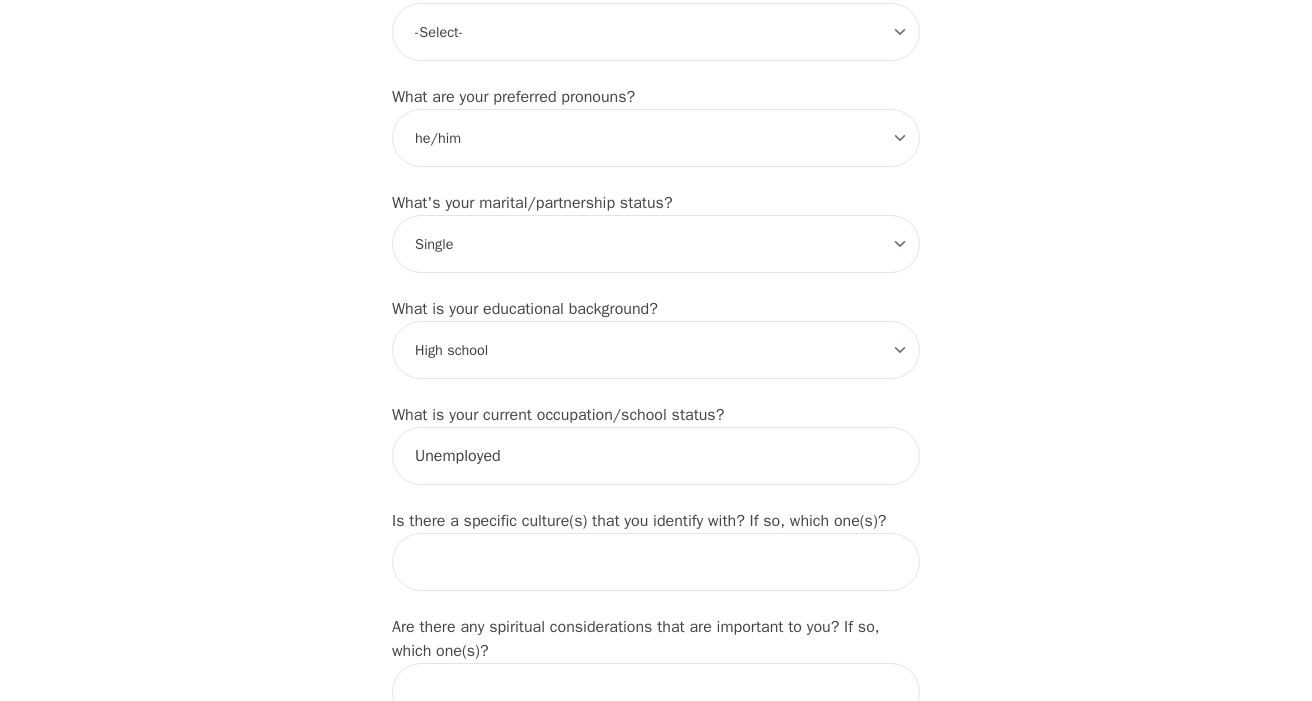scroll, scrollTop: 1799, scrollLeft: 0, axis: vertical 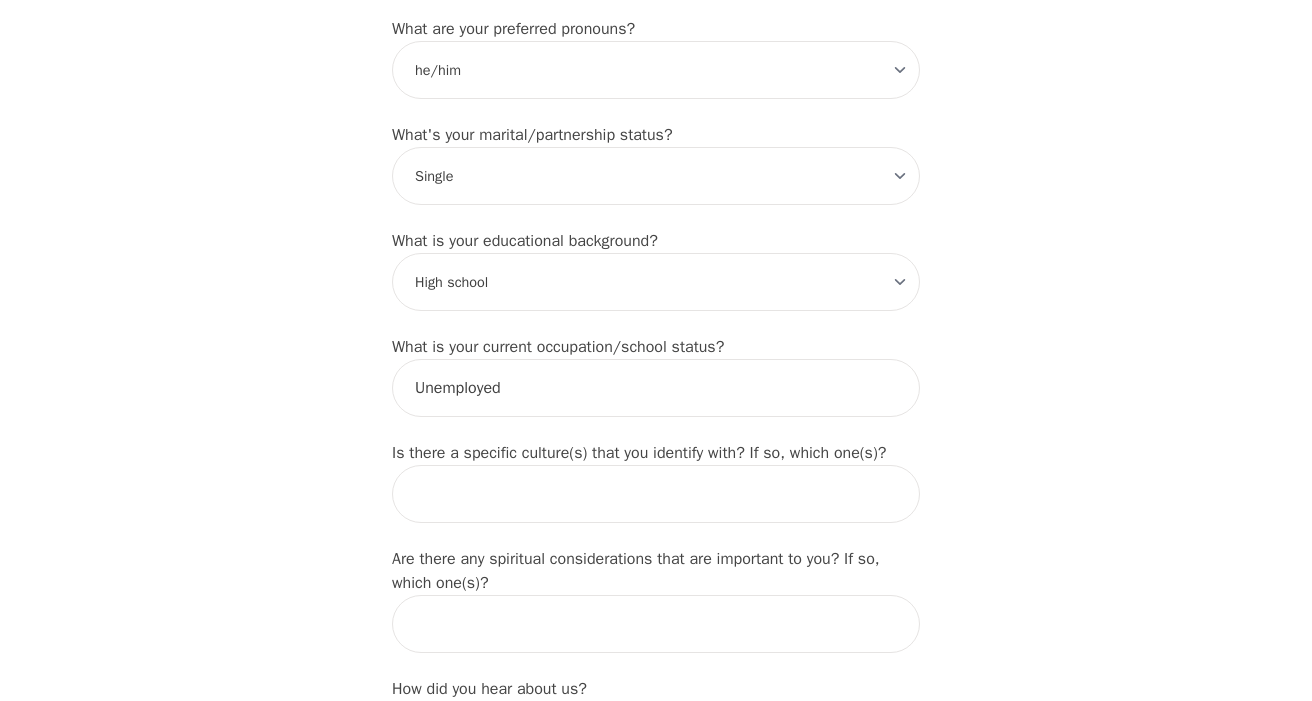 click on "Intake Assessment for [PERSON_NAME] Part 1 of 2: Tell Us About Yourself Please complete the following information before your initial session. This step is crucial to kickstart your therapeutic journey with your therapist: What's your first name? (This will be the name on your insurance receipt) [PERSON_NAME] What's your last name? [PERSON_NAME] What's your preferred name? [OPTIONAL] What's your email? [EMAIL_ADDRESS][DOMAIN_NAME] What's your phone number? [PHONE_NUMBER] What's your address? [STREET_ADDRESS] What's your unit number? [OPTIONAL] What's your date of birth? [DEMOGRAPHIC_DATA] What's the name of your emergency contact? [PERSON_NAME] What's the phone number of your emergency contact? [PHONE_NUMBER] What's the full name of your primary care physician? [PERSON_NAME] What's the phone number of your primary care physician? 7095795001 Below are optional questions - Please tell us more about yourself: What is your gender? -Select- [DEMOGRAPHIC_DATA] [DEMOGRAPHIC_DATA] [DEMOGRAPHIC_DATA] [DEMOGRAPHIC_DATA] [DEMOGRAPHIC_DATA] prefer_not_to_say What are your preferred pronouns?" at bounding box center [656, -237] 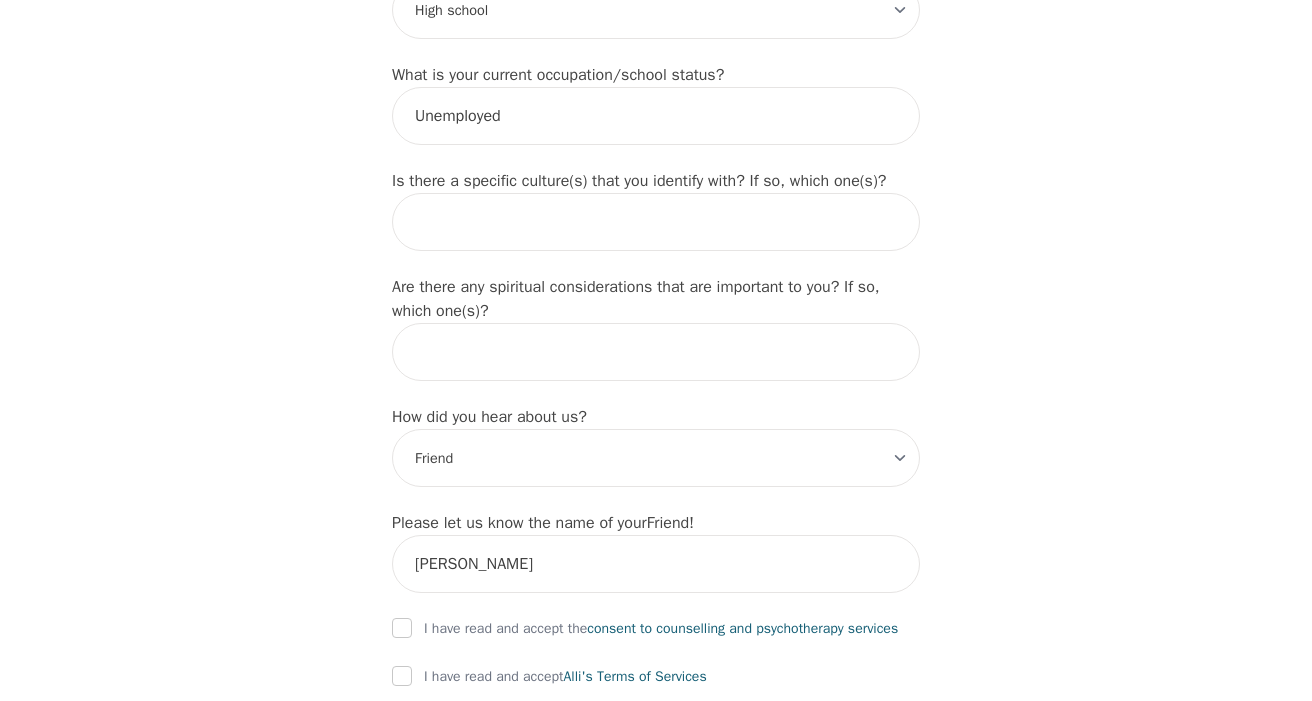 scroll, scrollTop: 2399, scrollLeft: 0, axis: vertical 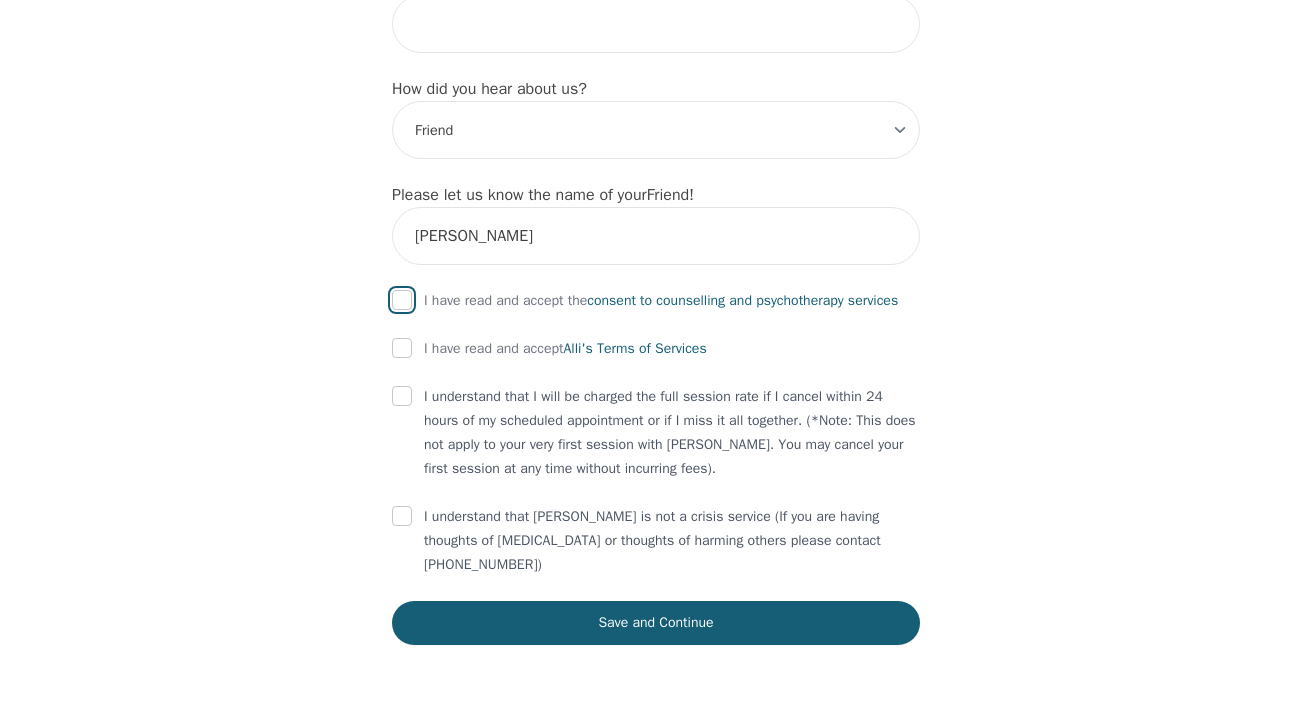 click at bounding box center (402, 300) 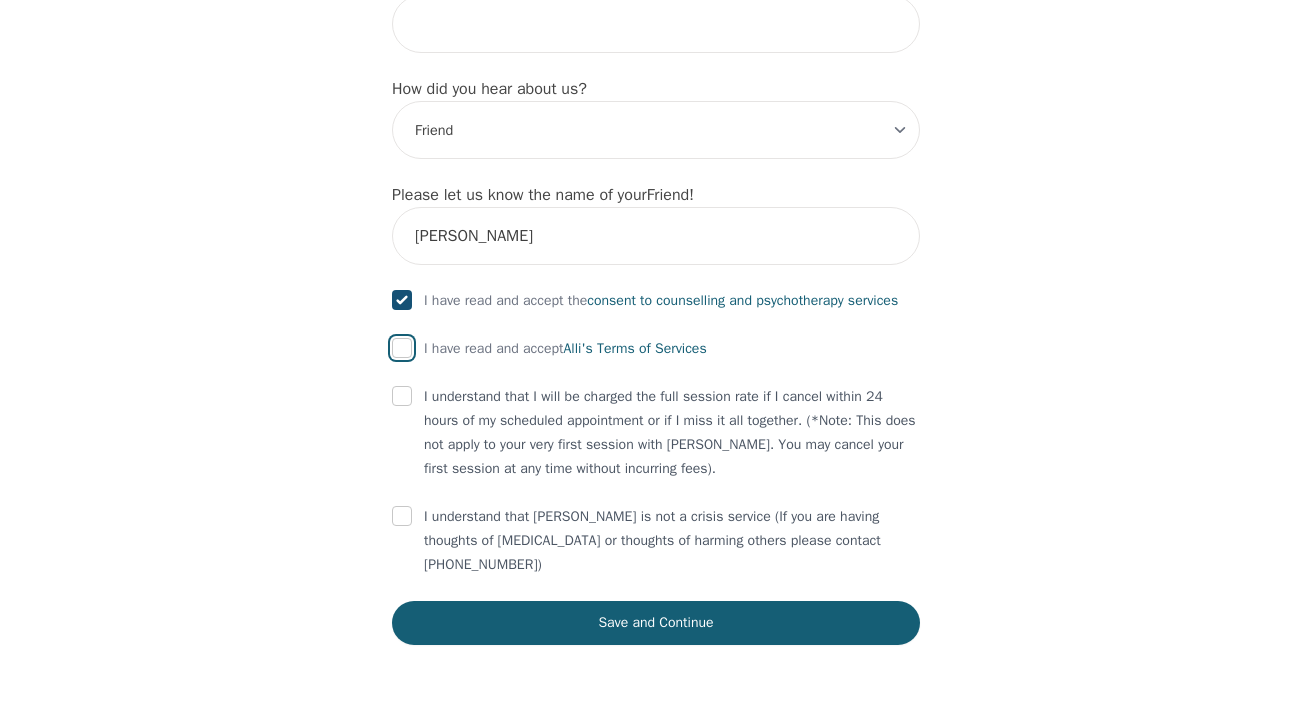 click at bounding box center (402, 348) 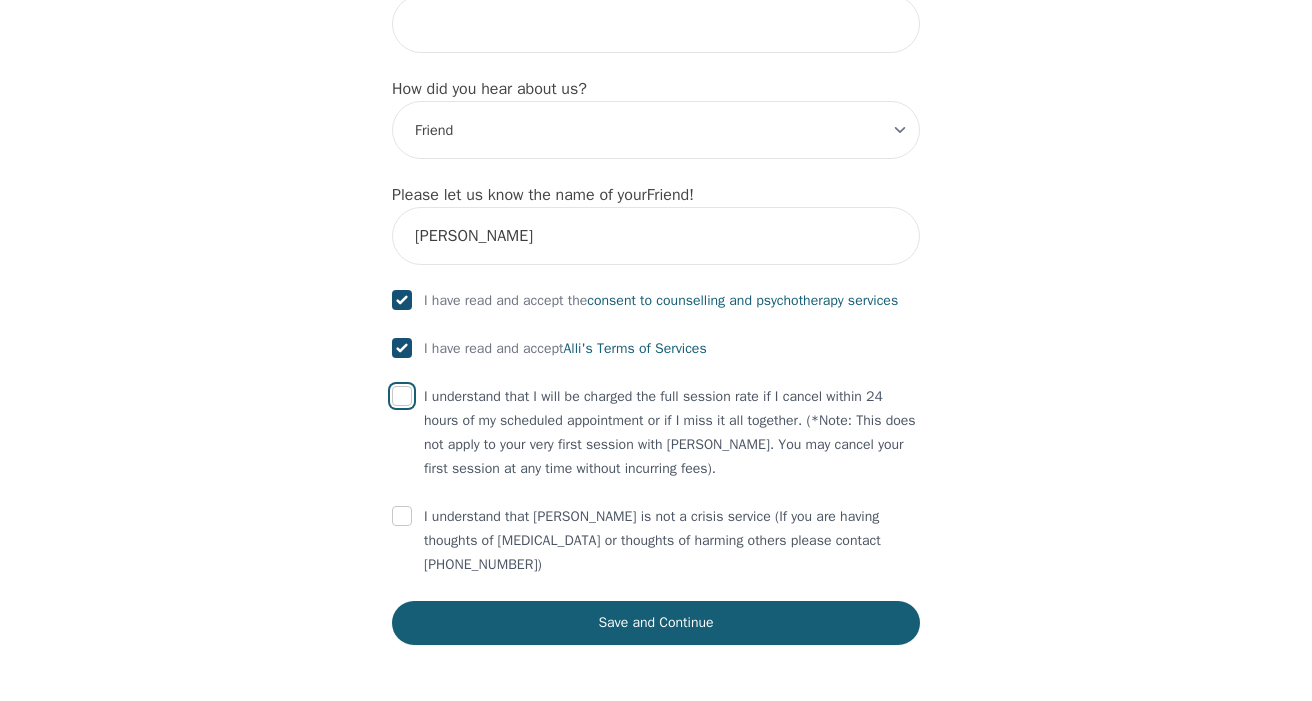 click at bounding box center [402, 396] 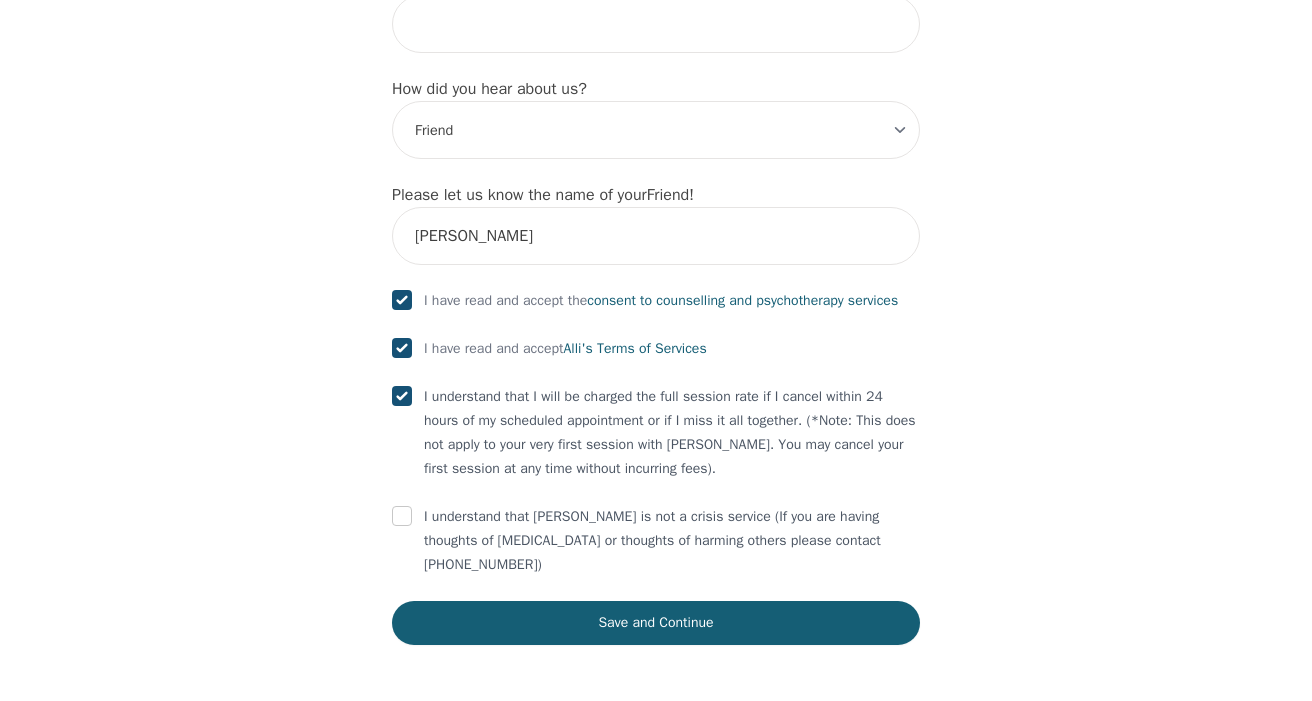 checkbox on "true" 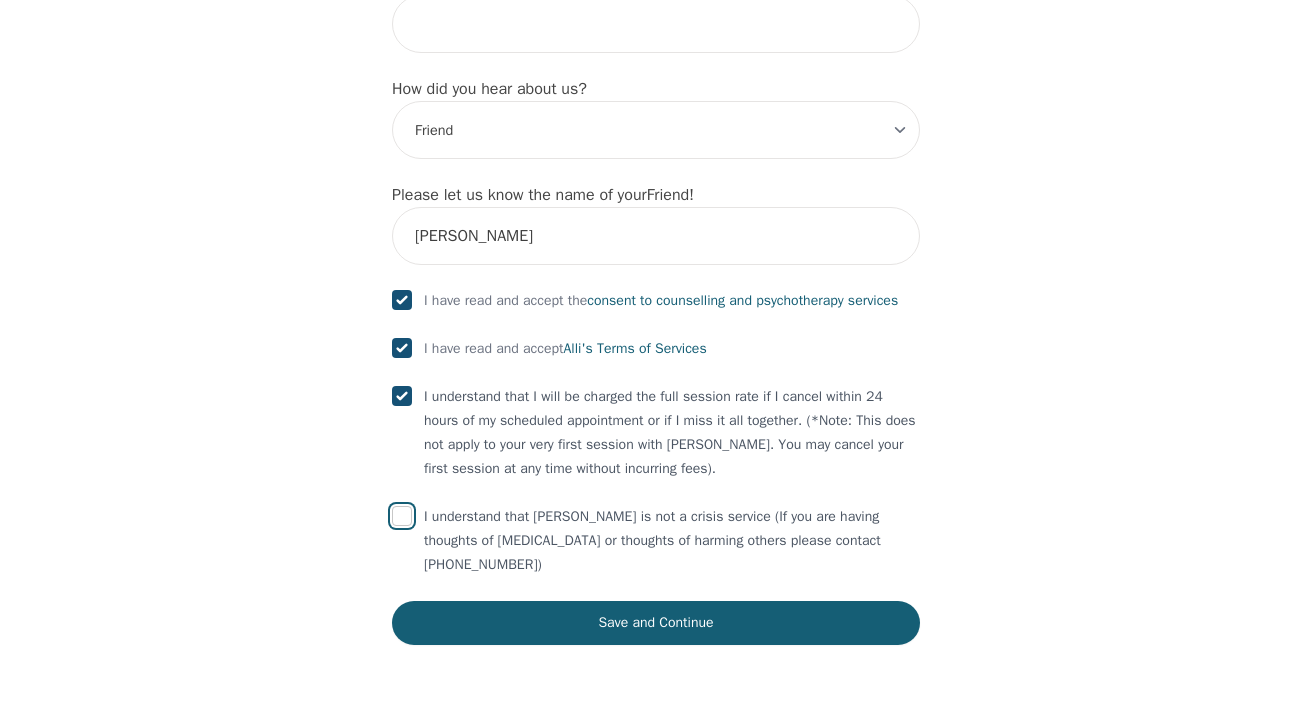 click at bounding box center (402, 516) 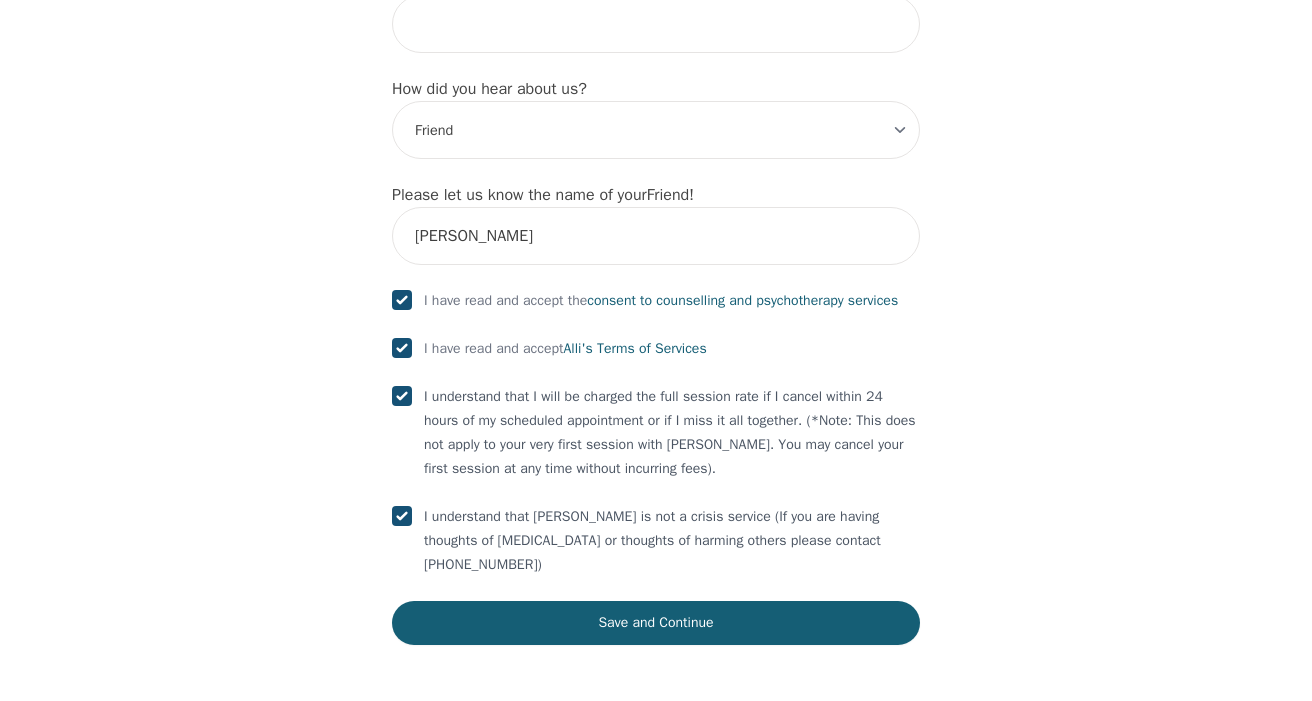 checkbox on "true" 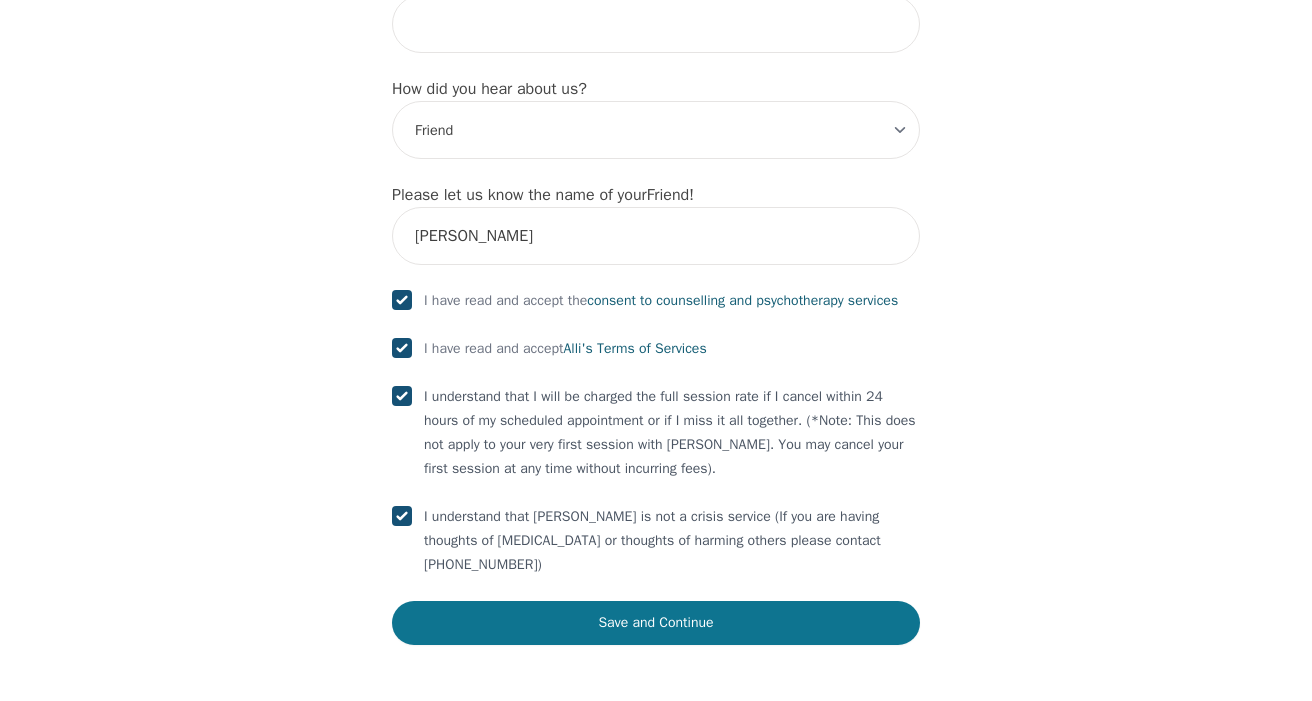 click on "Save and Continue" at bounding box center [656, 623] 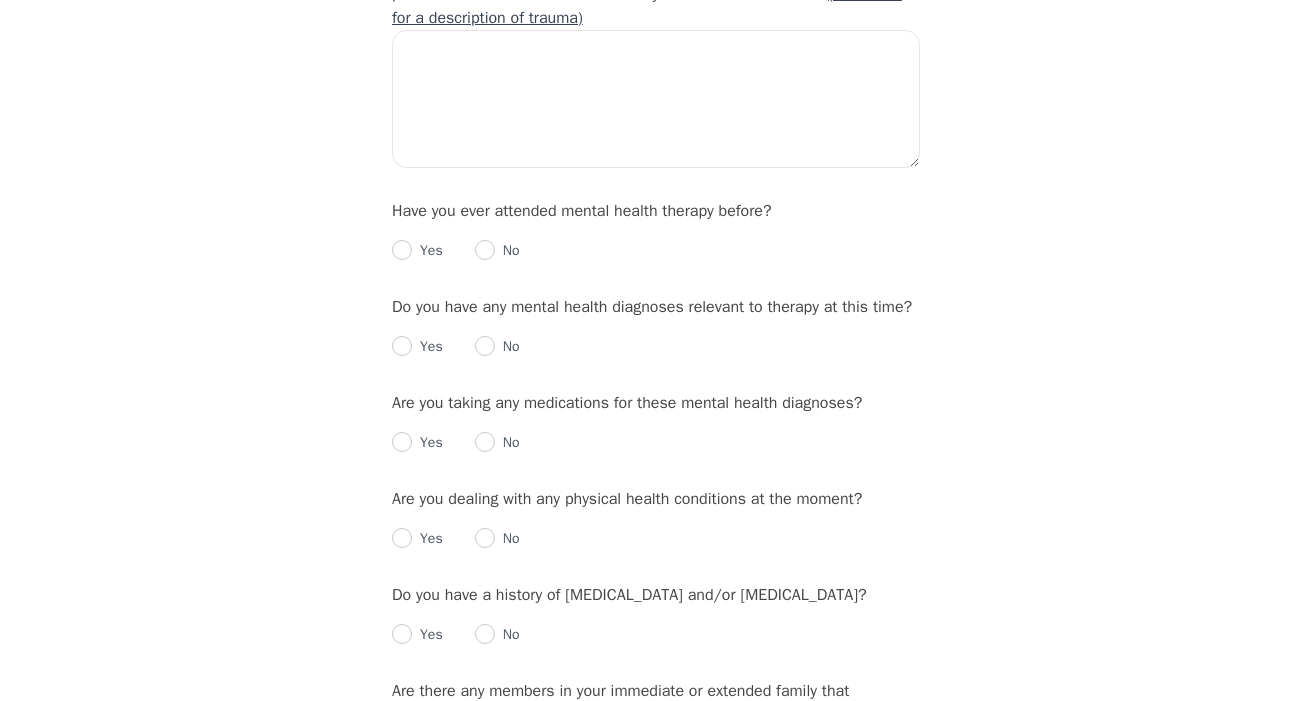 scroll, scrollTop: 2007, scrollLeft: 0, axis: vertical 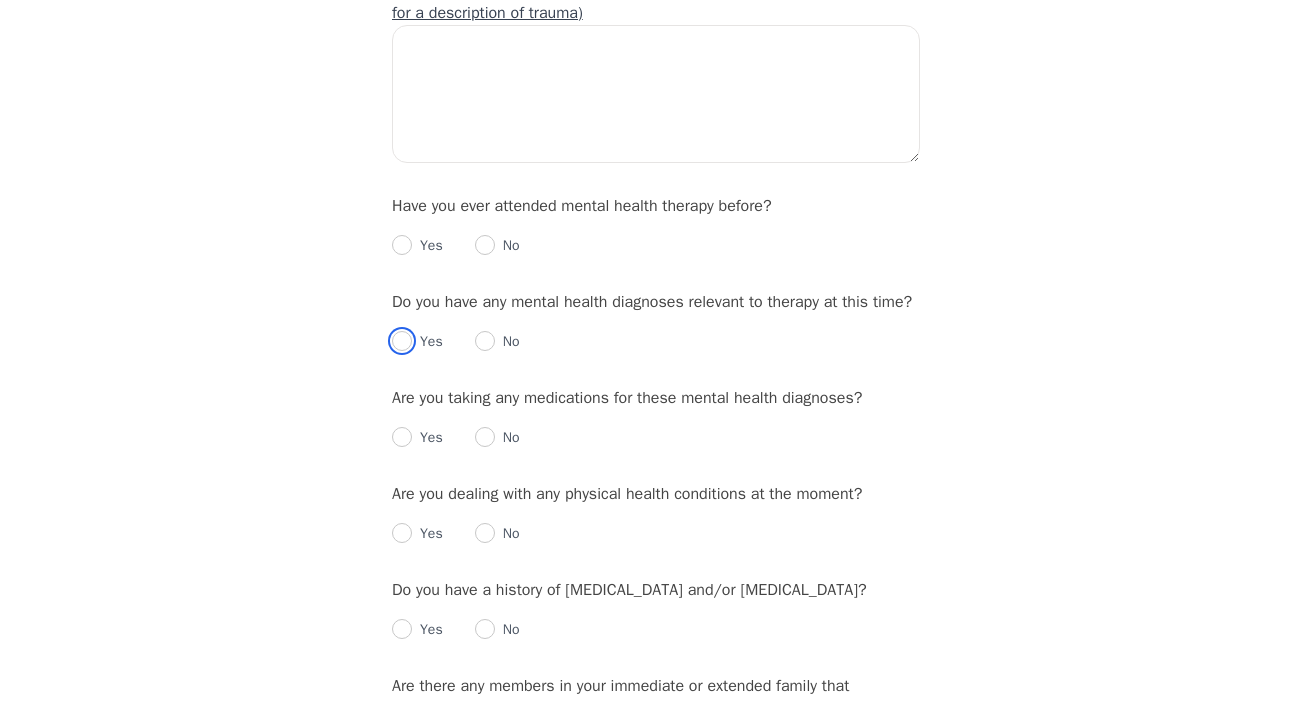 click at bounding box center (402, 341) 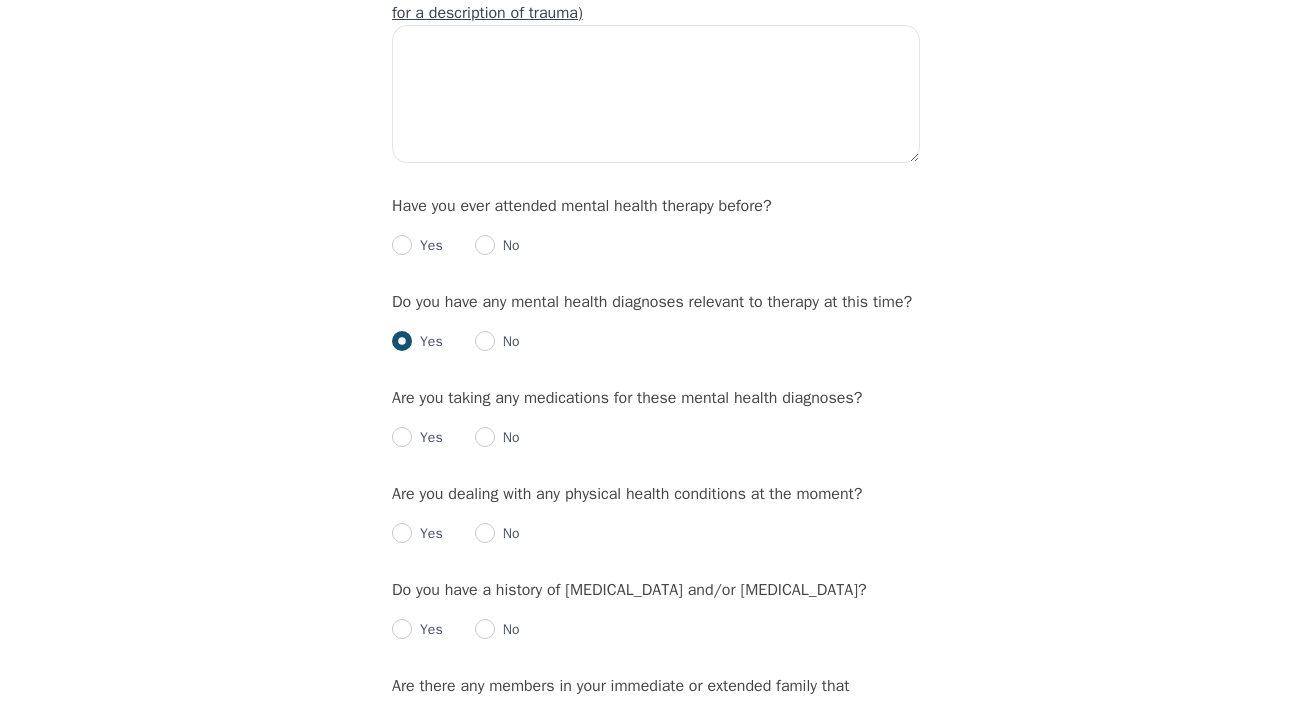 radio on "true" 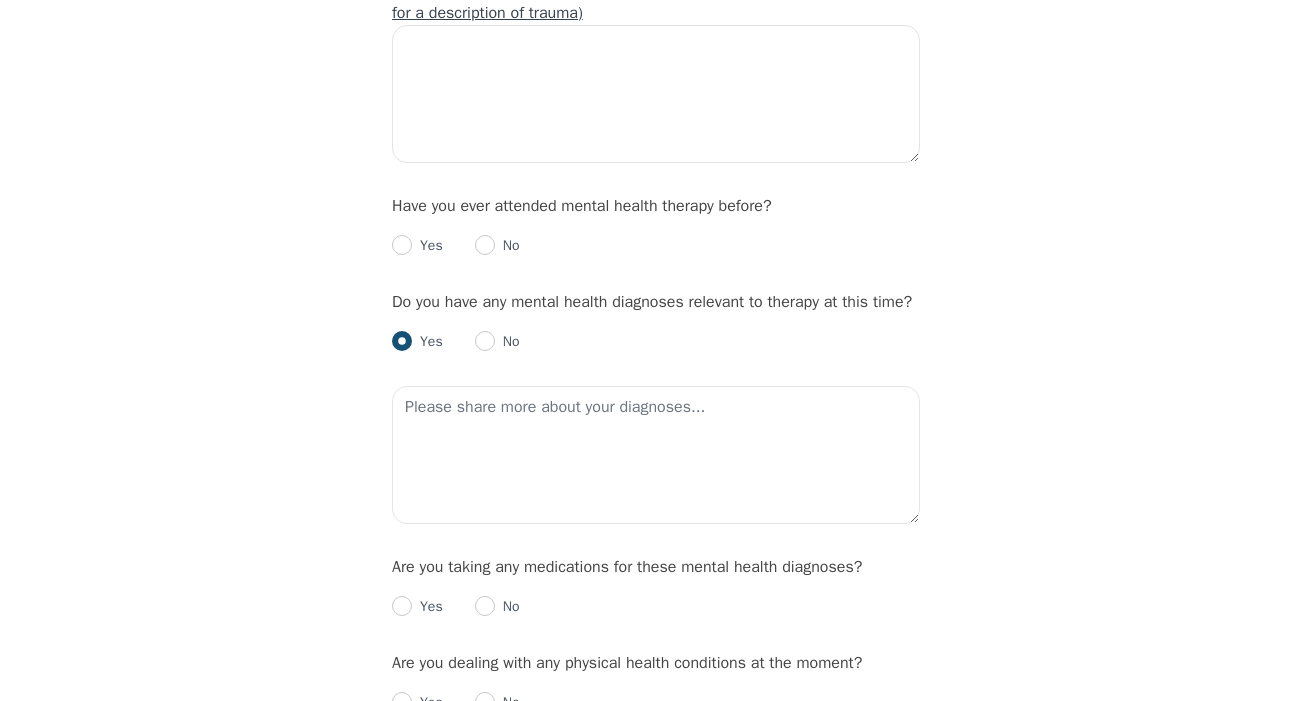 click at bounding box center [402, 341] 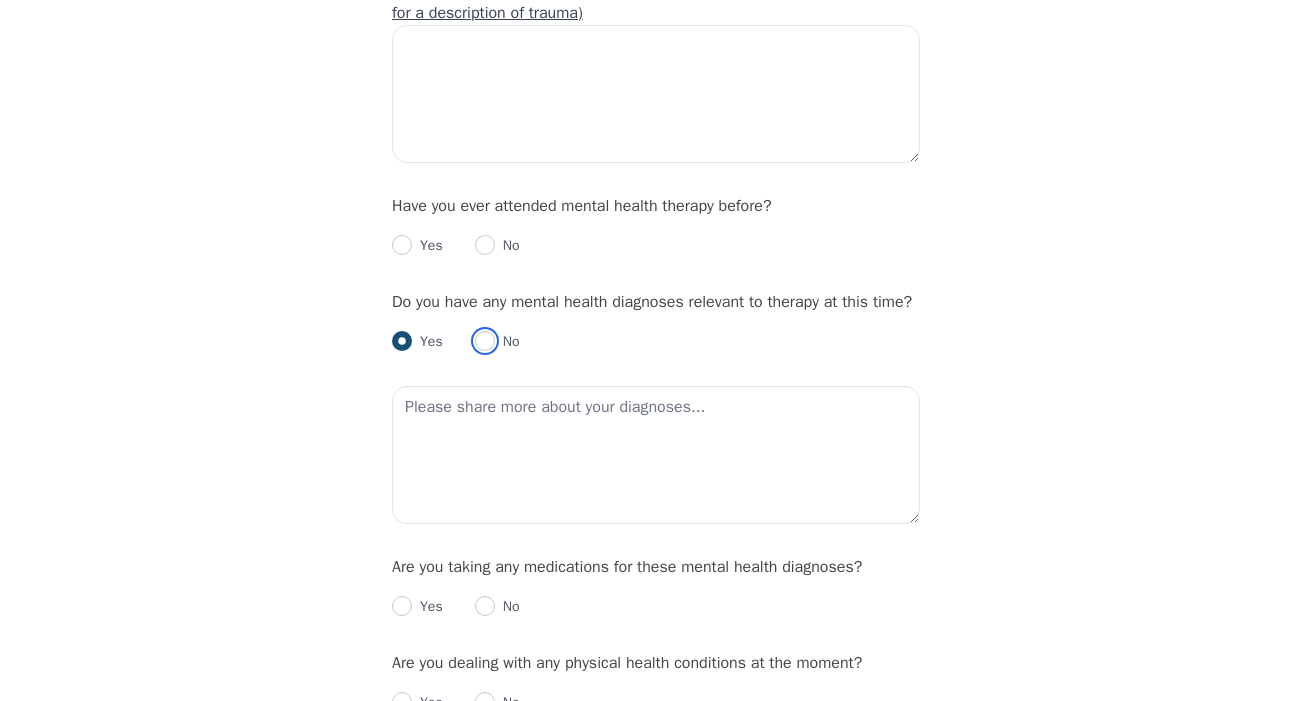click at bounding box center (485, 341) 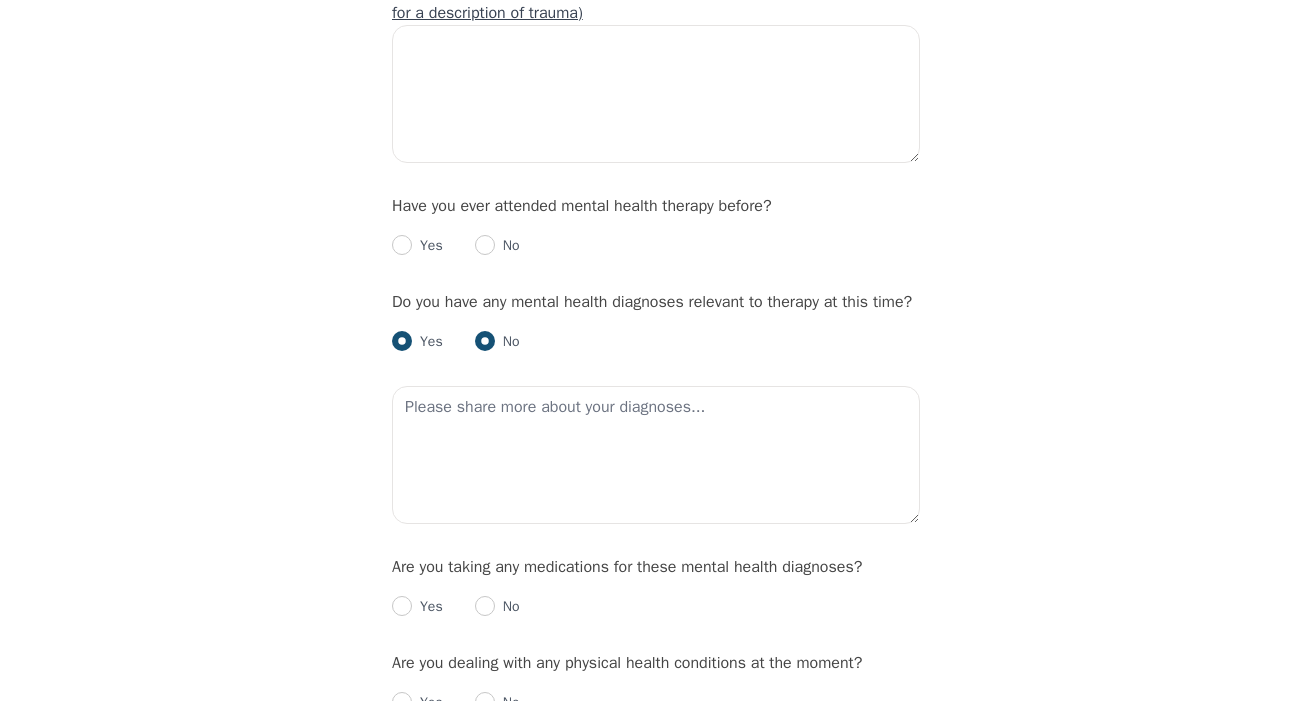 radio on "false" 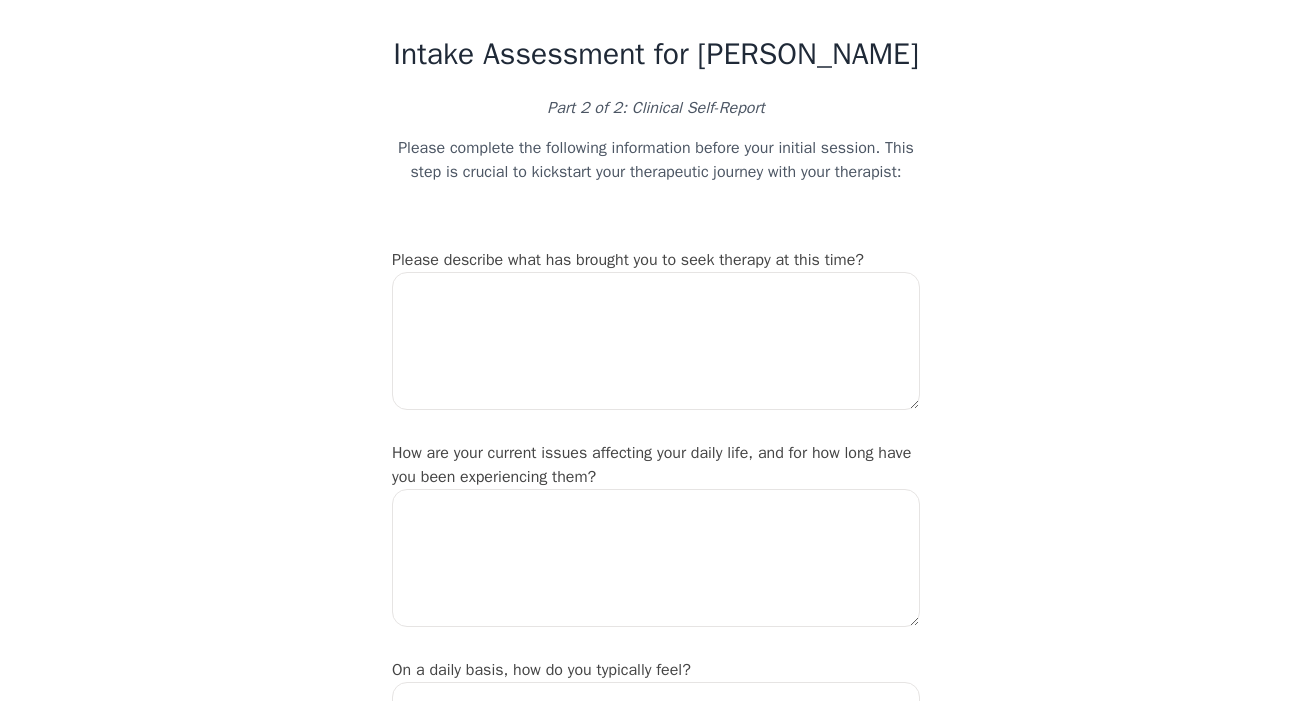 scroll, scrollTop: 0, scrollLeft: 0, axis: both 